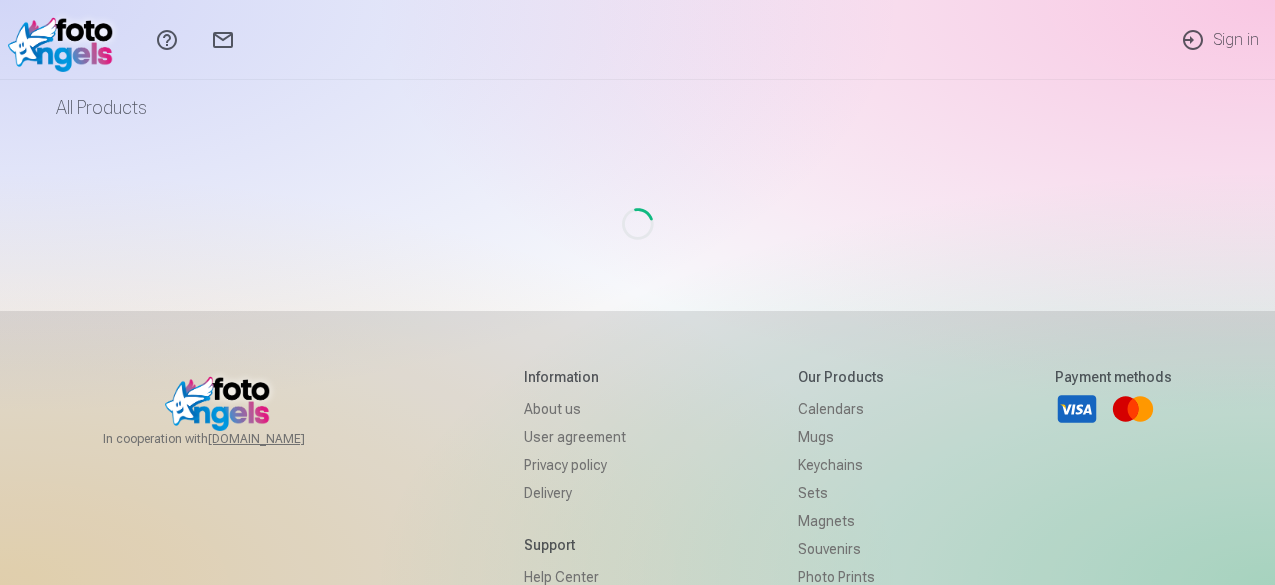 scroll, scrollTop: 0, scrollLeft: 0, axis: both 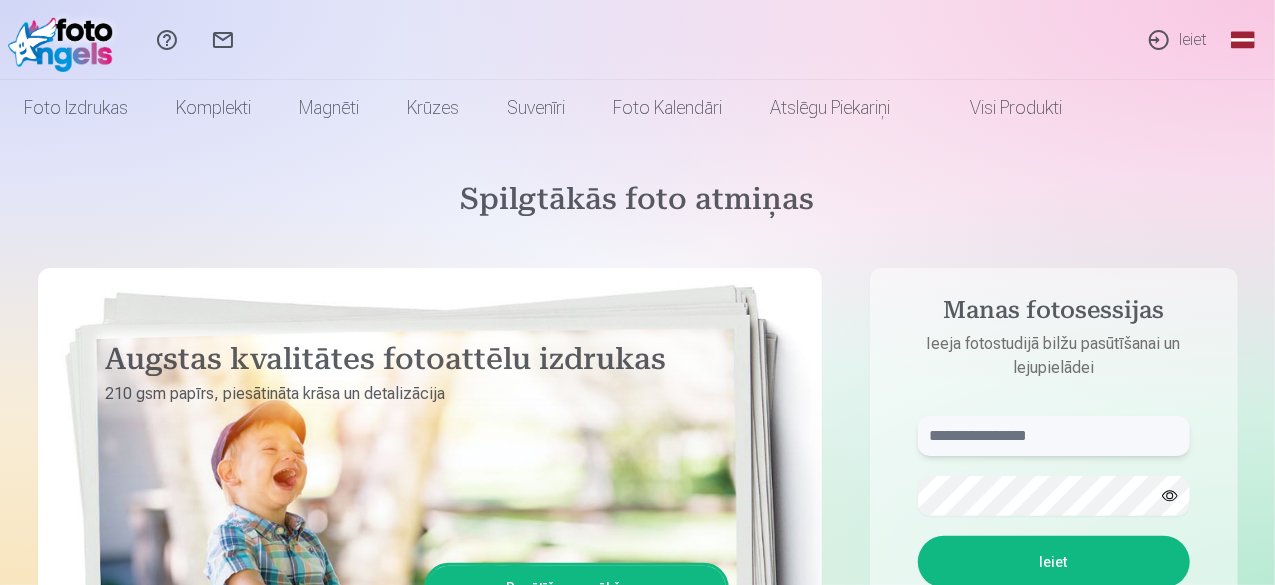 click at bounding box center [1054, 436] 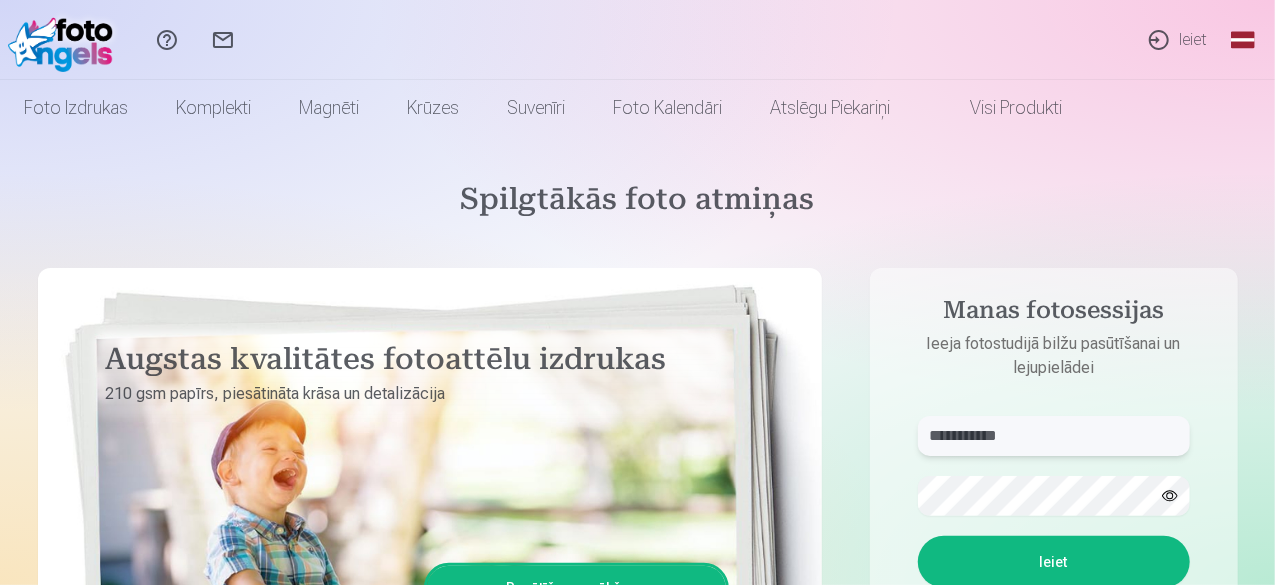 type on "**********" 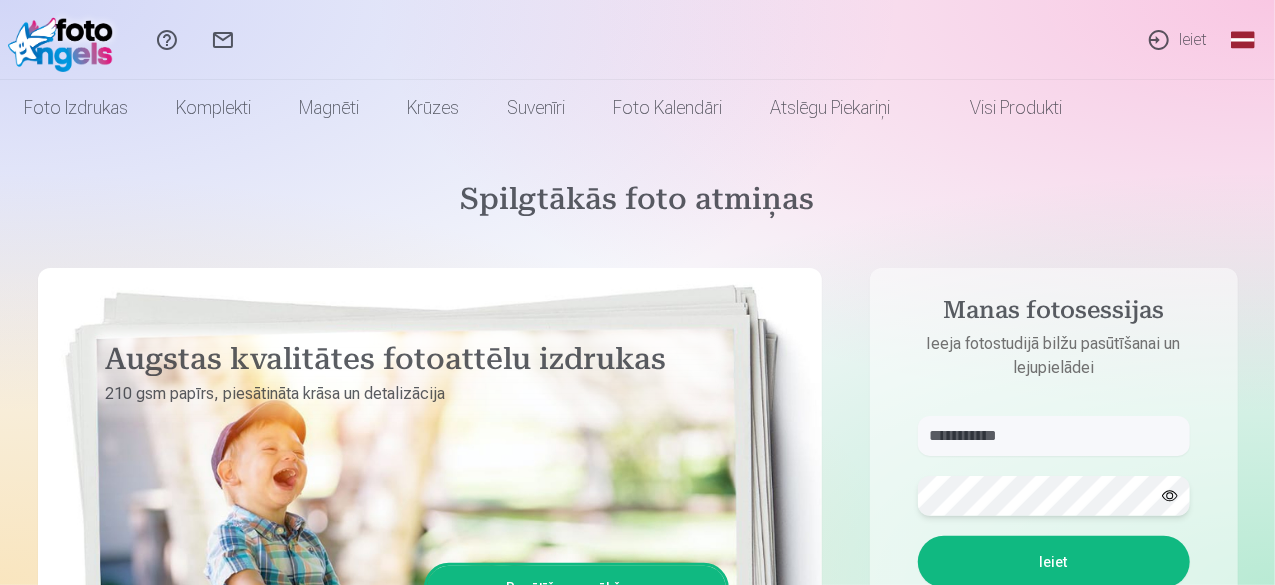 click on "Ieiet" at bounding box center [1054, 562] 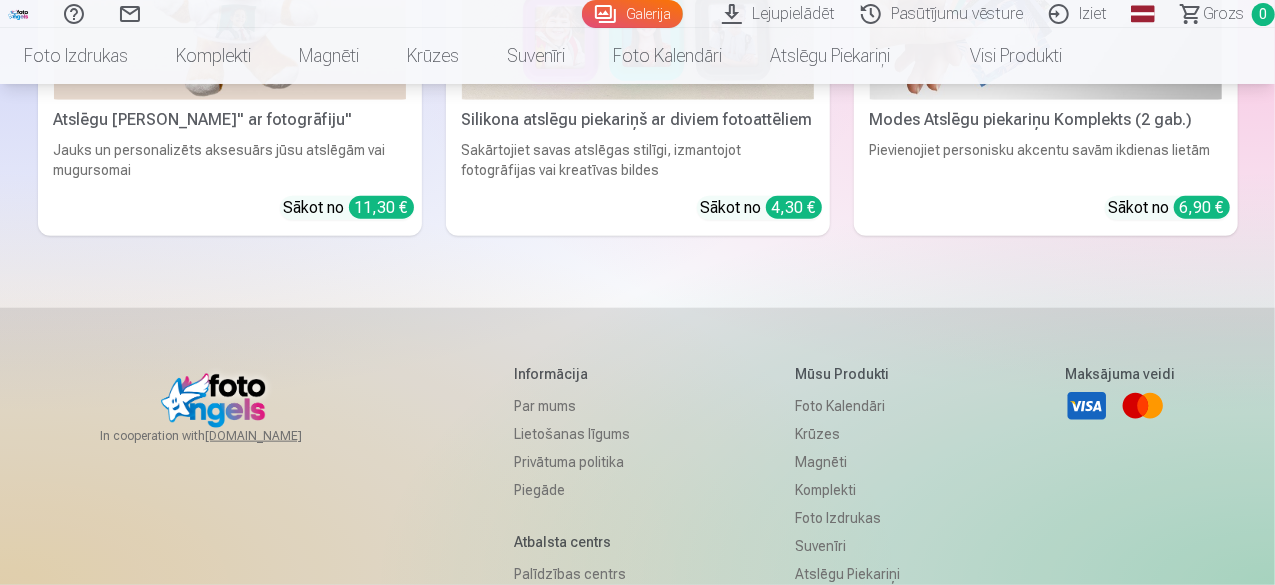scroll, scrollTop: 19800, scrollLeft: 0, axis: vertical 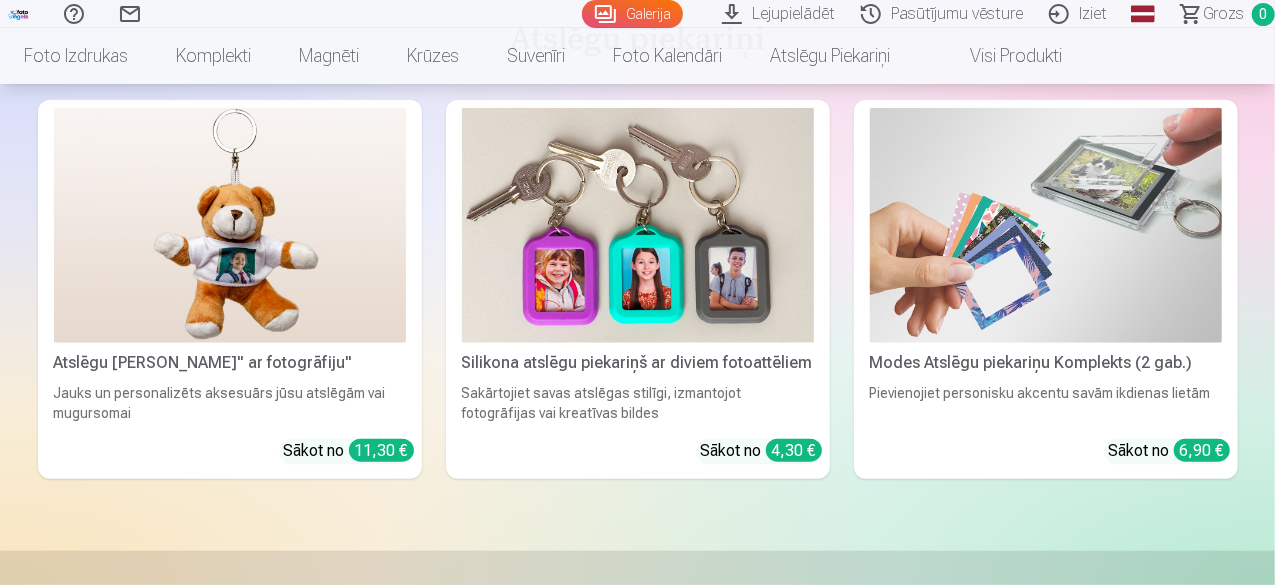 click on "Augšupielādēt bildes" at bounding box center [1099, -6303] 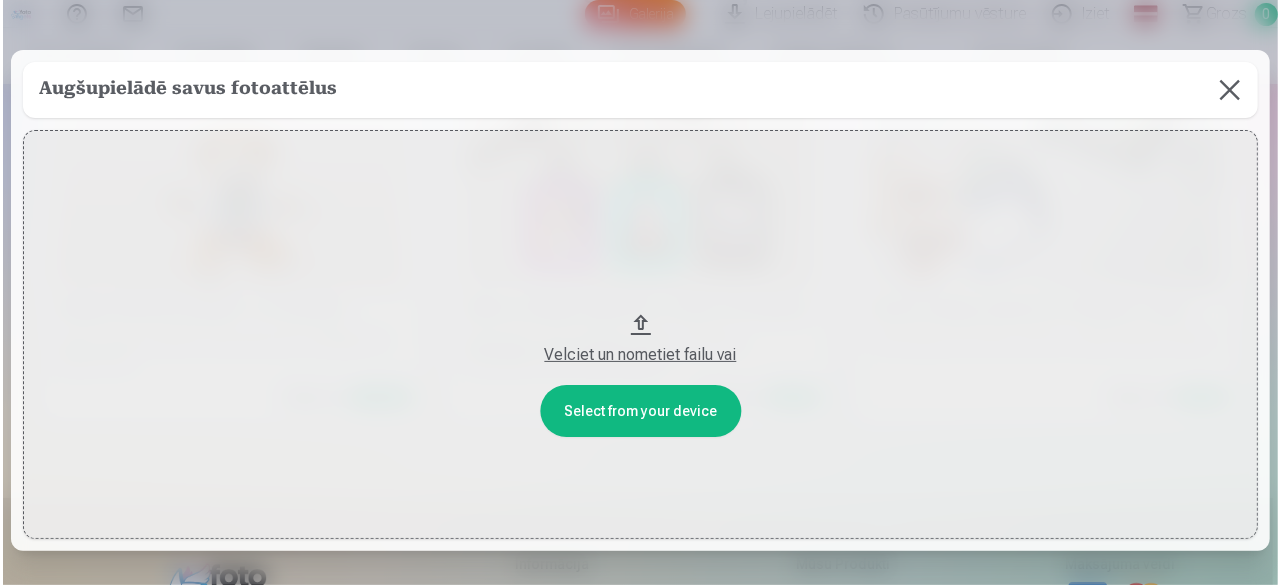 scroll, scrollTop: 19875, scrollLeft: 0, axis: vertical 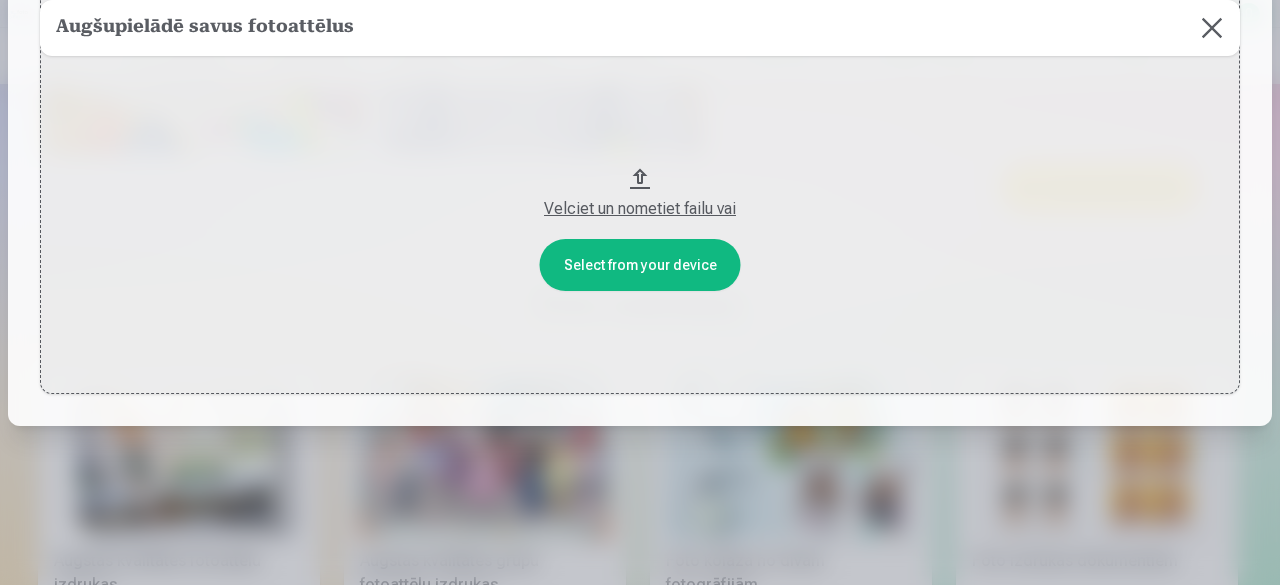 click on "Velciet un nometiet failu vai" at bounding box center [640, 209] 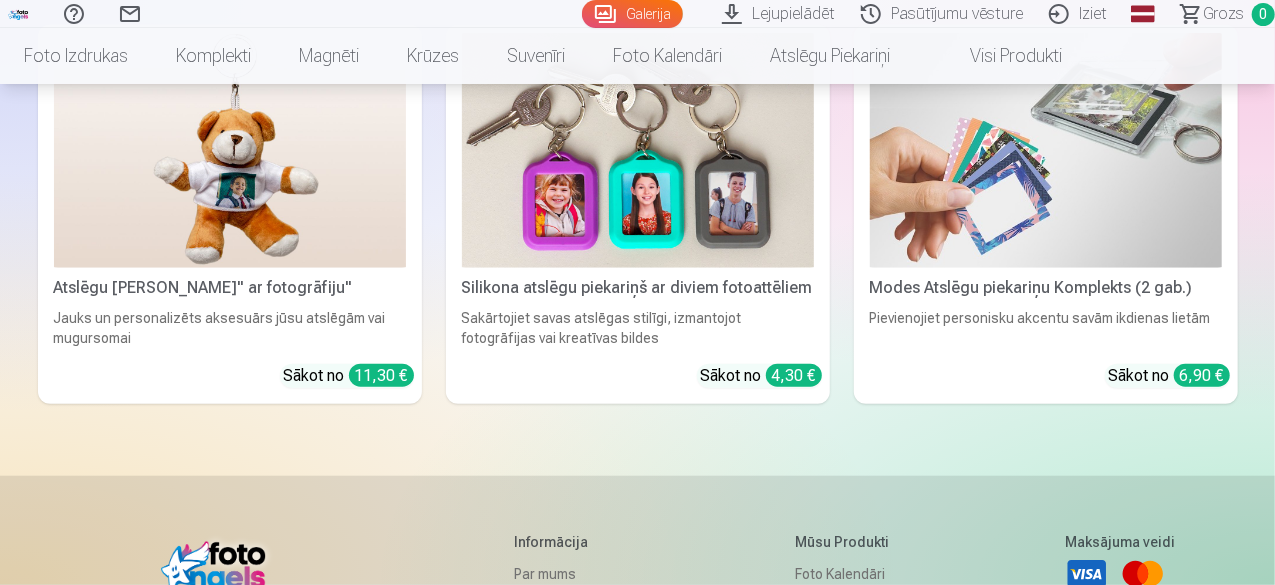 click on "Lejupielādēt" at bounding box center (781, 14) 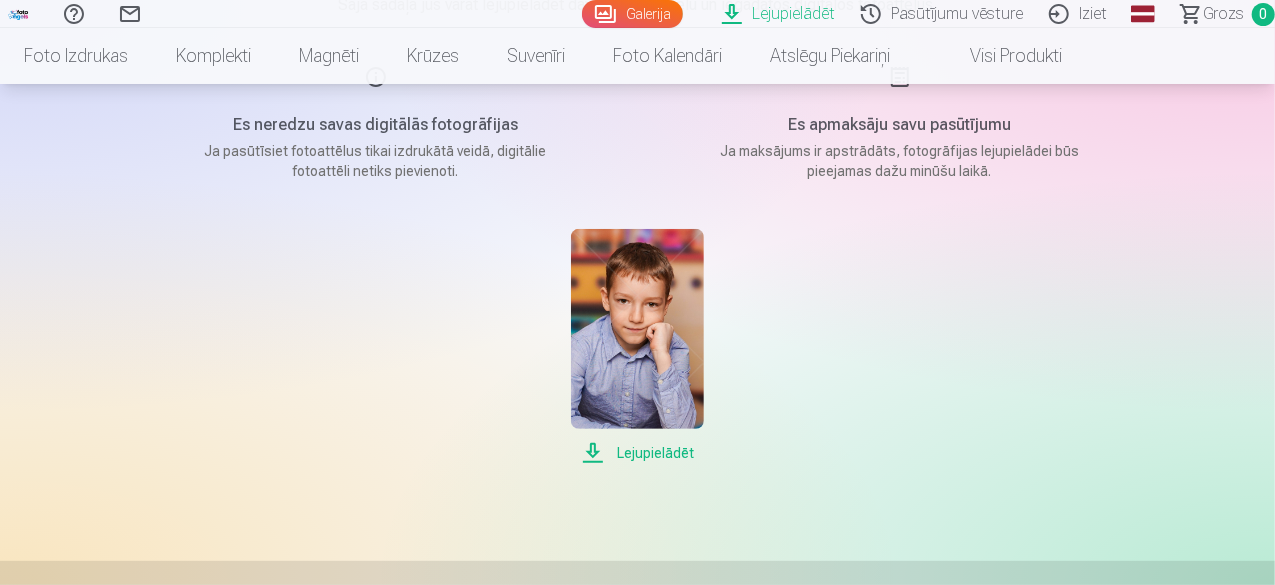 scroll, scrollTop: 0, scrollLeft: 0, axis: both 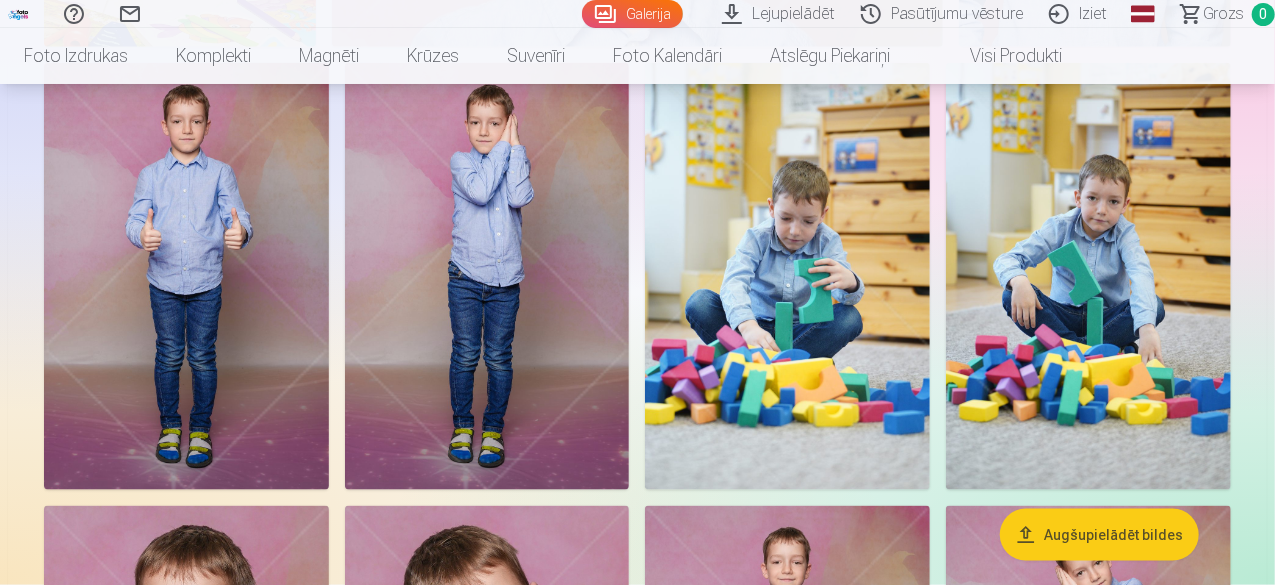 click at bounding box center [939, -579] 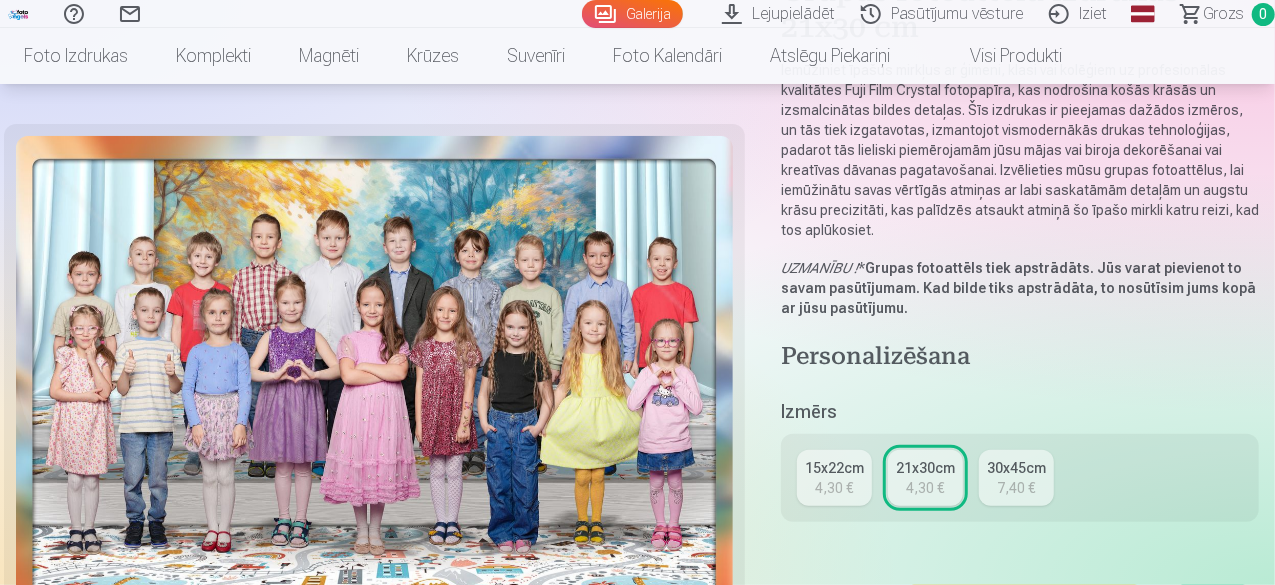 scroll, scrollTop: 500, scrollLeft: 0, axis: vertical 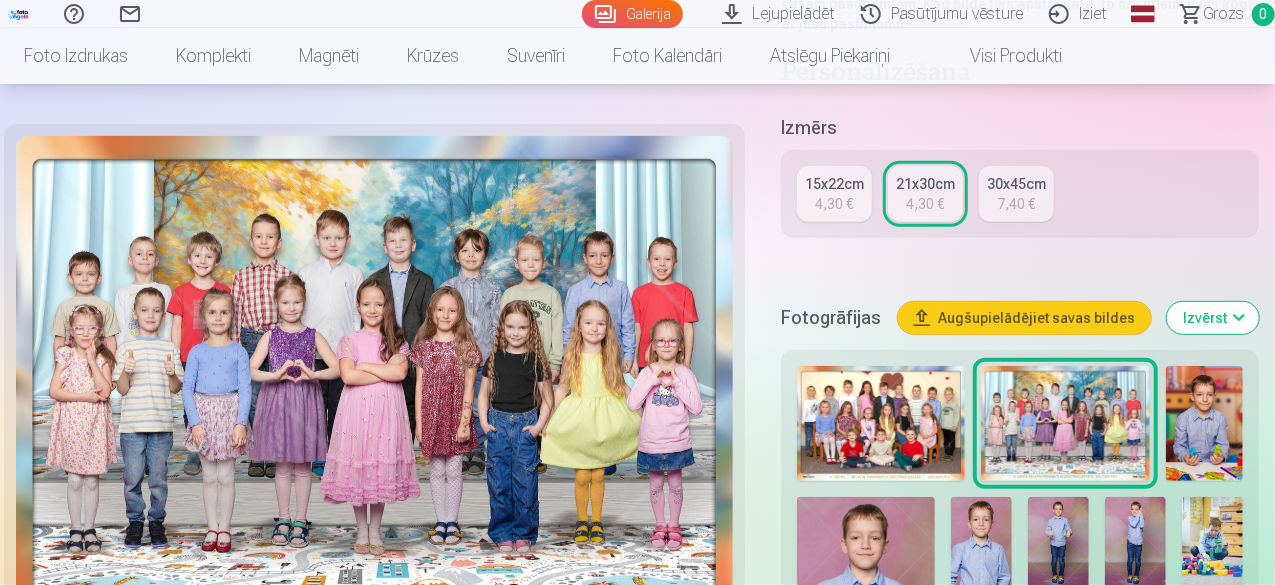 click on "Fotogrāfijas" at bounding box center [831, 318] 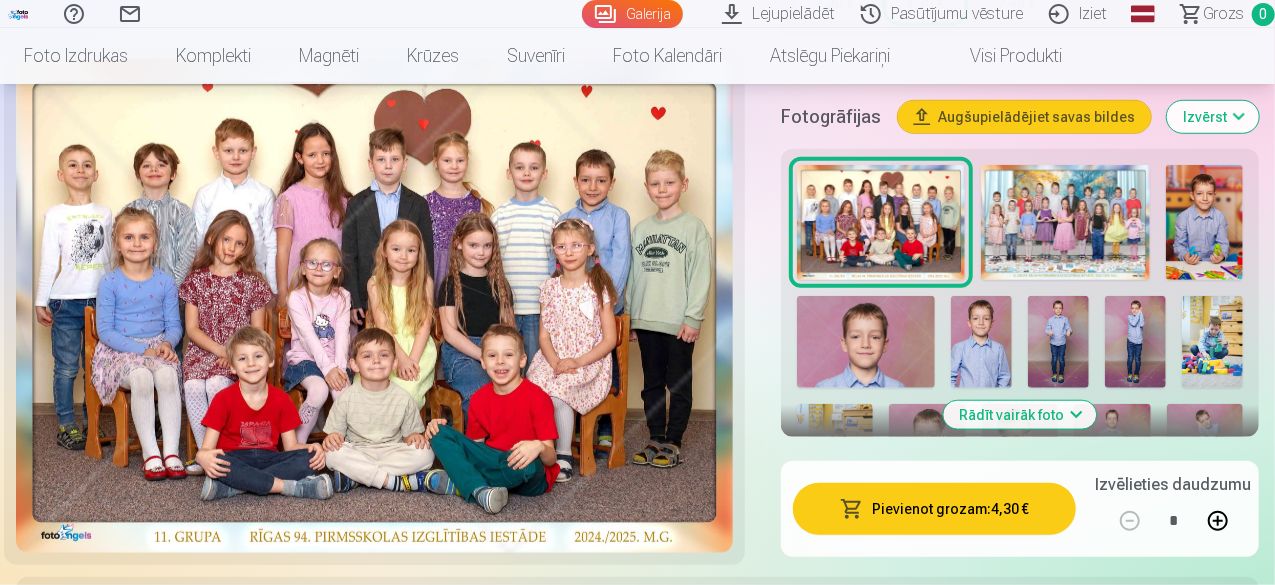 scroll, scrollTop: 800, scrollLeft: 0, axis: vertical 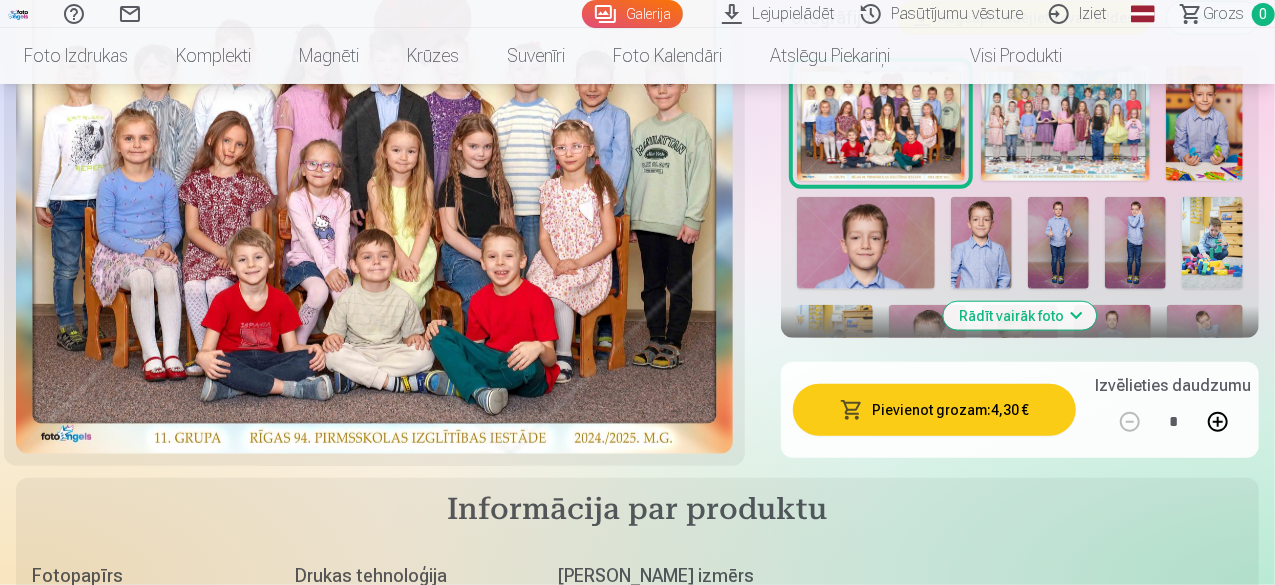 click on "Rādīt vairāk foto" at bounding box center [1020, 316] 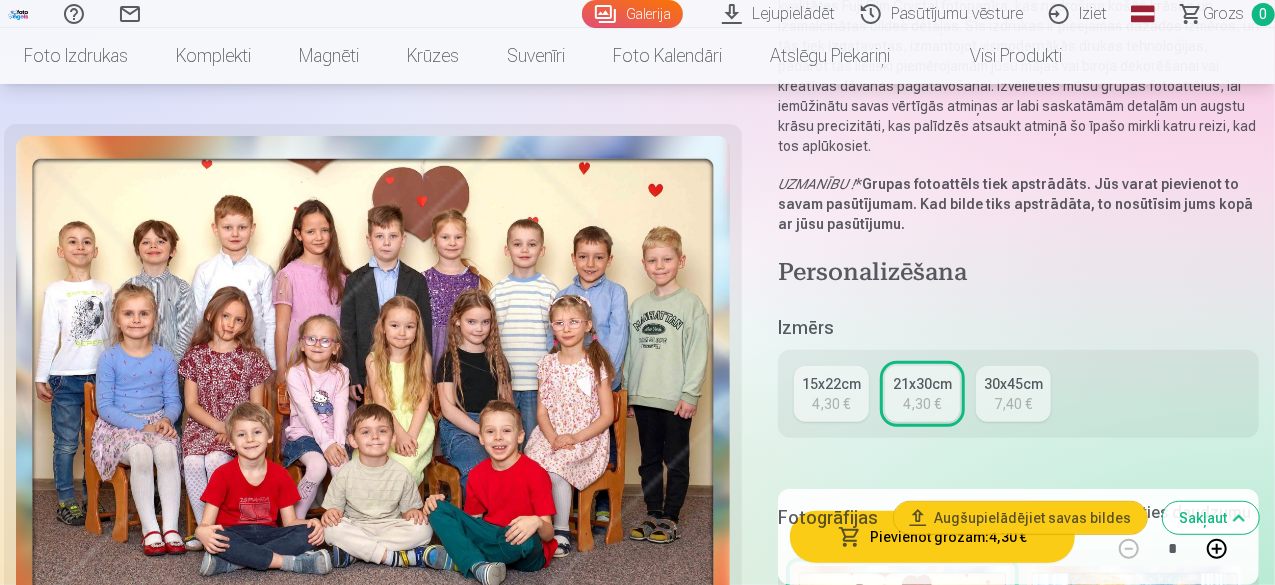 scroll, scrollTop: 500, scrollLeft: 0, axis: vertical 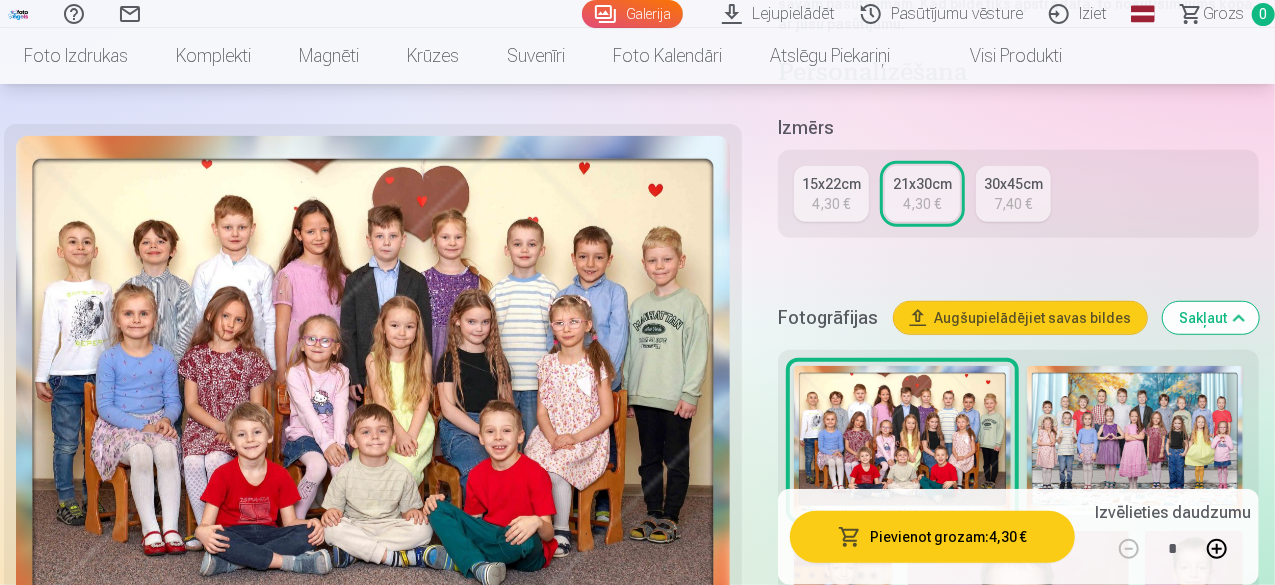 click on "15x22cm" at bounding box center (831, 184) 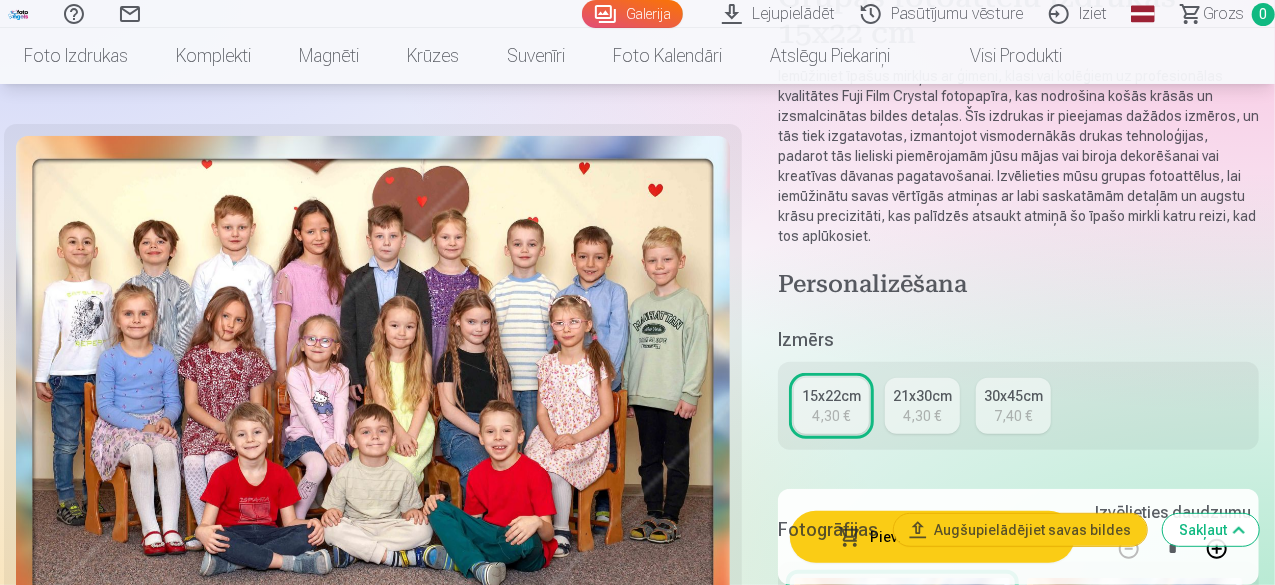 scroll, scrollTop: 300, scrollLeft: 0, axis: vertical 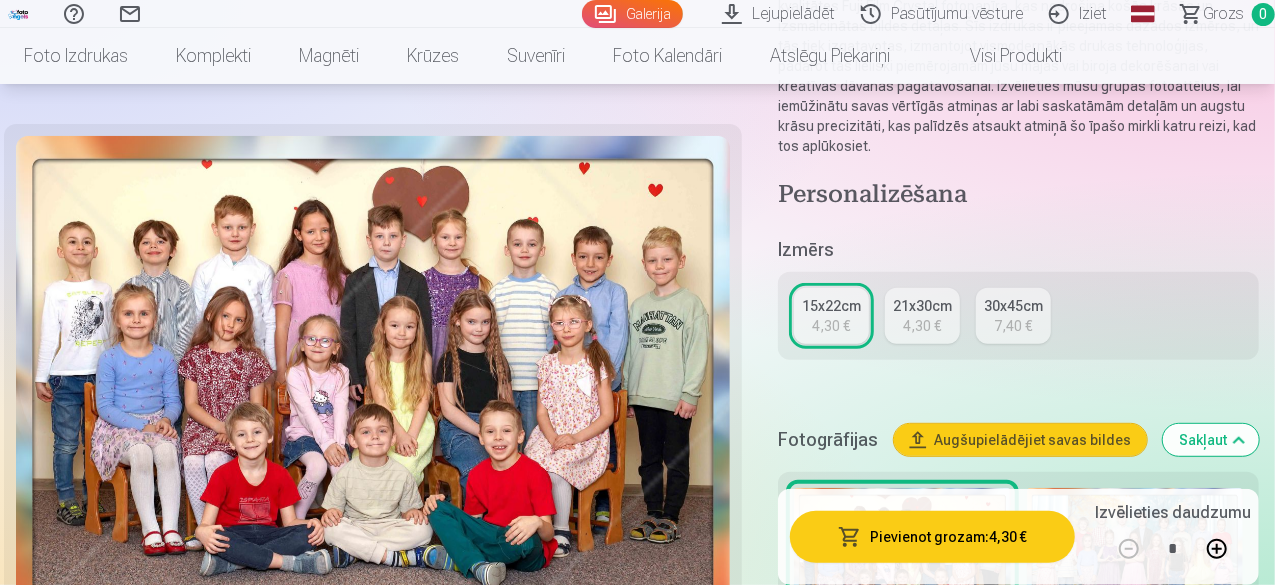 click on "4,30 €" at bounding box center (923, 326) 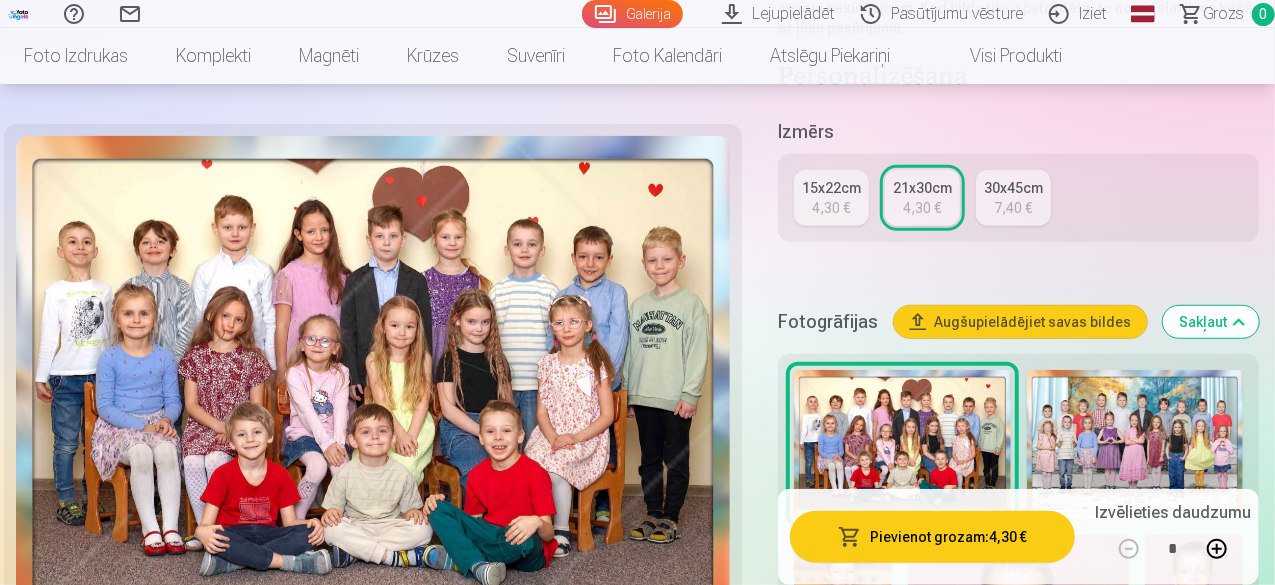 scroll, scrollTop: 600, scrollLeft: 0, axis: vertical 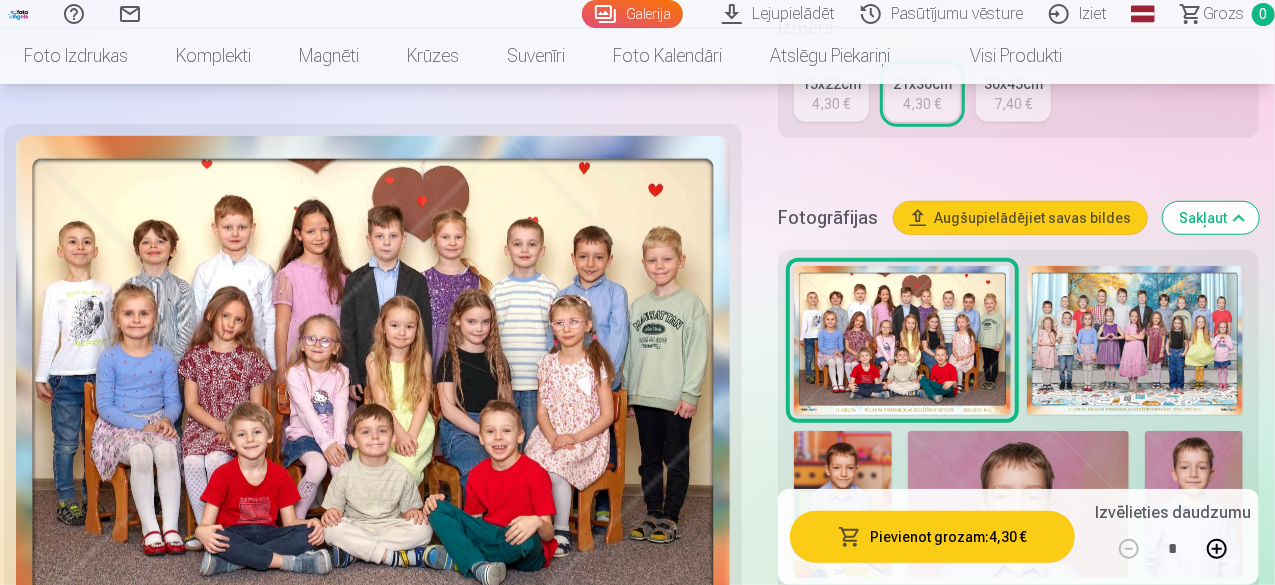 click on "Pievienot grozam :  4,30 €" at bounding box center [932, 537] 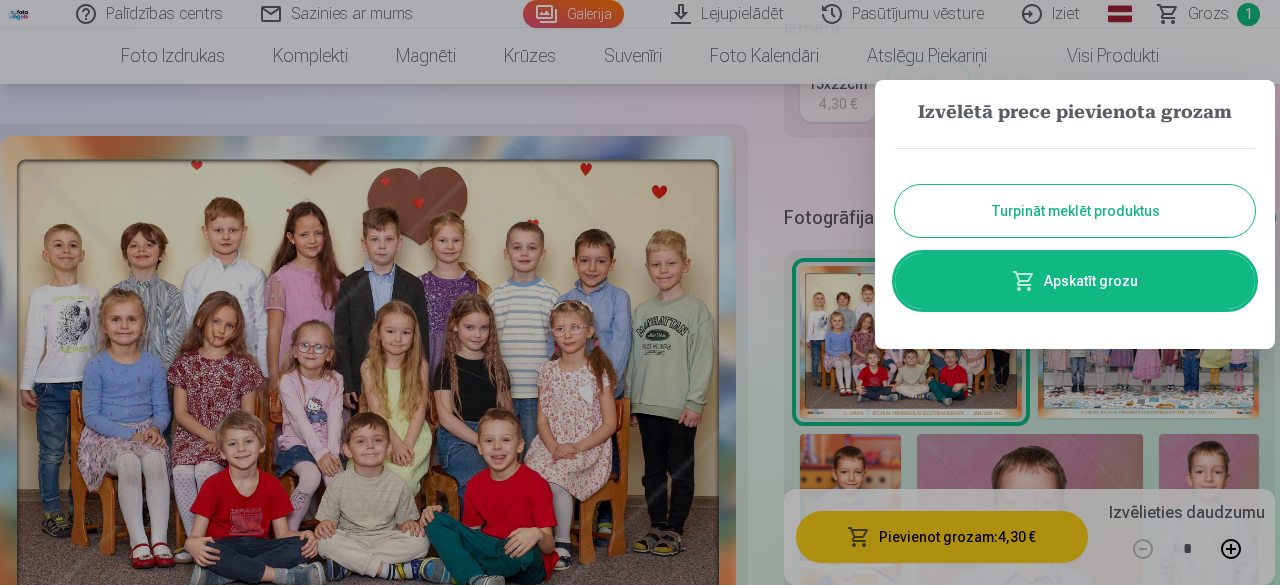 click on "Turpināt meklēt produktus" at bounding box center [1075, 211] 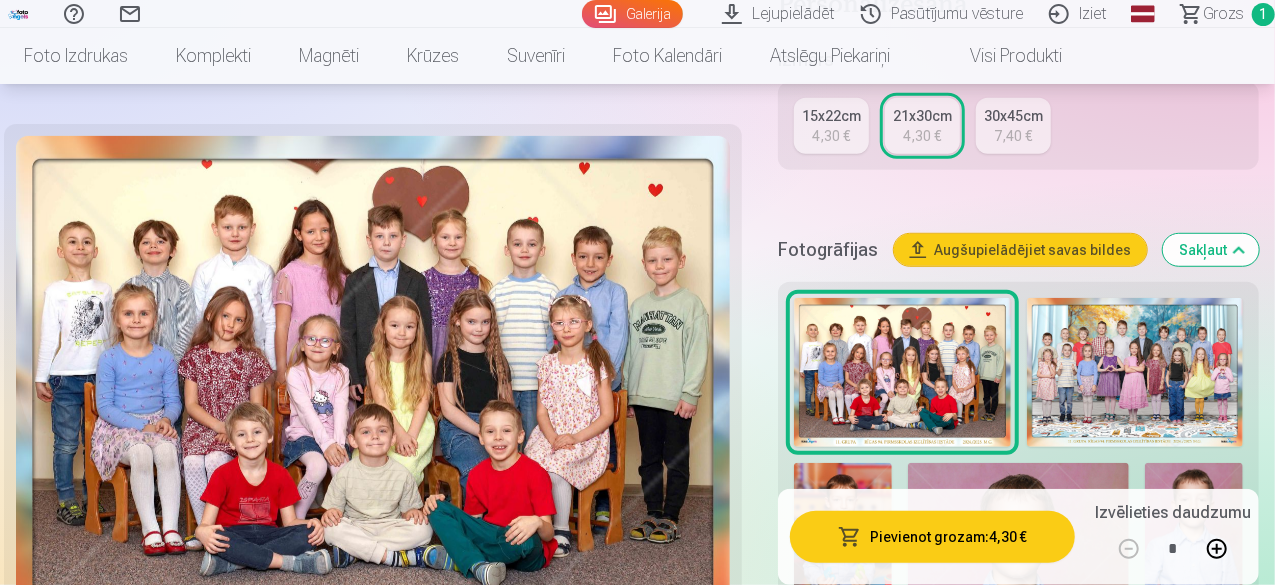 scroll, scrollTop: 600, scrollLeft: 0, axis: vertical 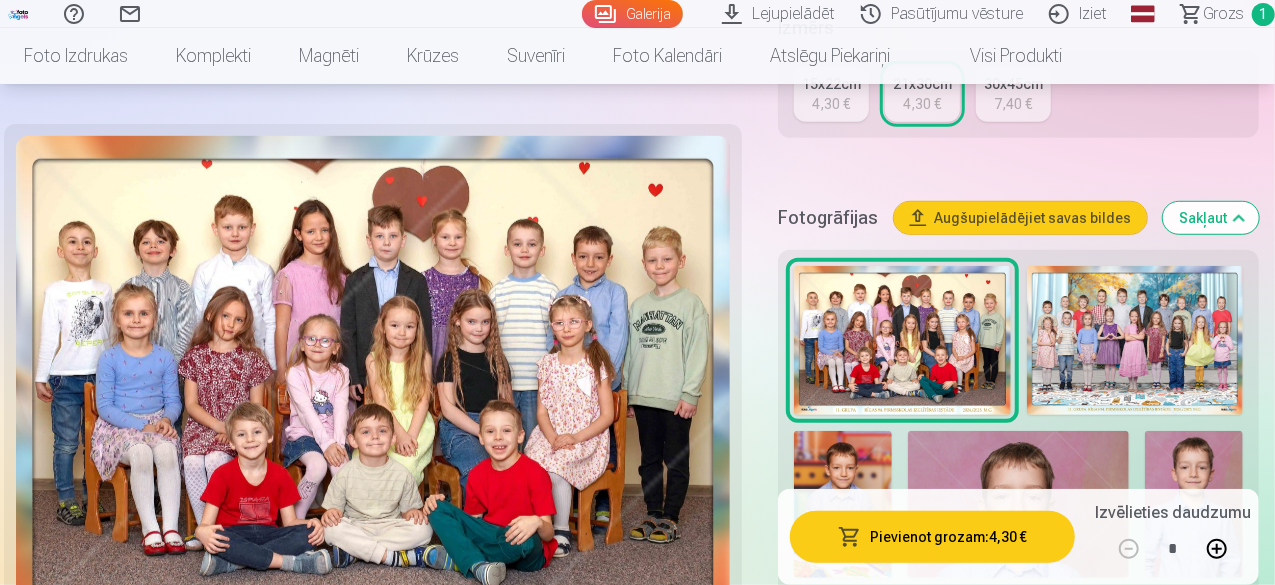 click at bounding box center [1135, 340] 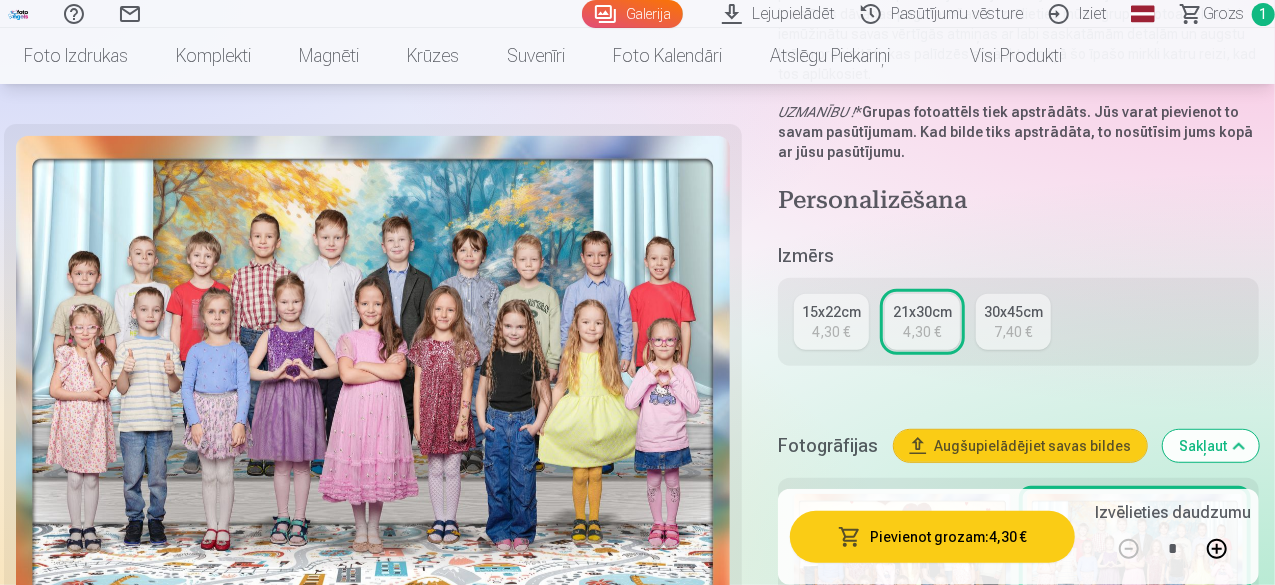 scroll, scrollTop: 500, scrollLeft: 0, axis: vertical 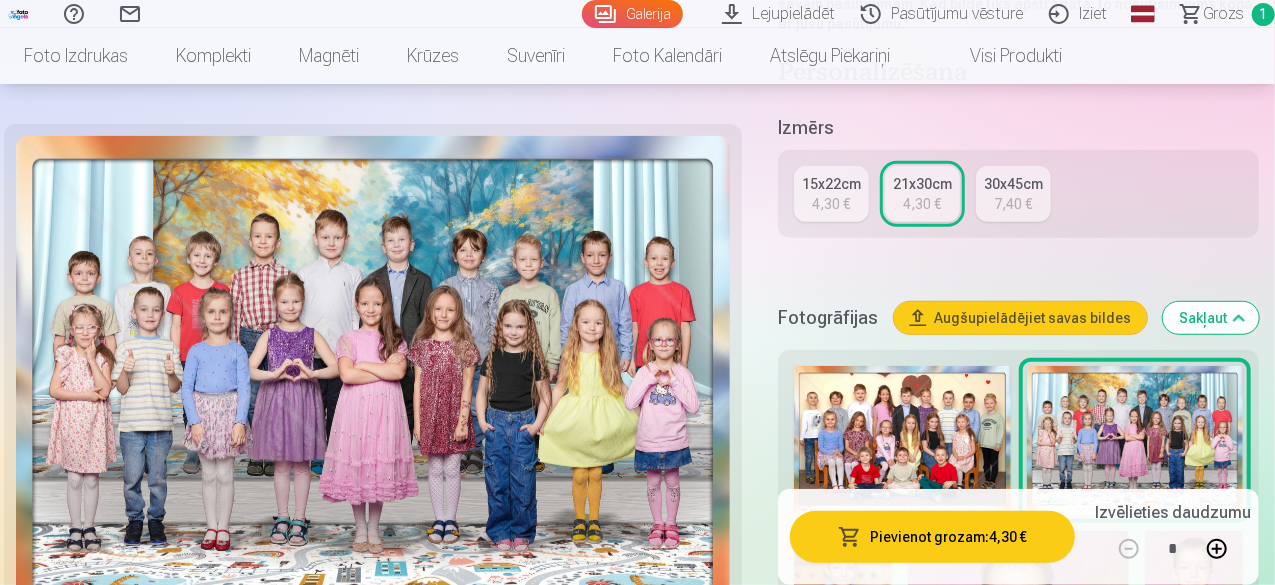 click at bounding box center (902, 440) 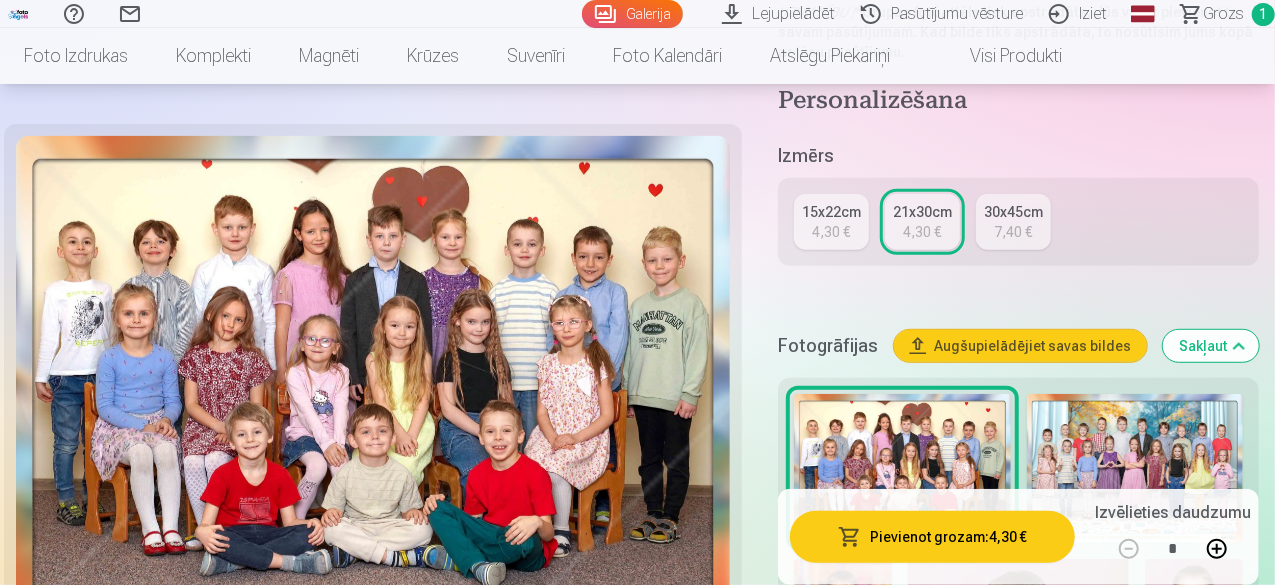 scroll, scrollTop: 500, scrollLeft: 0, axis: vertical 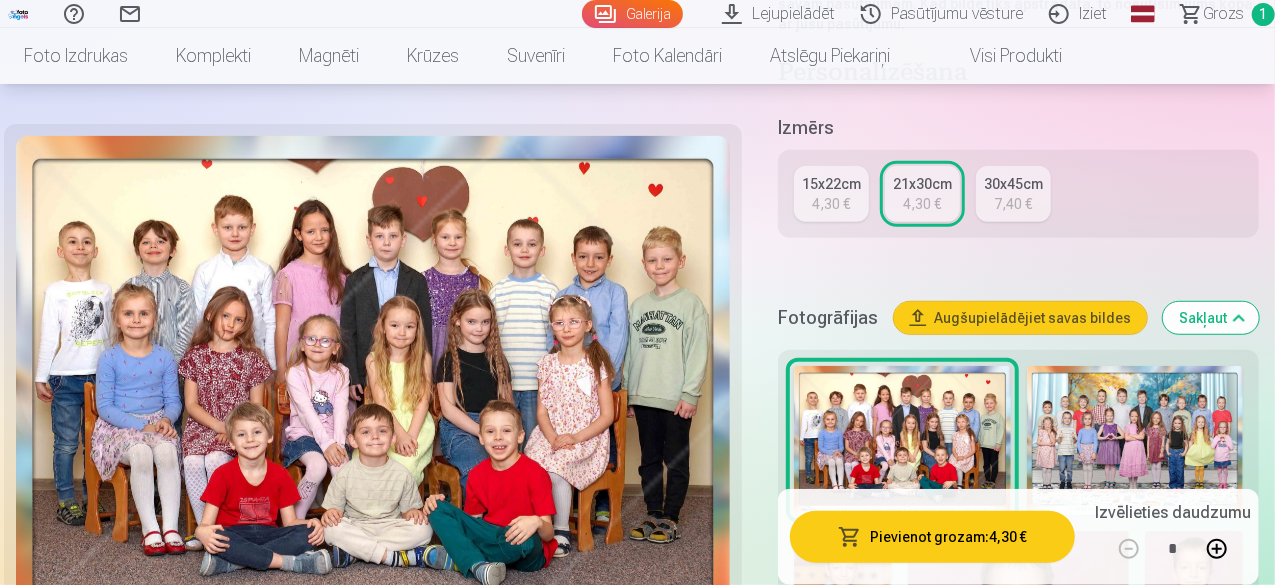 click at bounding box center (1135, 440) 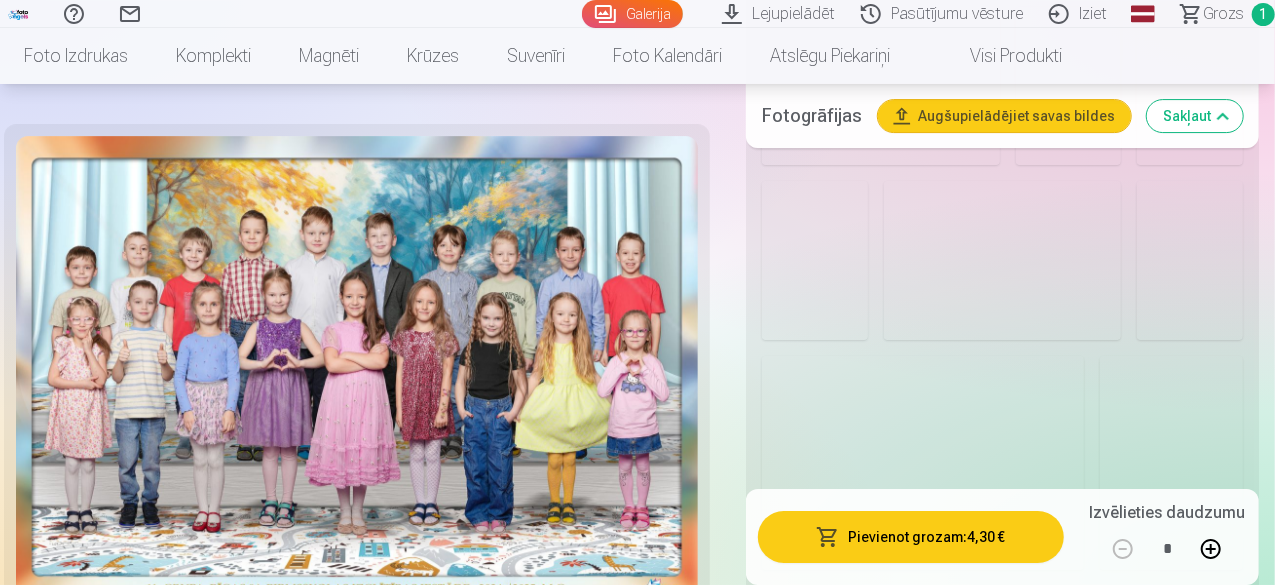 scroll, scrollTop: 3800, scrollLeft: 0, axis: vertical 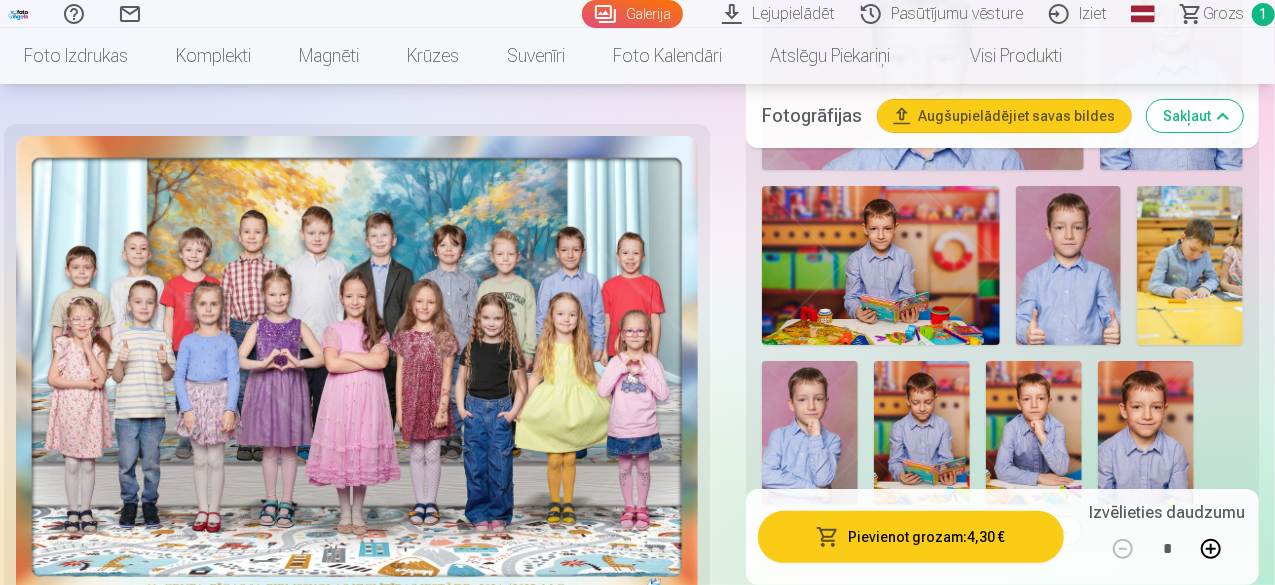 click at bounding box center (1146, 433) 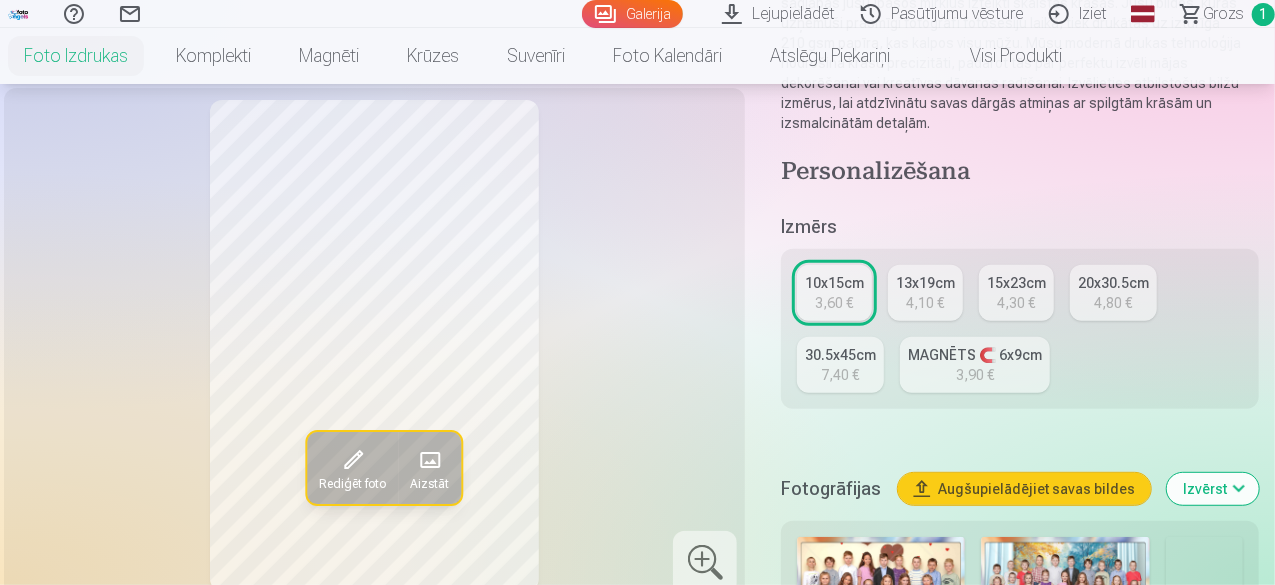 scroll, scrollTop: 300, scrollLeft: 0, axis: vertical 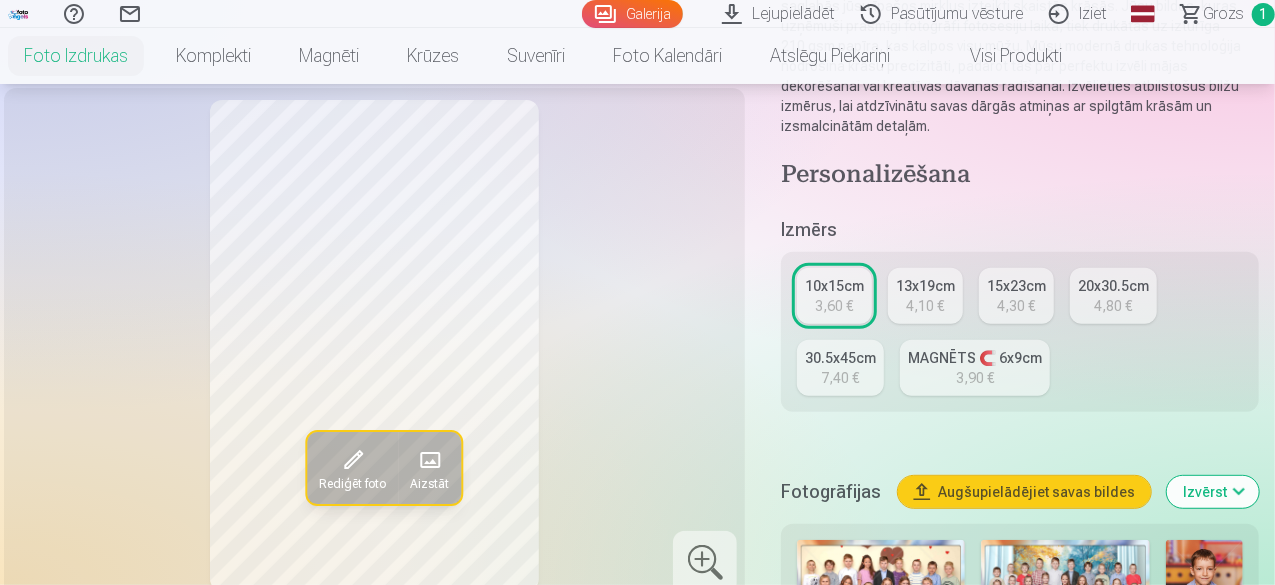click on "MAGNĒTS 🧲 6x9cm" at bounding box center [975, 358] 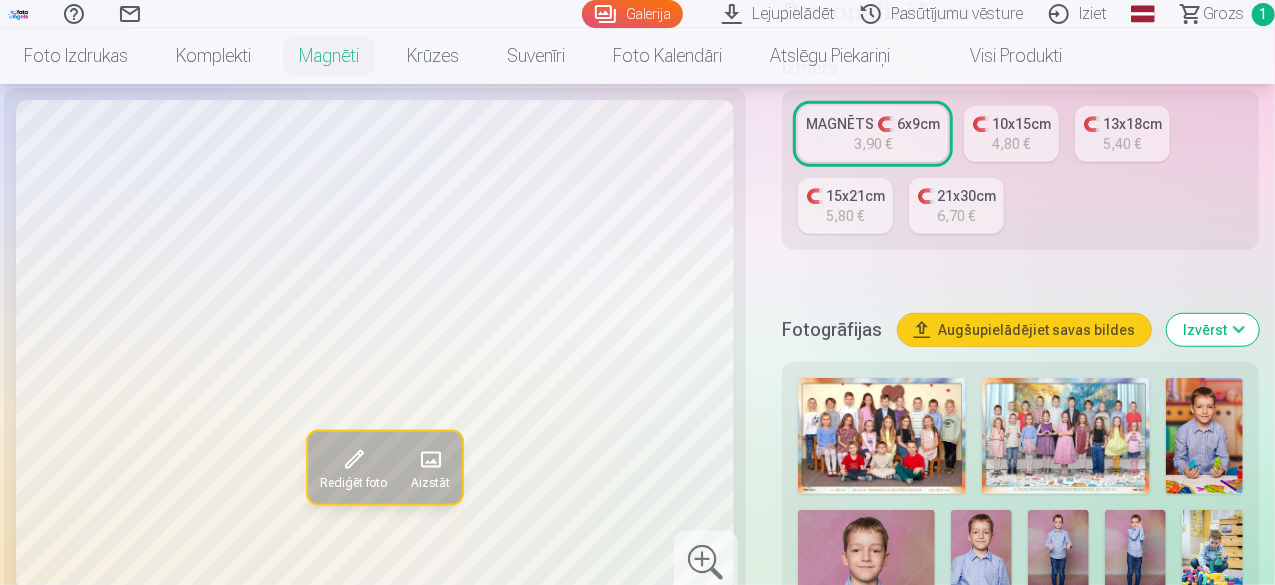 scroll, scrollTop: 700, scrollLeft: 0, axis: vertical 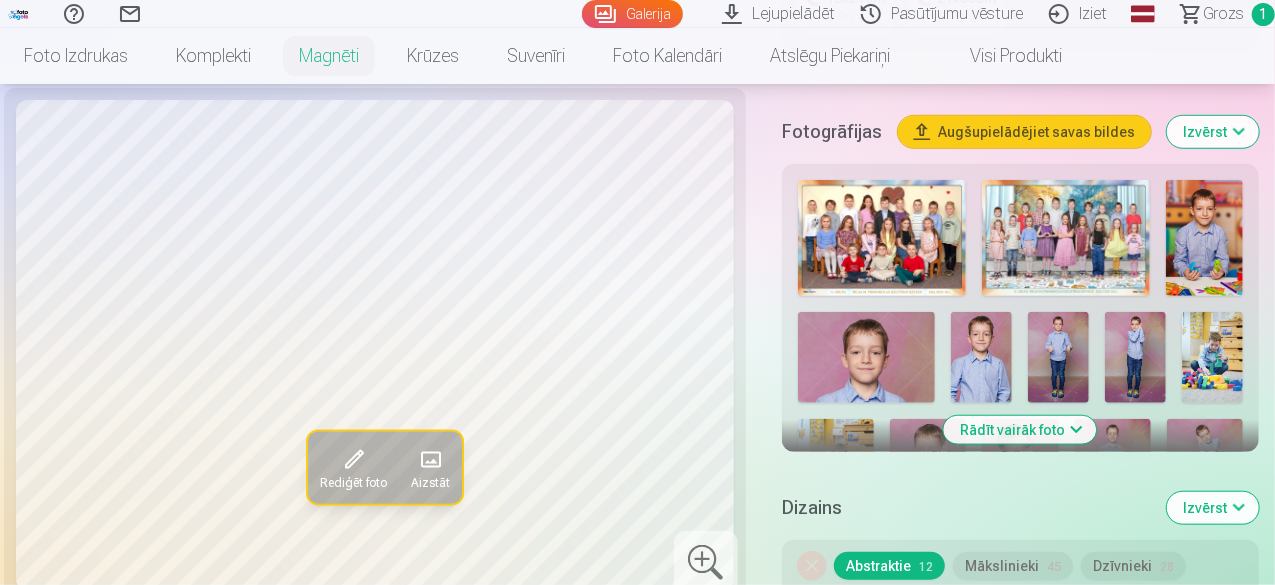 click on "Rādīt vairāk foto" at bounding box center (1020, 430) 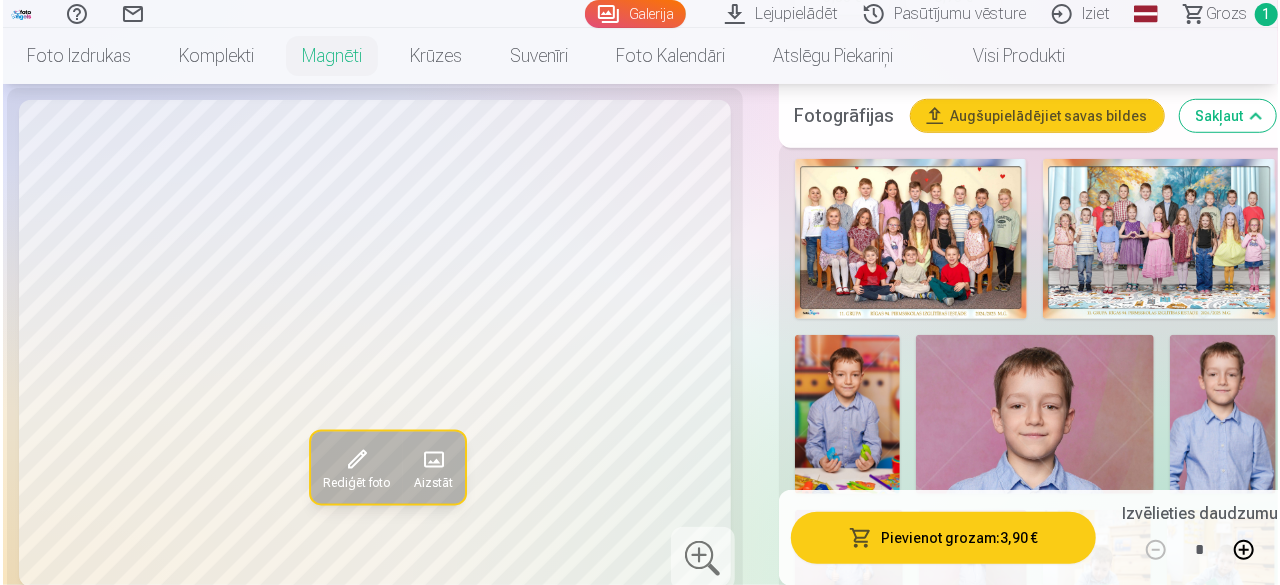 scroll, scrollTop: 700, scrollLeft: 0, axis: vertical 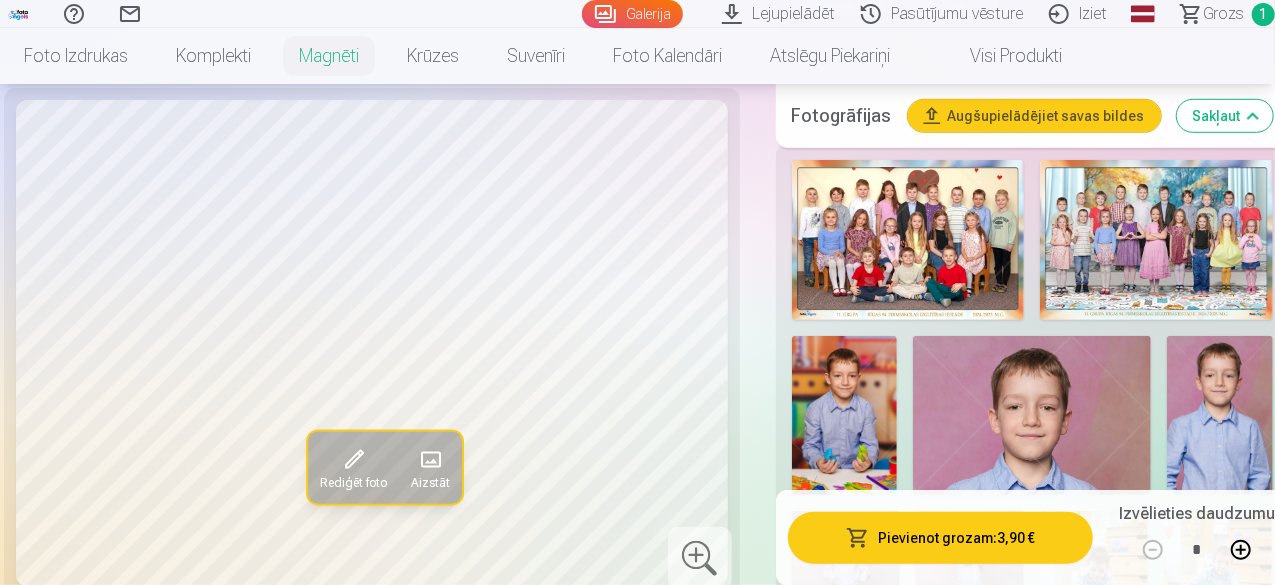 click at bounding box center [430, 460] 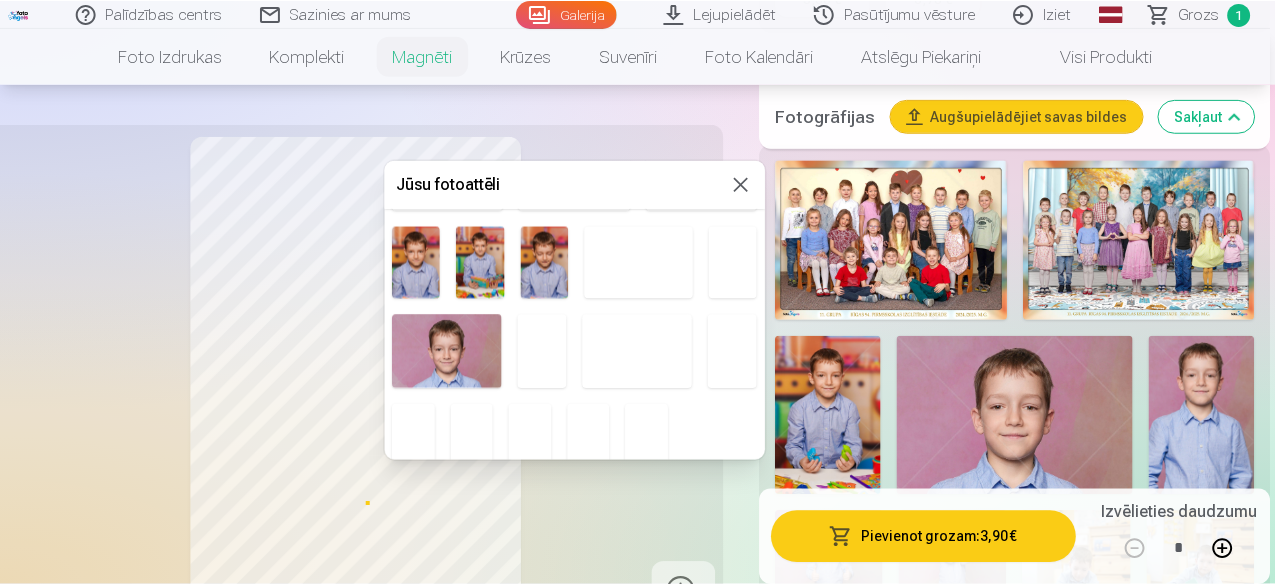 scroll, scrollTop: 819, scrollLeft: 0, axis: vertical 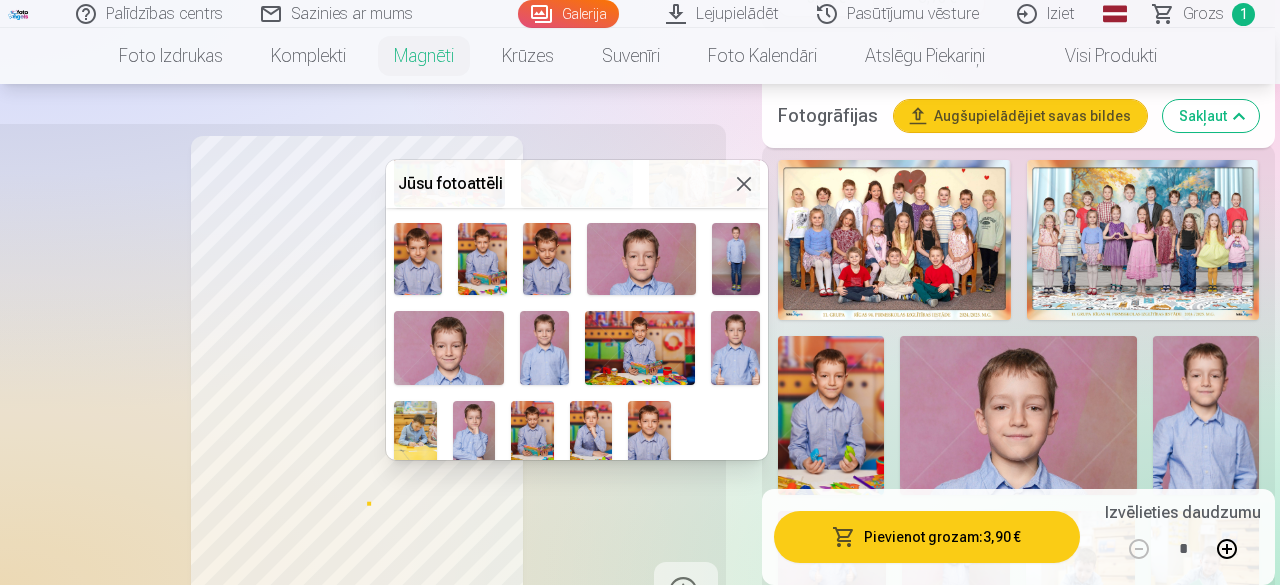 click at bounding box center [649, 433] 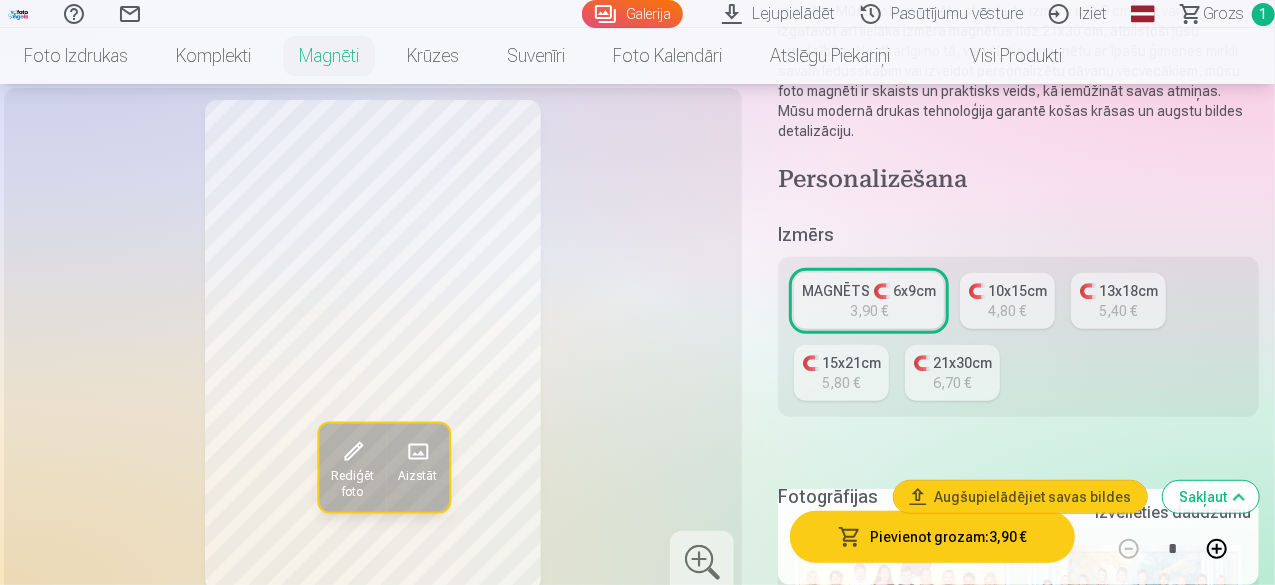 scroll, scrollTop: 300, scrollLeft: 0, axis: vertical 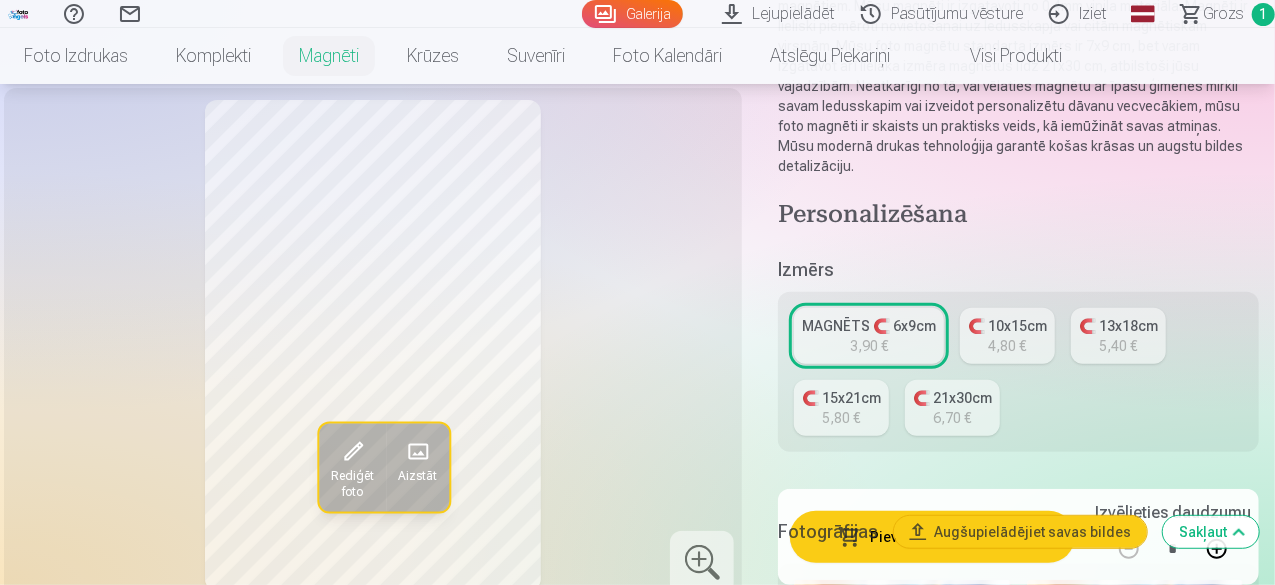click on "MAGNĒTS 🧲 6x9cm" at bounding box center [869, 326] 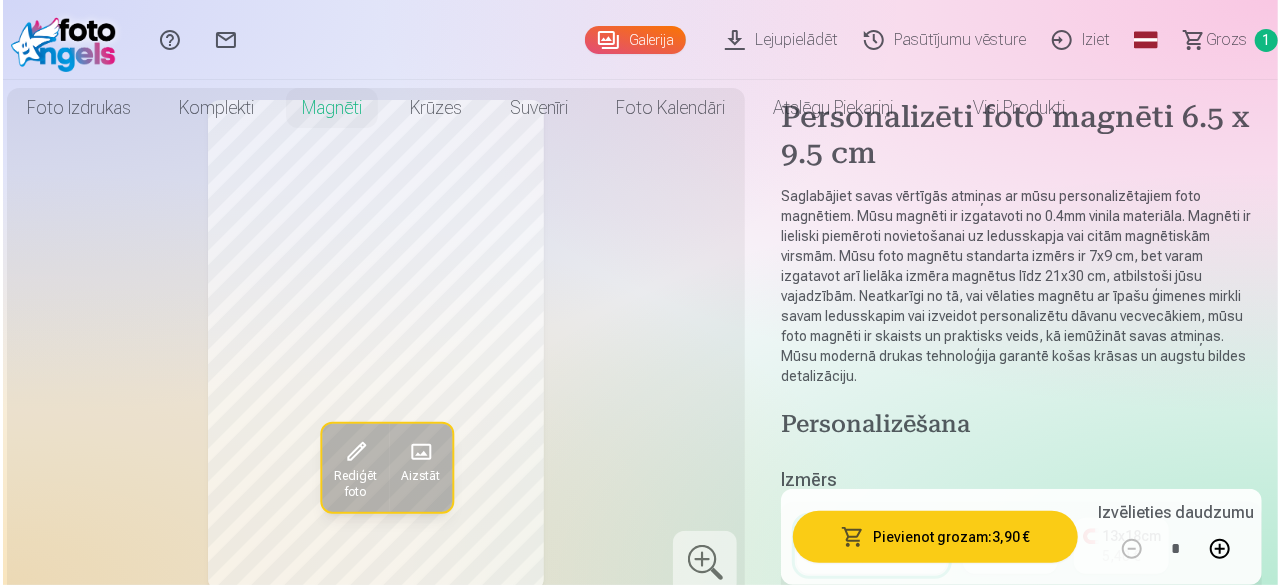 scroll, scrollTop: 100, scrollLeft: 0, axis: vertical 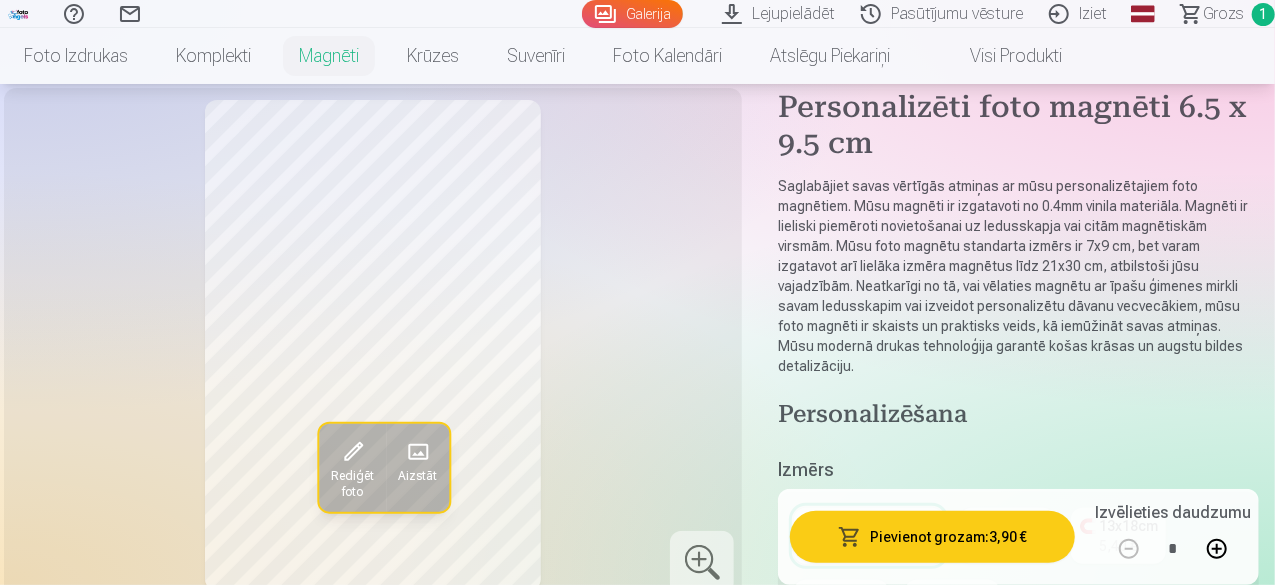 click on "Pievienot grozam :  3,90 €" at bounding box center [932, 537] 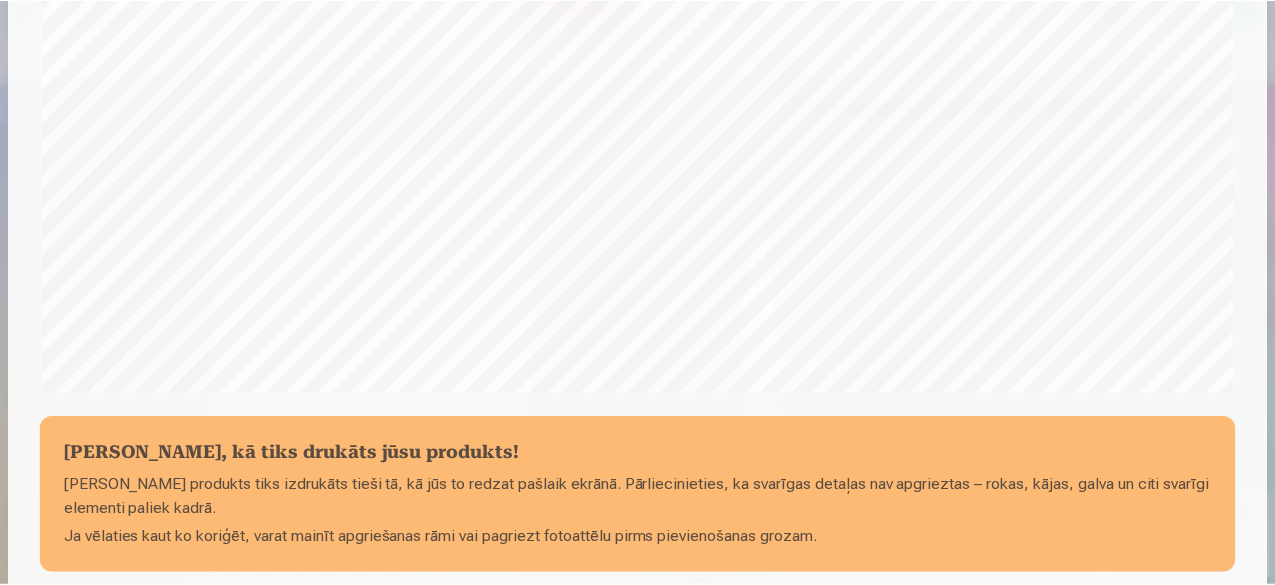 scroll, scrollTop: 800, scrollLeft: 0, axis: vertical 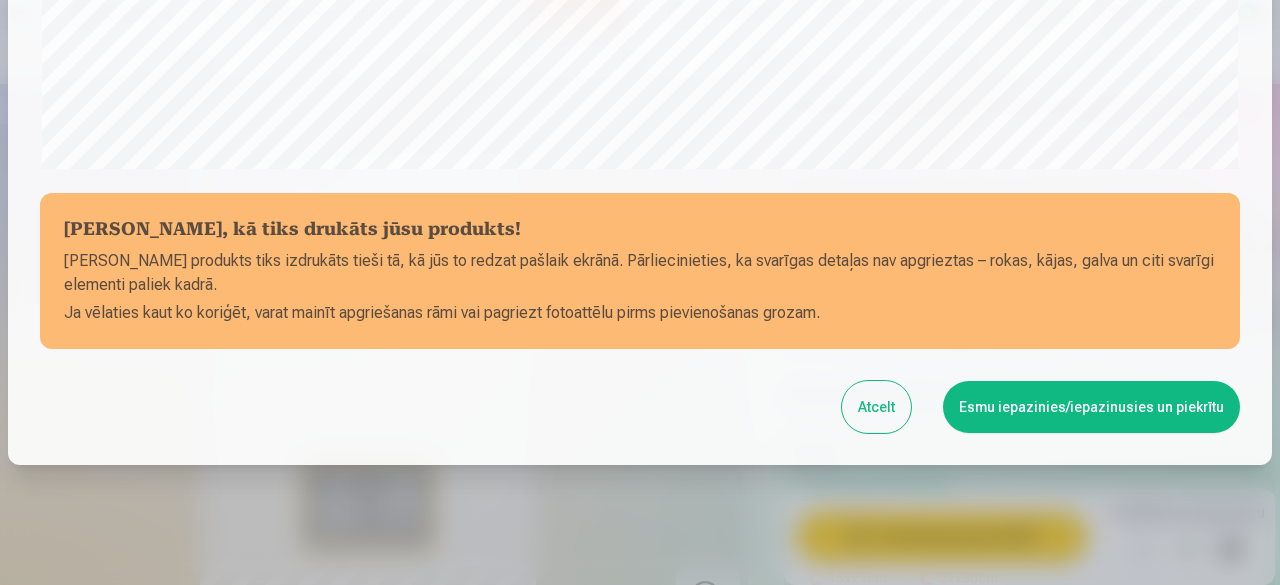 click on "Esmu iepazinies/iepazinusies un piekrītu" at bounding box center [1091, 407] 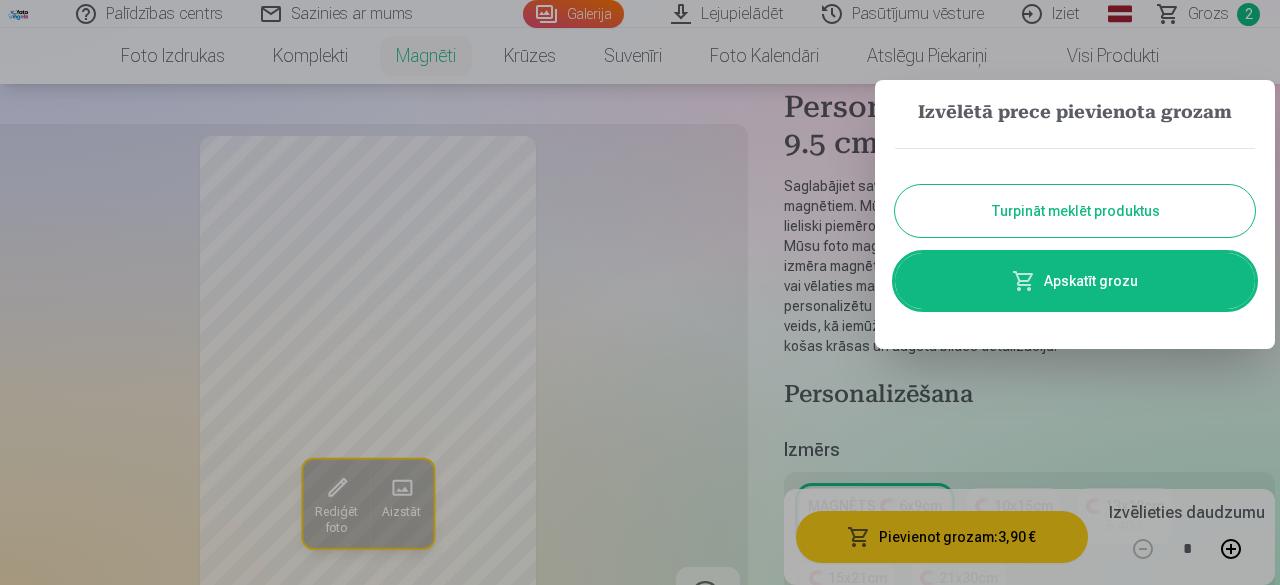 click on "Turpināt meklēt produktus" at bounding box center (1075, 211) 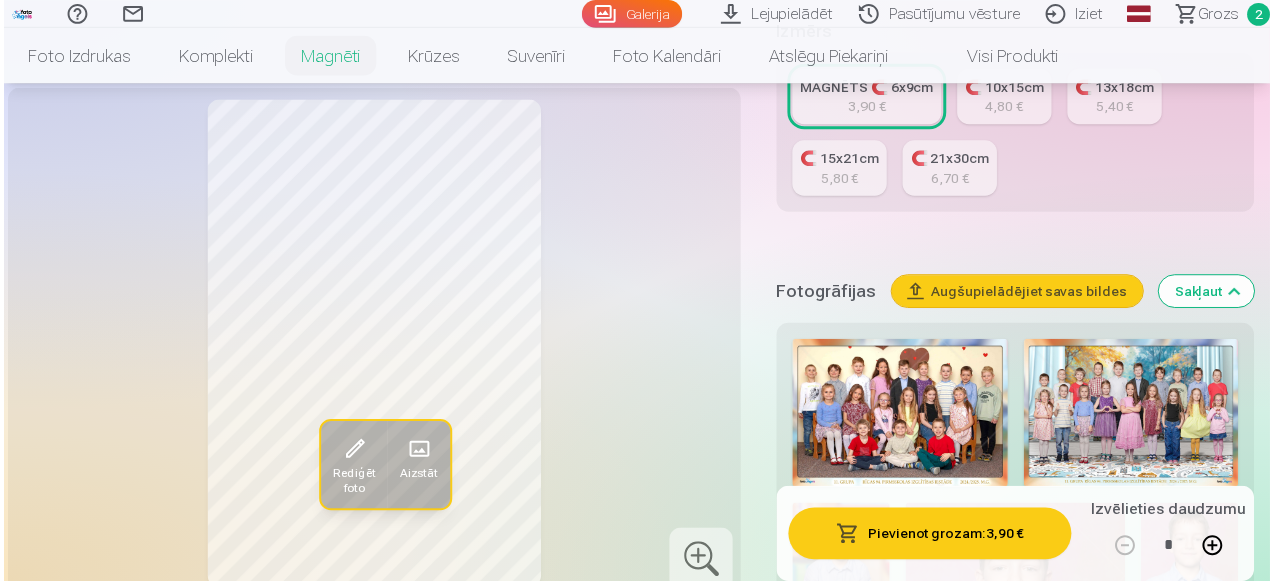 scroll, scrollTop: 600, scrollLeft: 0, axis: vertical 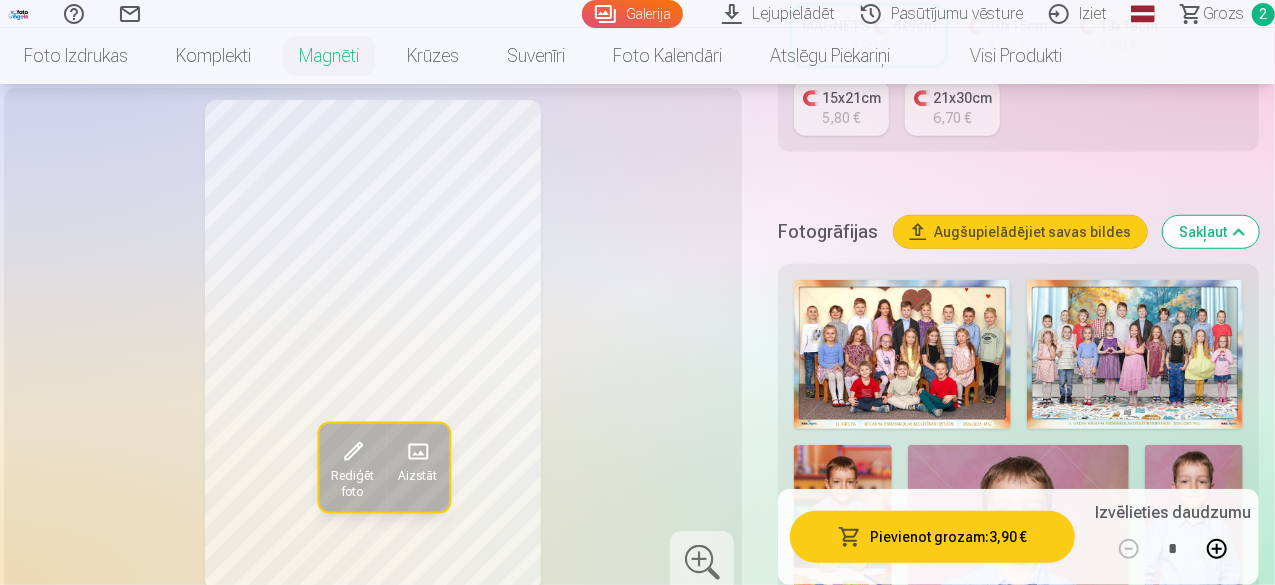 click at bounding box center (902, 354) 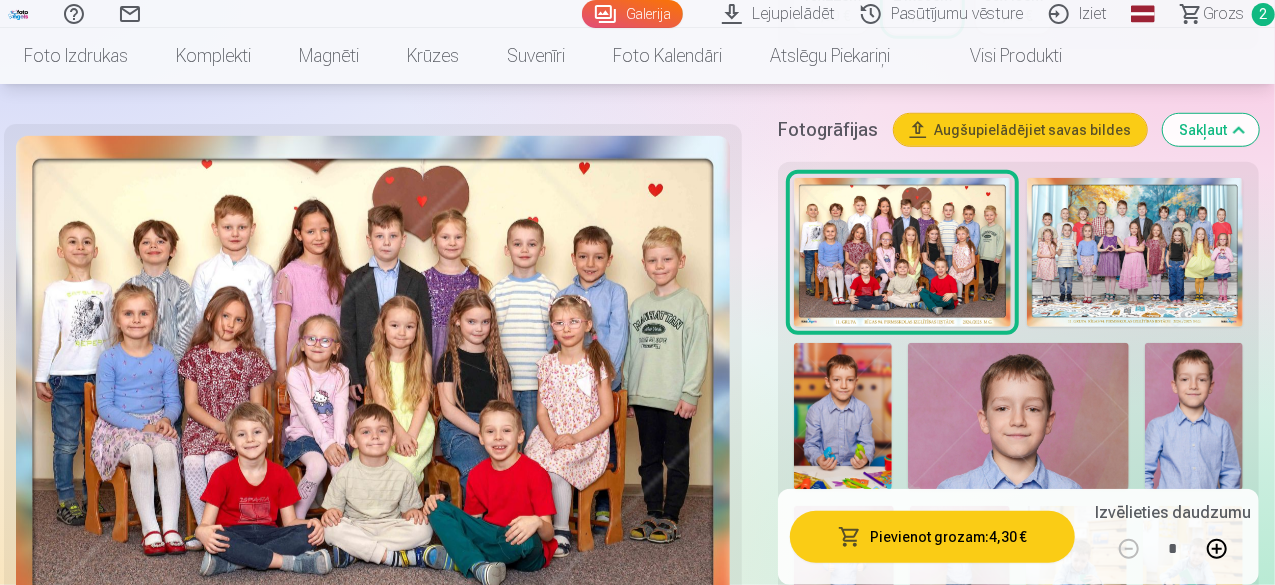 scroll, scrollTop: 700, scrollLeft: 0, axis: vertical 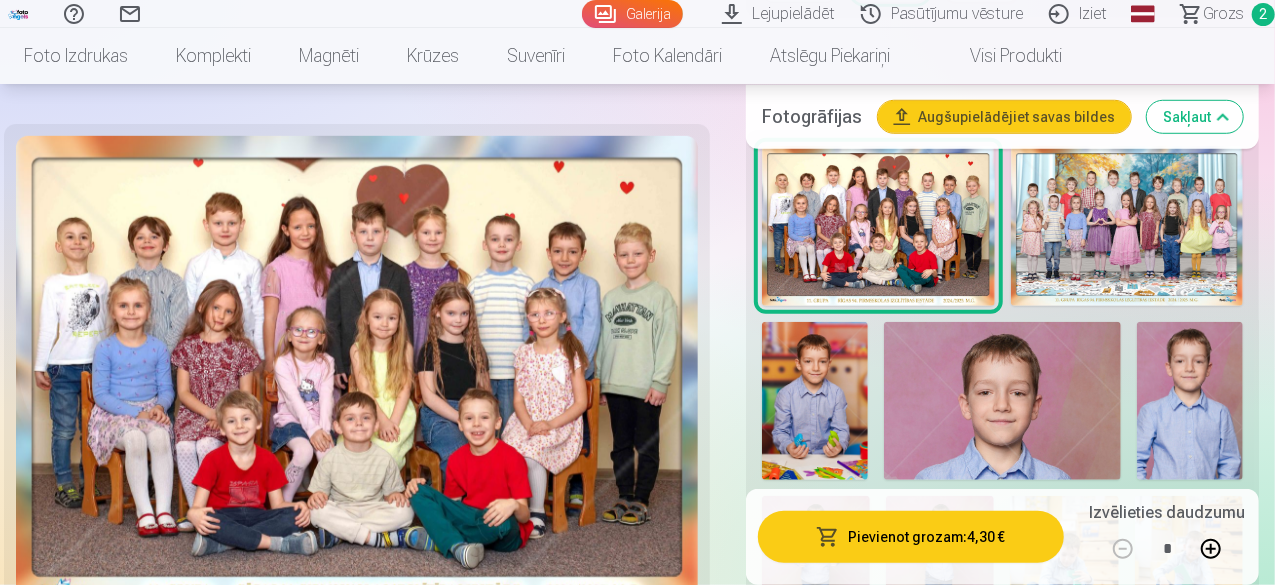 click at bounding box center (1127, 226) 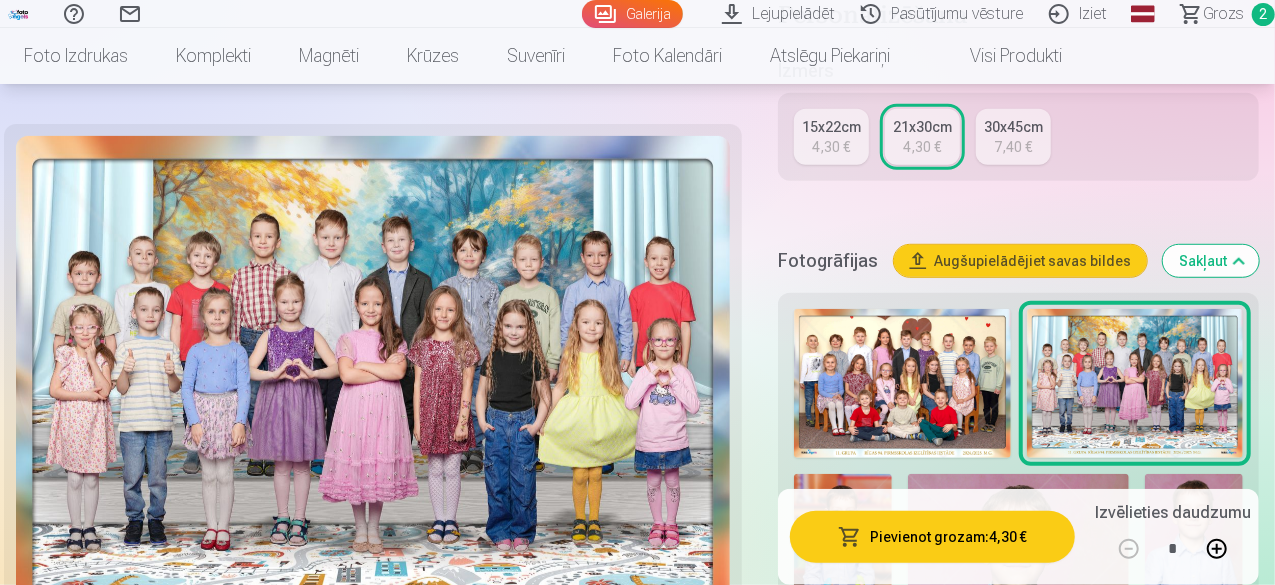 scroll, scrollTop: 700, scrollLeft: 0, axis: vertical 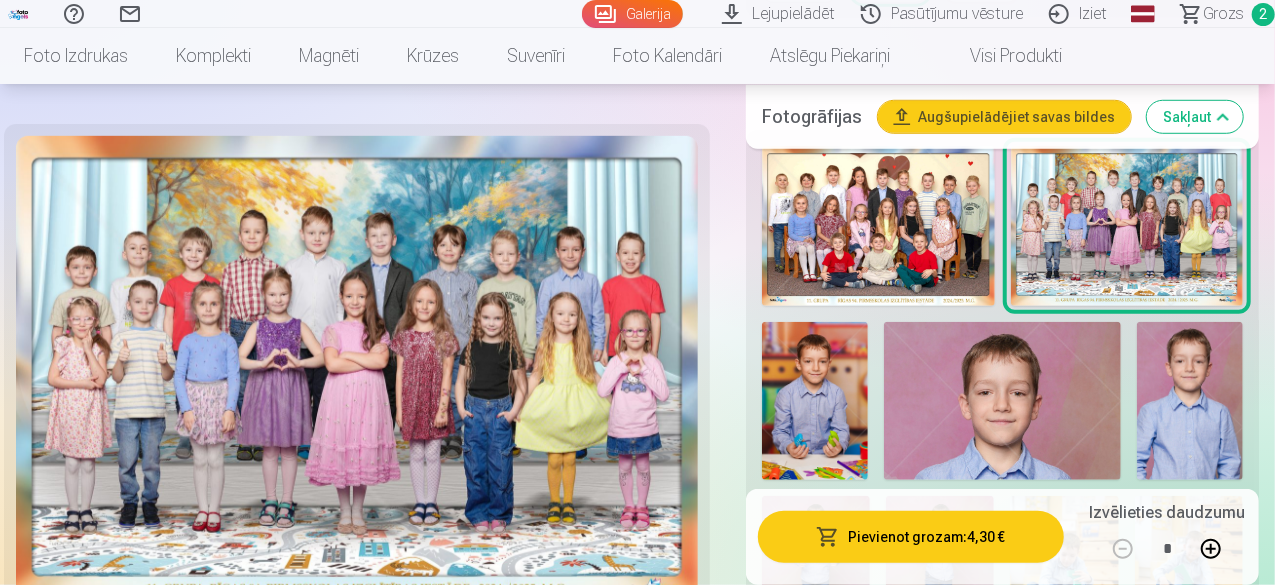 click at bounding box center (878, 226) 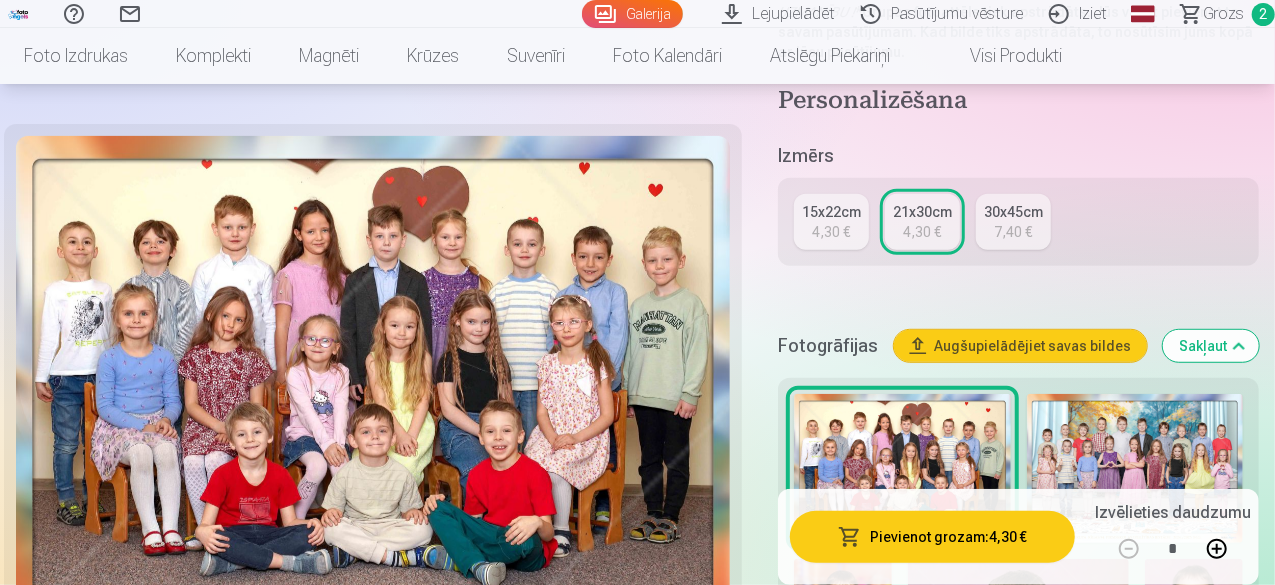scroll, scrollTop: 500, scrollLeft: 0, axis: vertical 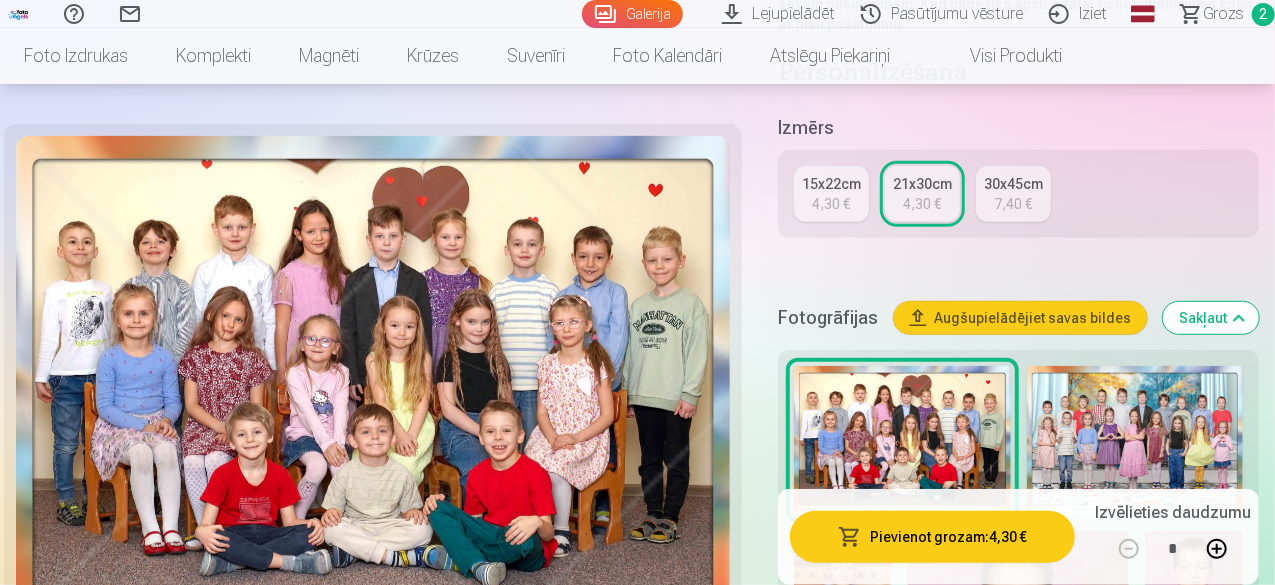 click at bounding box center (1135, 440) 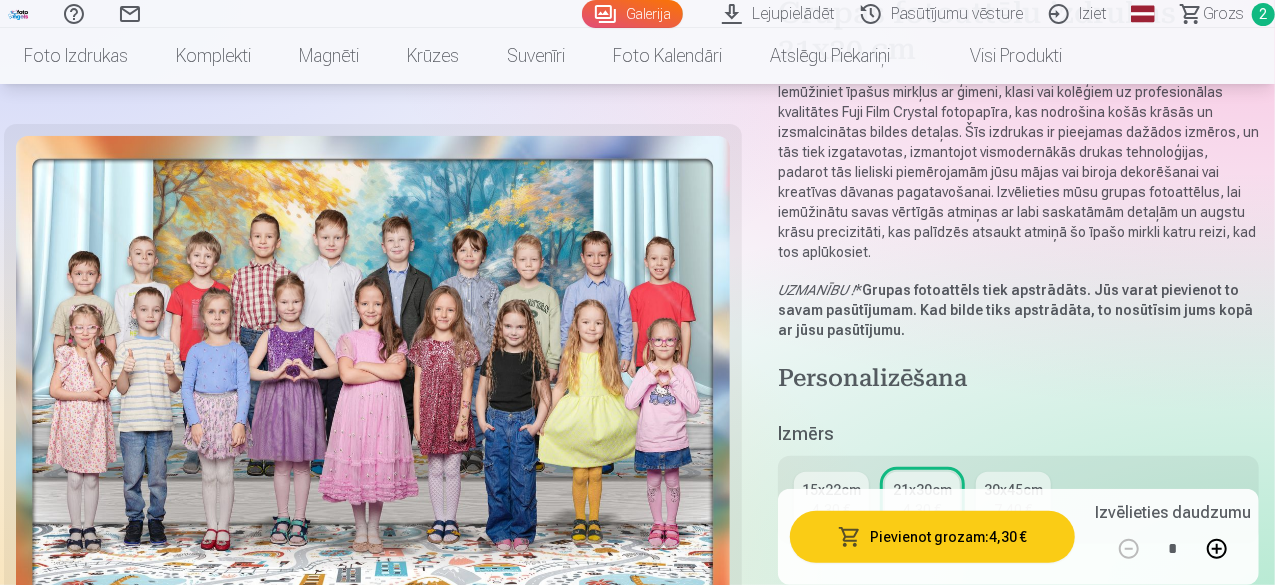 scroll, scrollTop: 200, scrollLeft: 0, axis: vertical 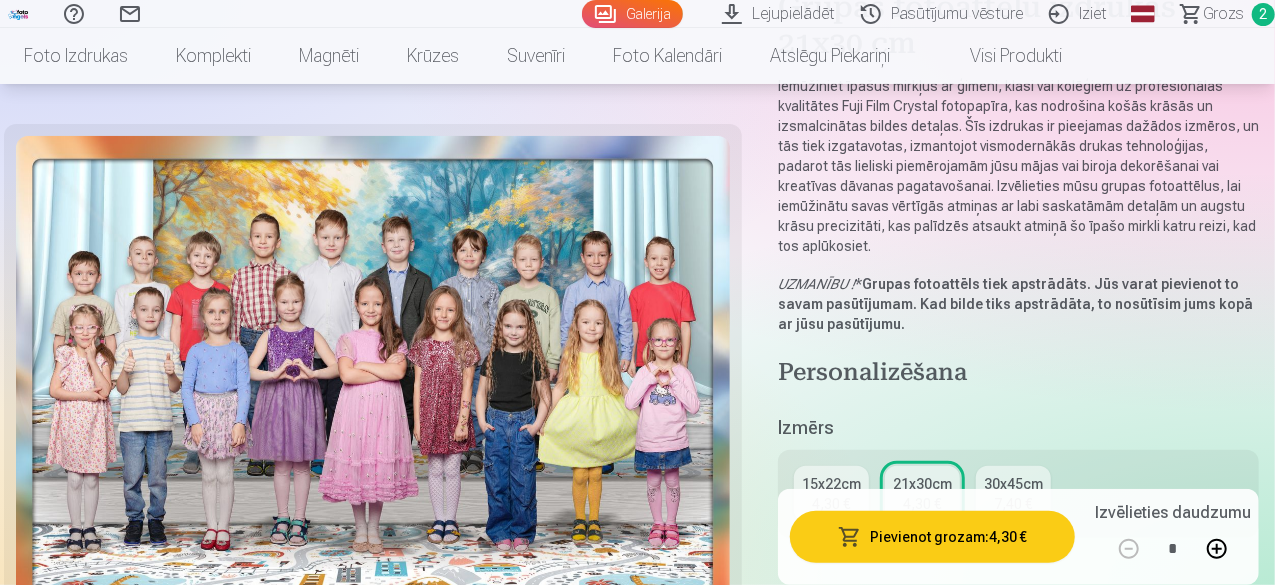 click on "Pievienot grozam :  4,30 €" at bounding box center [932, 537] 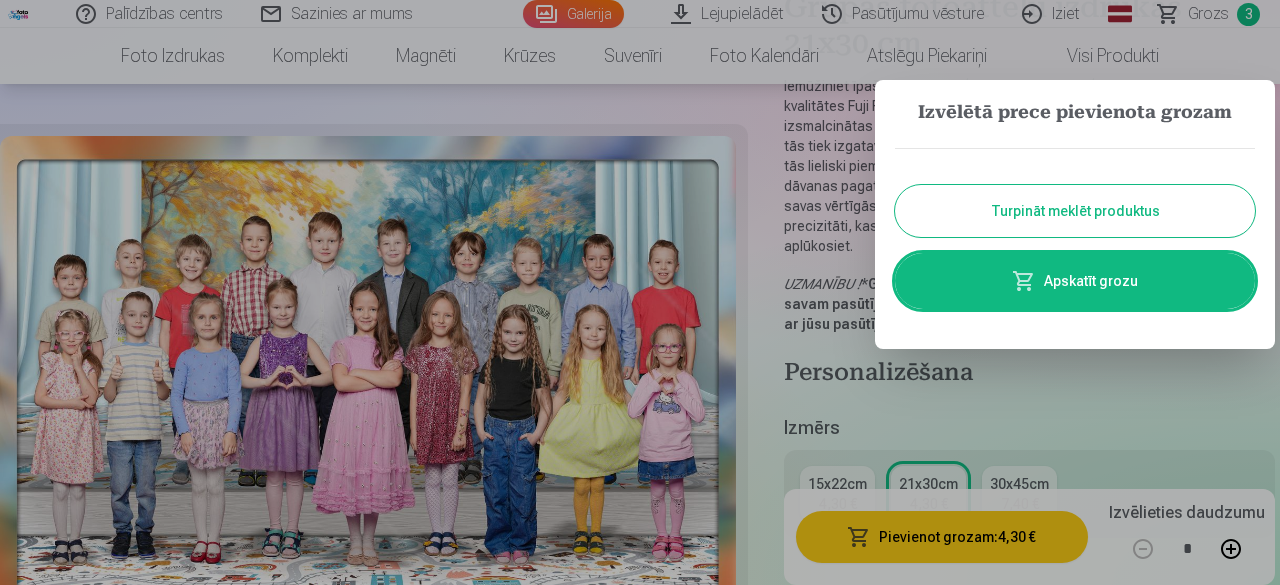 click on "Turpināt meklēt produktus" at bounding box center (1075, 211) 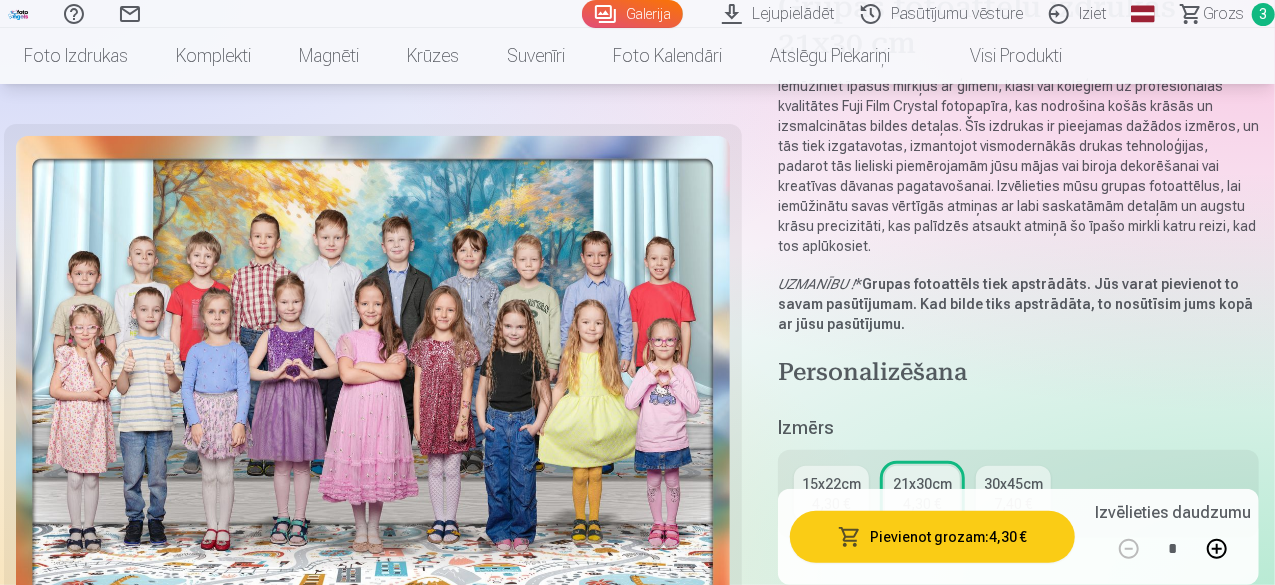 click on "Grozs" at bounding box center (1223, 14) 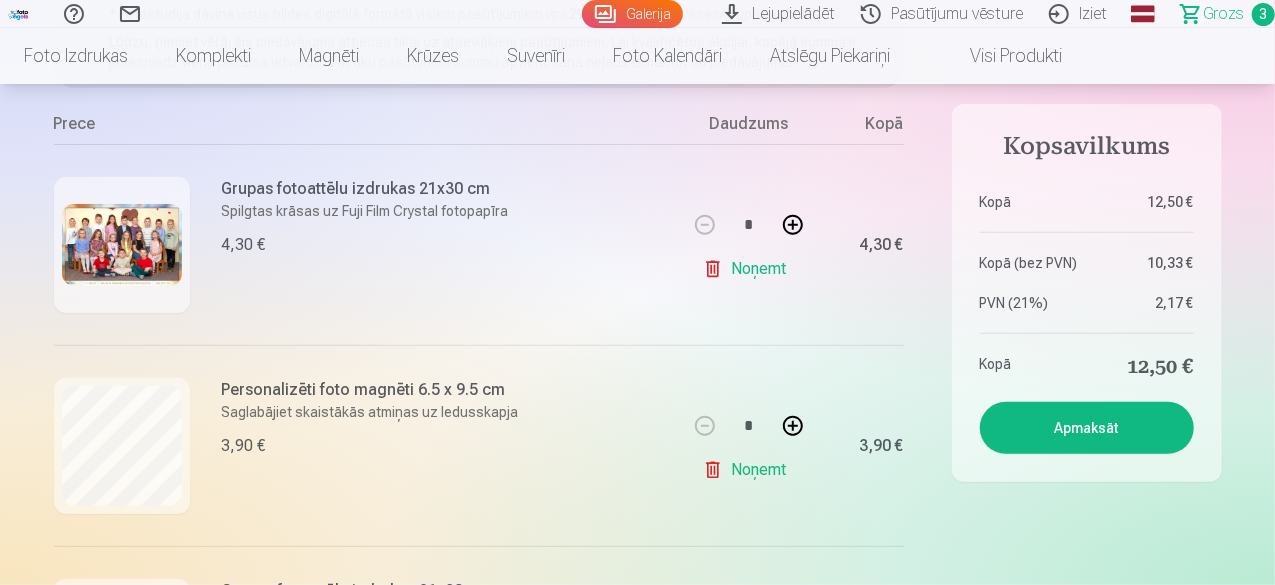 scroll, scrollTop: 300, scrollLeft: 0, axis: vertical 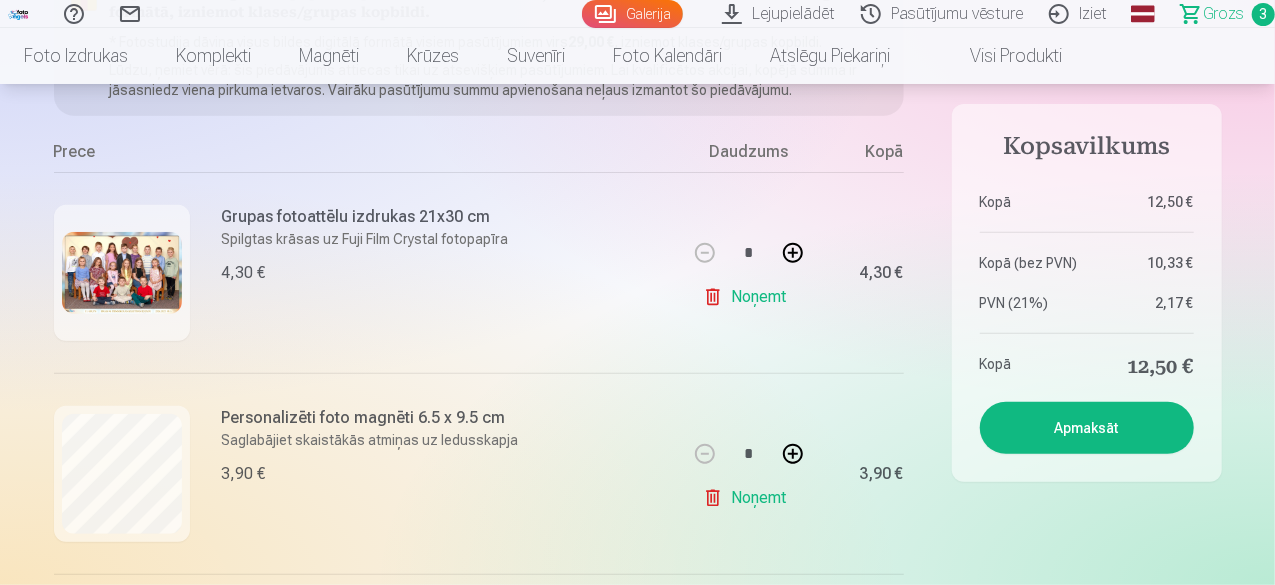 click on "Noņemt" at bounding box center [748, 297] 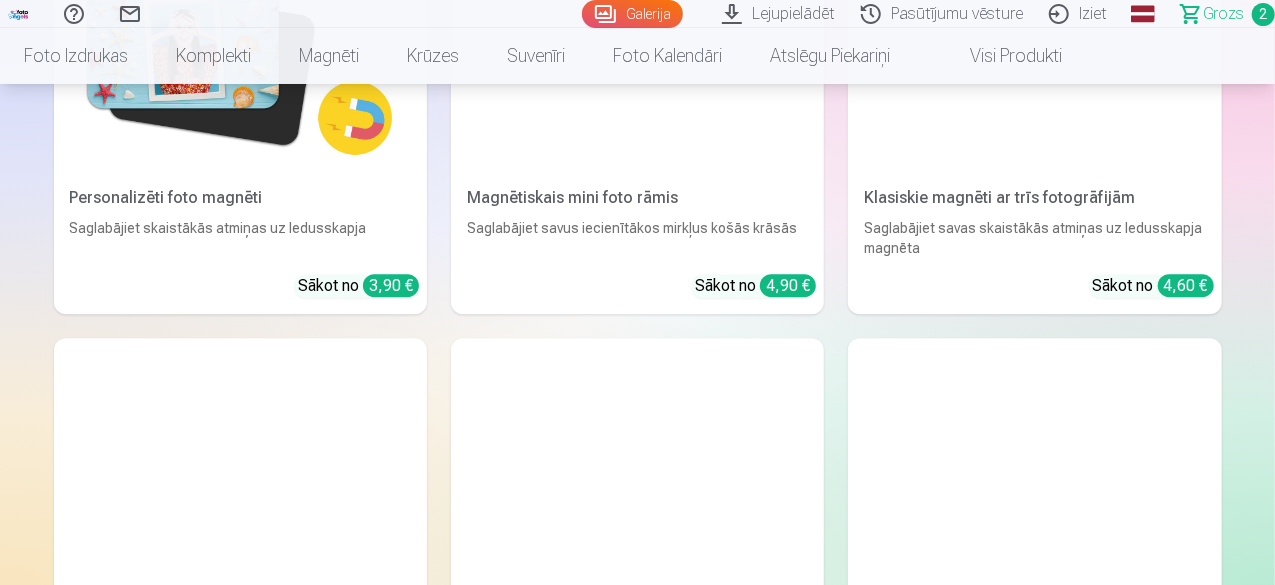 scroll, scrollTop: 3100, scrollLeft: 0, axis: vertical 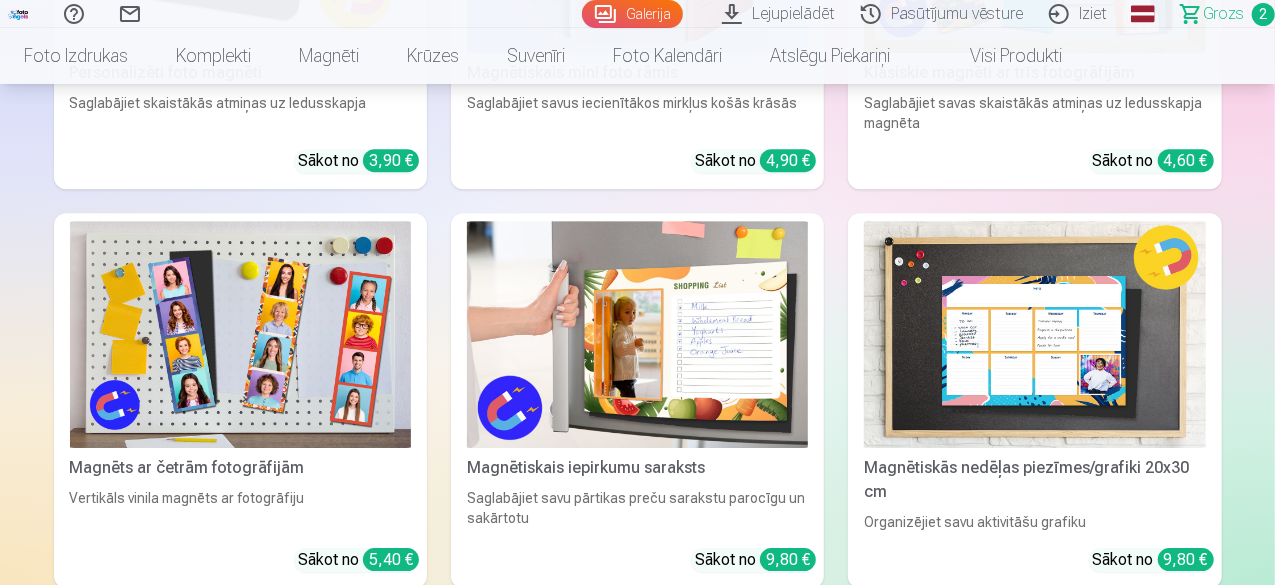 click at bounding box center (637, 1202) 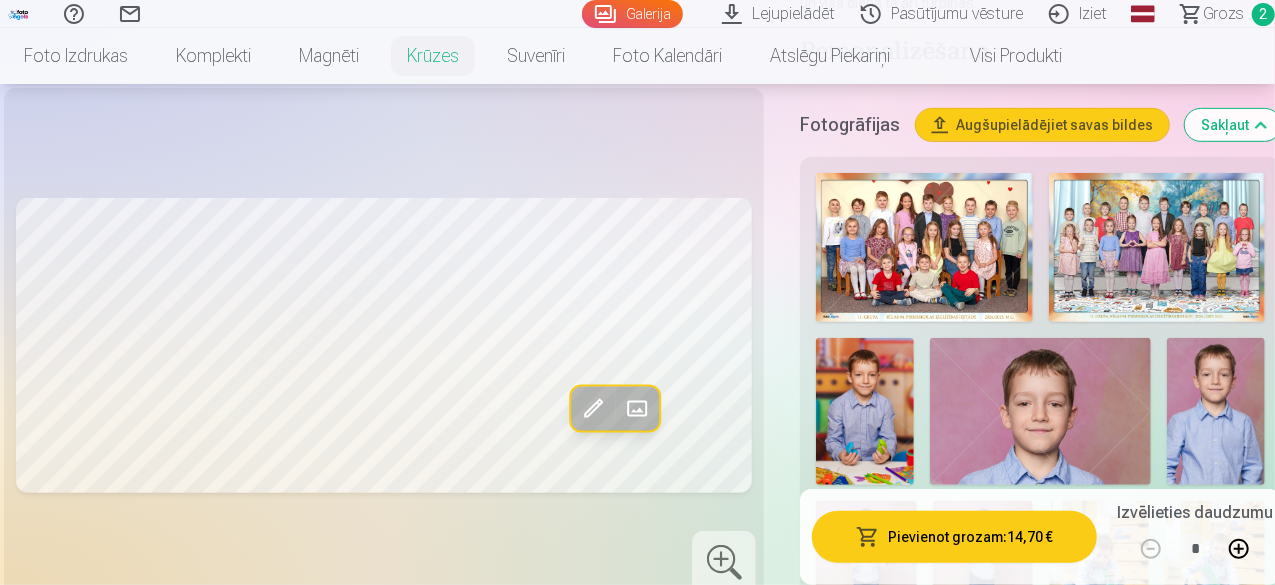 scroll, scrollTop: 500, scrollLeft: 0, axis: vertical 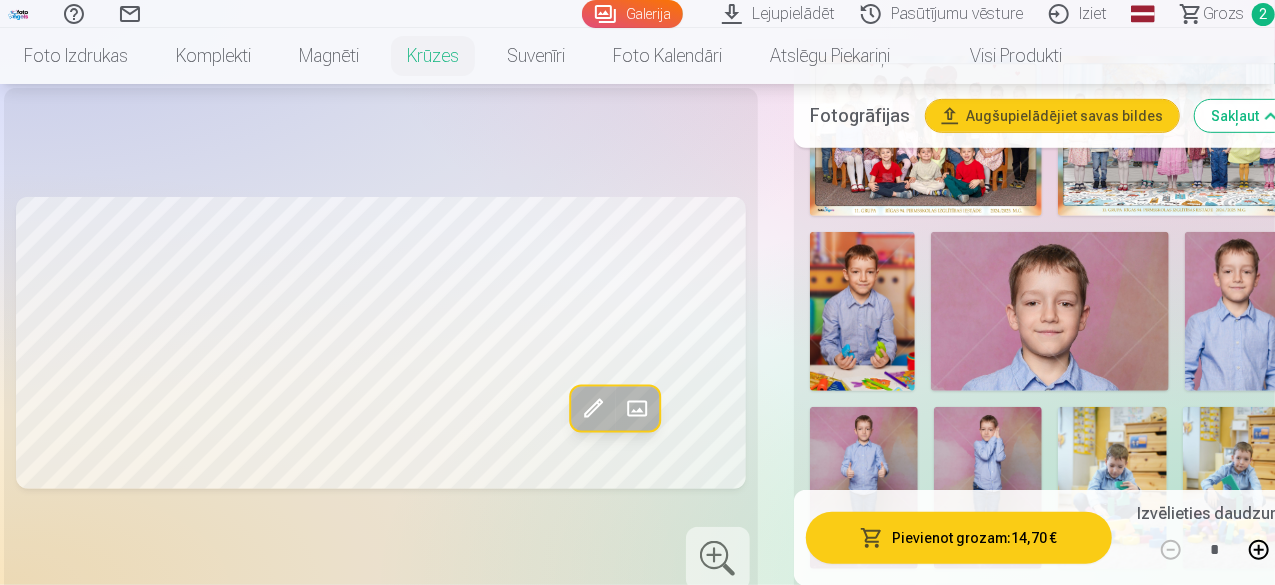 click at bounding box center (1050, 311) 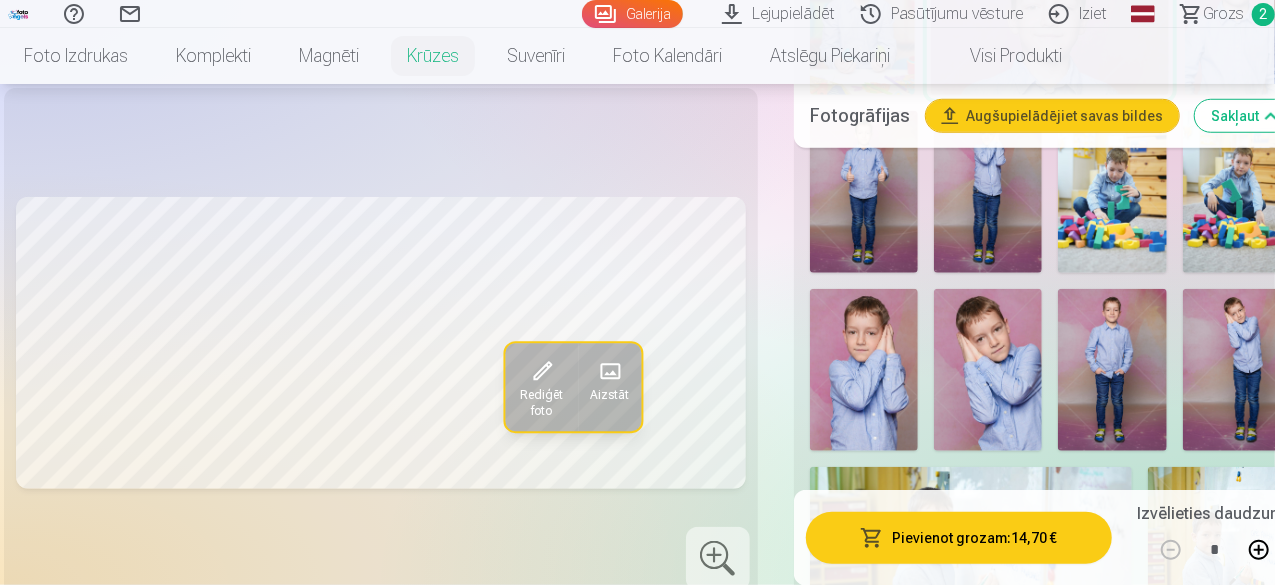 scroll, scrollTop: 800, scrollLeft: 0, axis: vertical 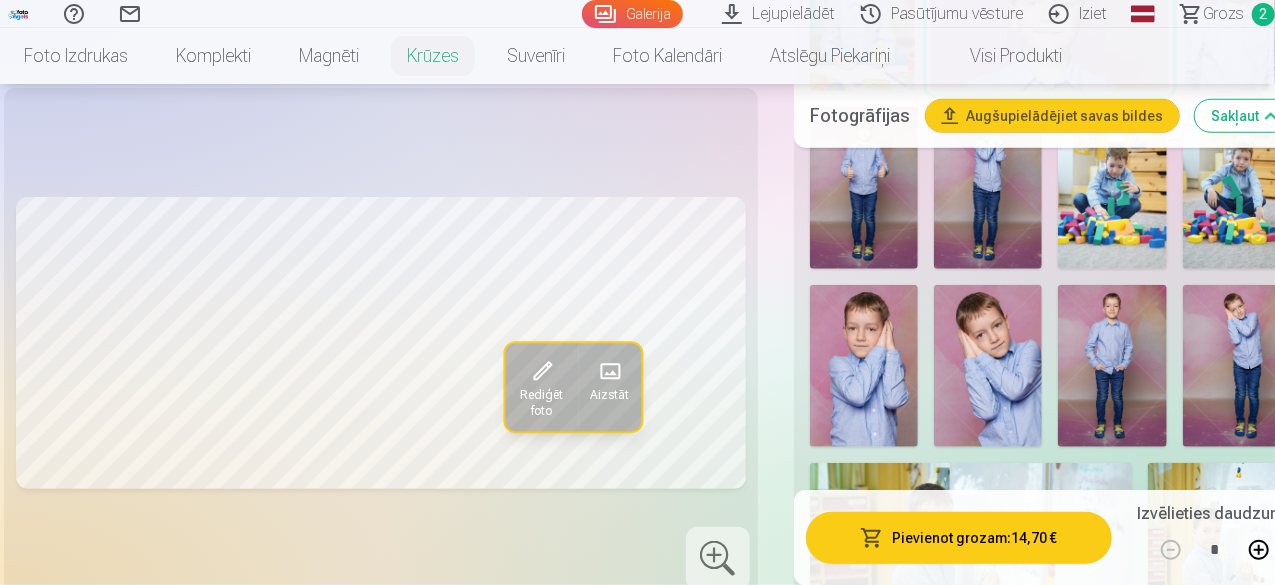 click at bounding box center [1112, 188] 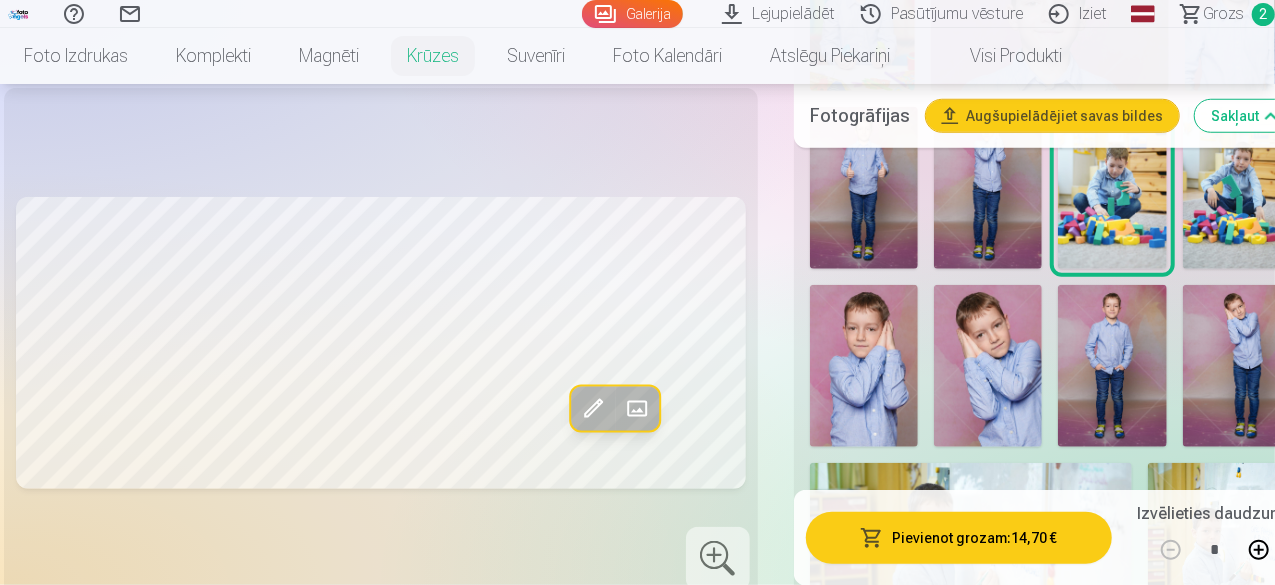click at bounding box center [1237, 188] 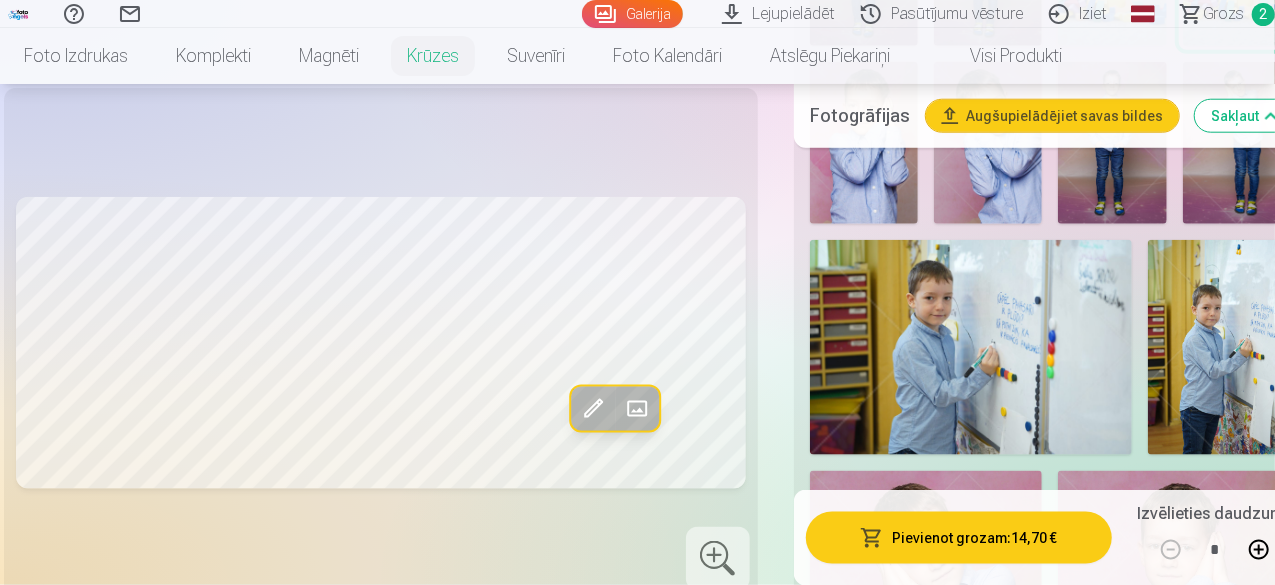 scroll, scrollTop: 1100, scrollLeft: 0, axis: vertical 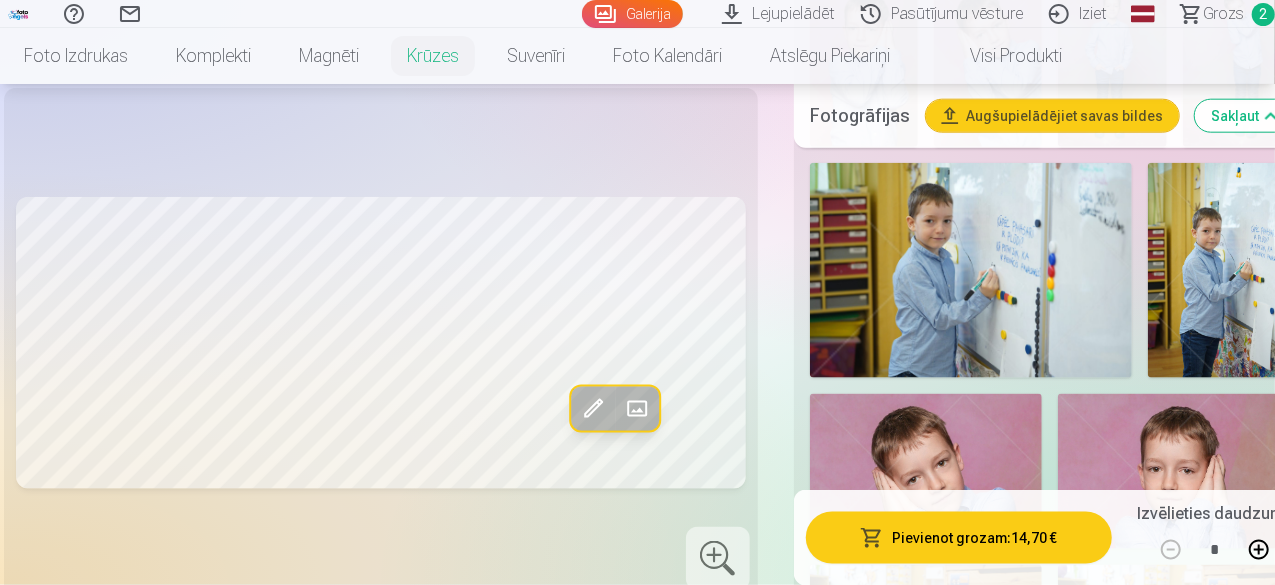 click at bounding box center (971, 270) 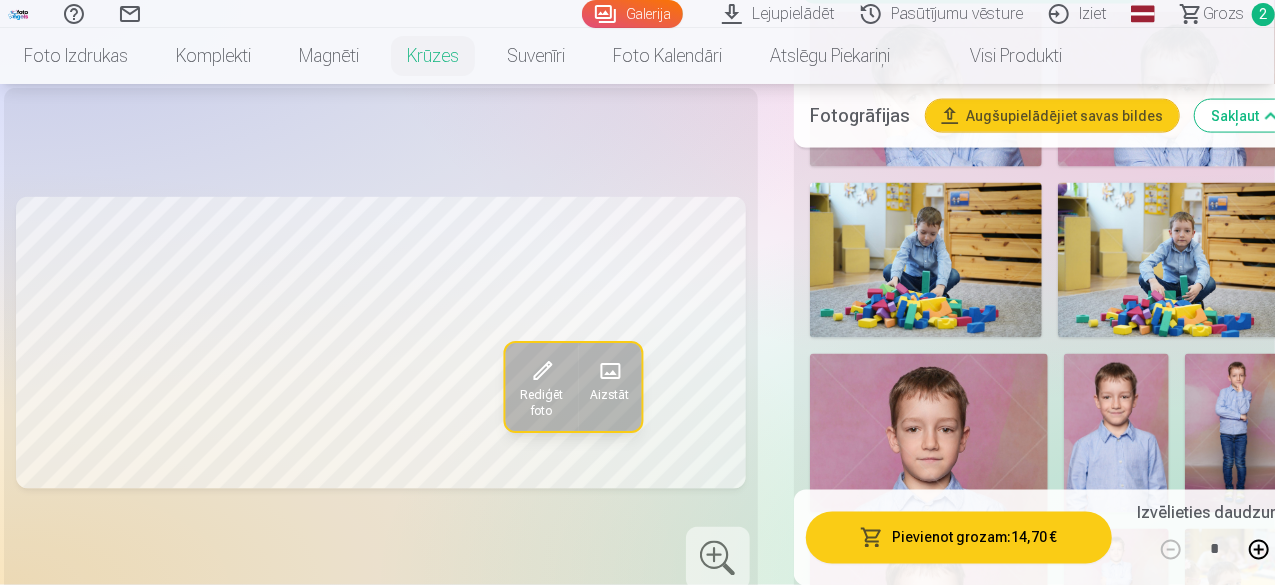 scroll, scrollTop: 1500, scrollLeft: 0, axis: vertical 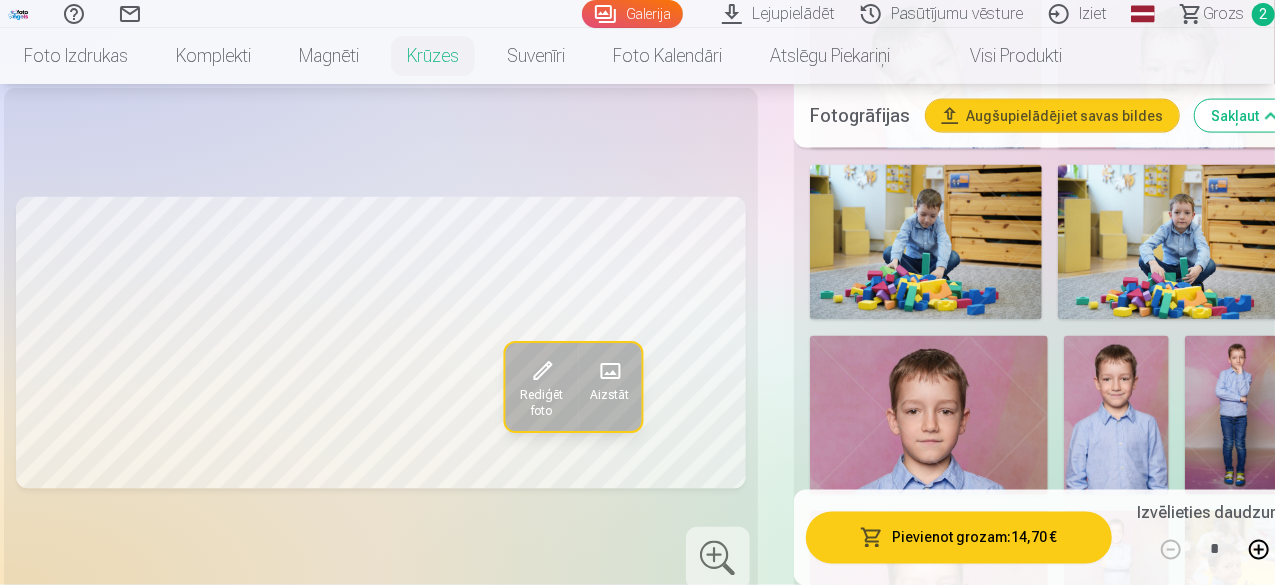 click at bounding box center [1174, 242] 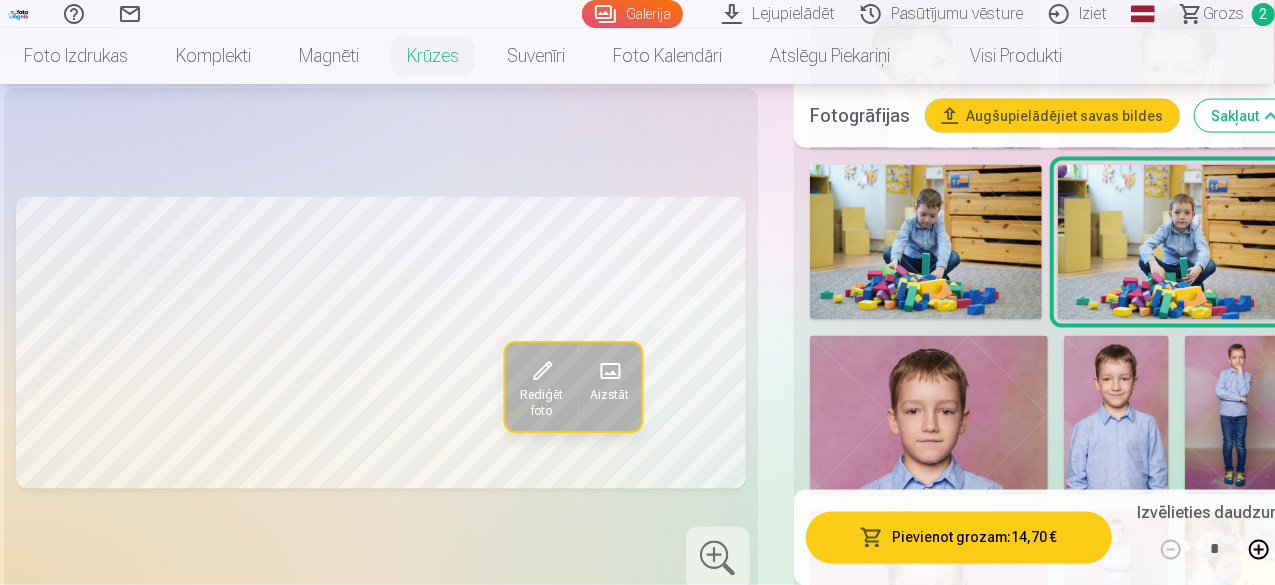 click at bounding box center (1050, 786) 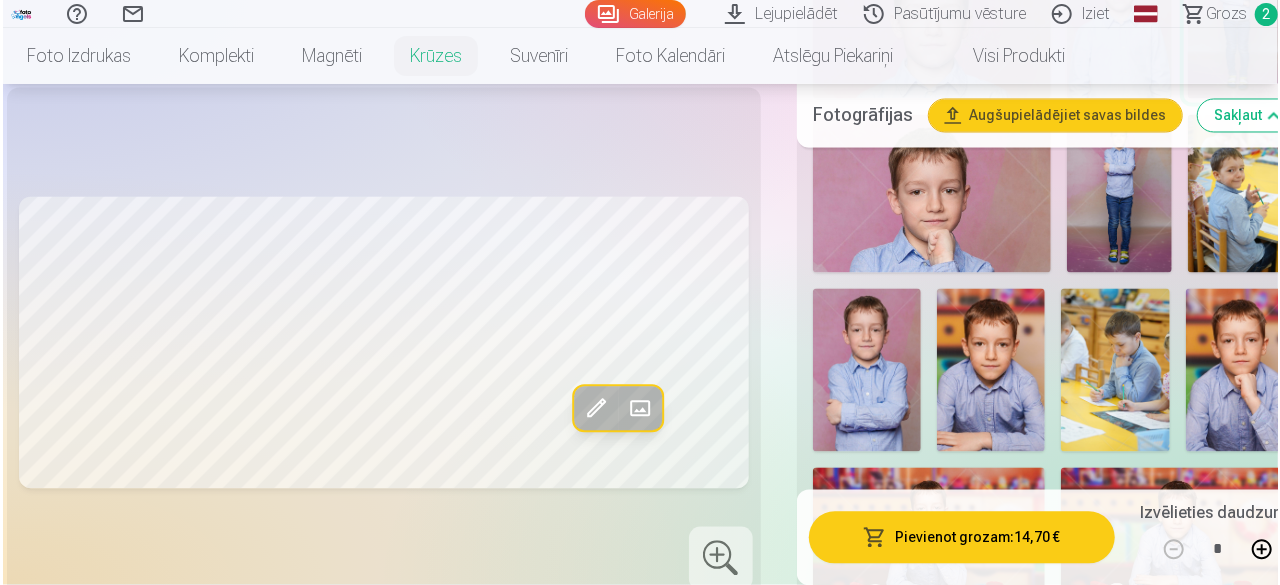 scroll, scrollTop: 1900, scrollLeft: 0, axis: vertical 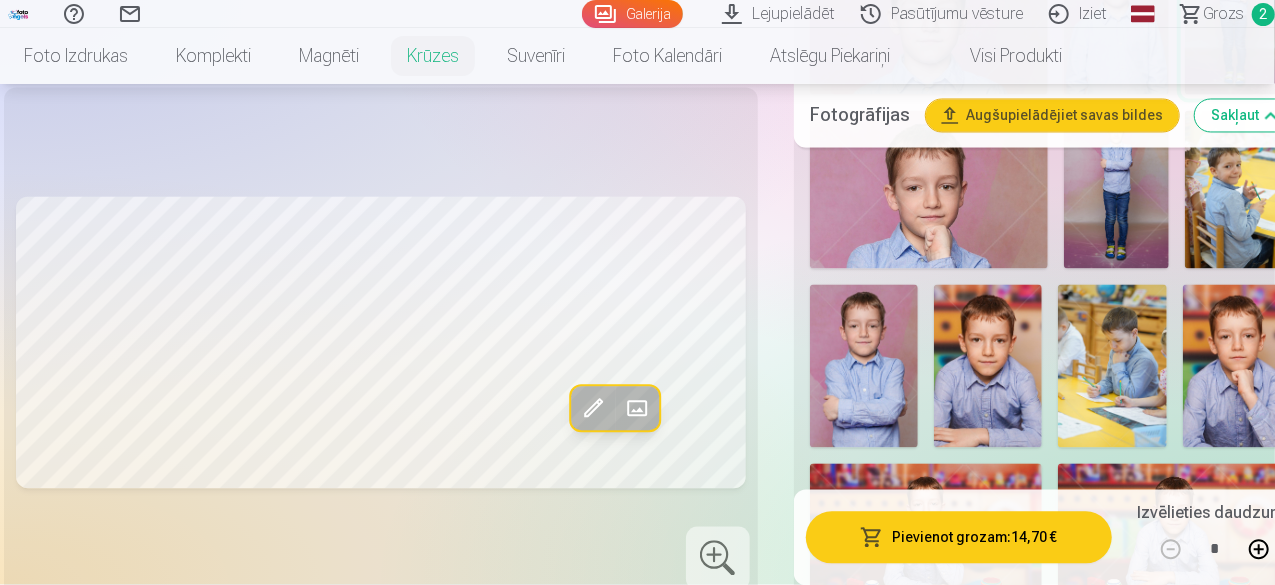 click at bounding box center (594, 409) 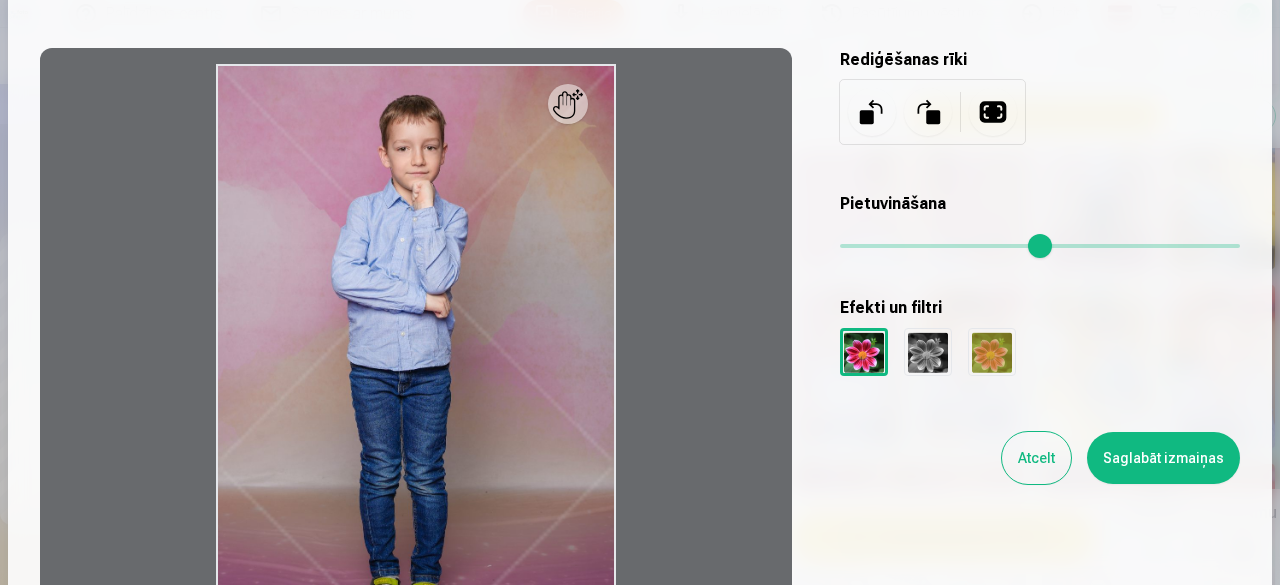 scroll, scrollTop: 100, scrollLeft: 0, axis: vertical 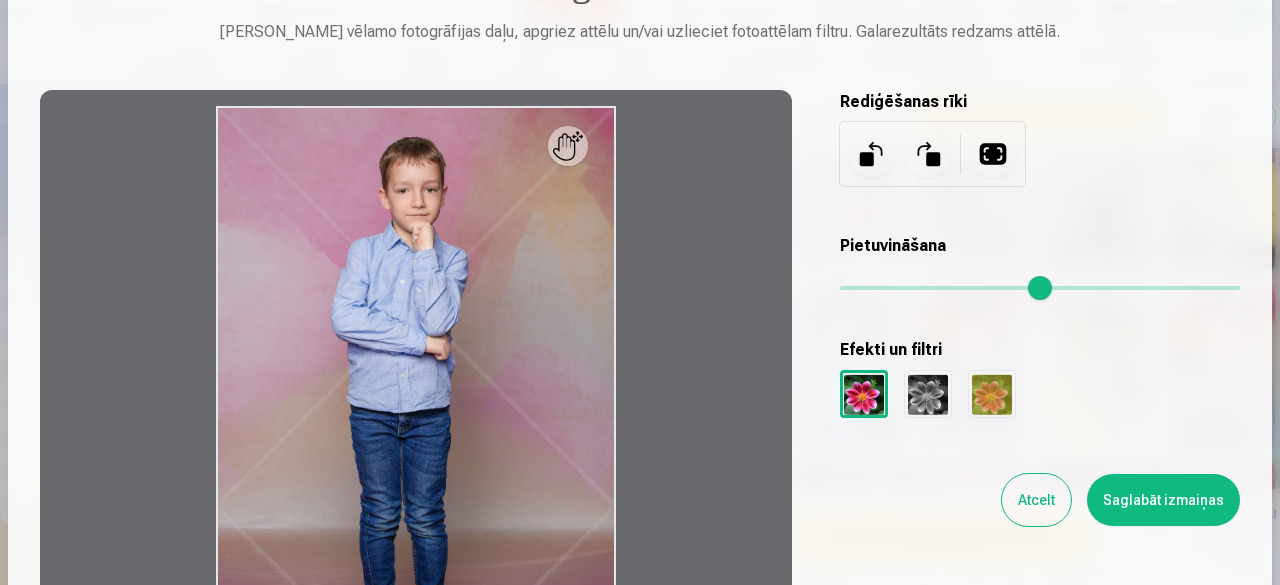 click at bounding box center [928, 394] 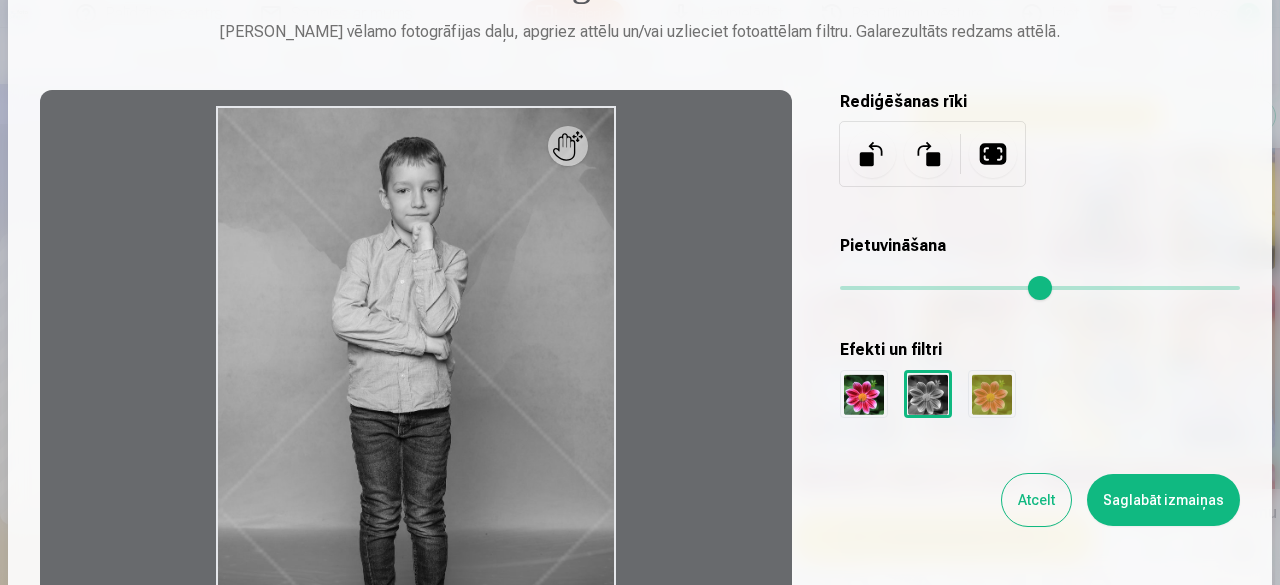 click at bounding box center [864, 394] 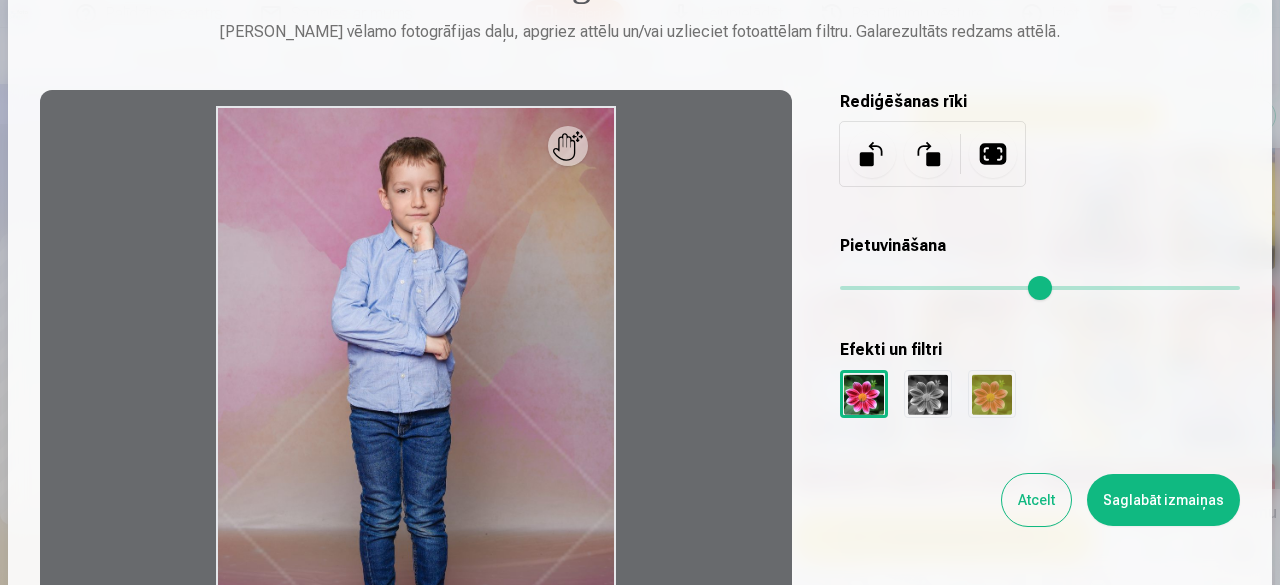 click at bounding box center [992, 394] 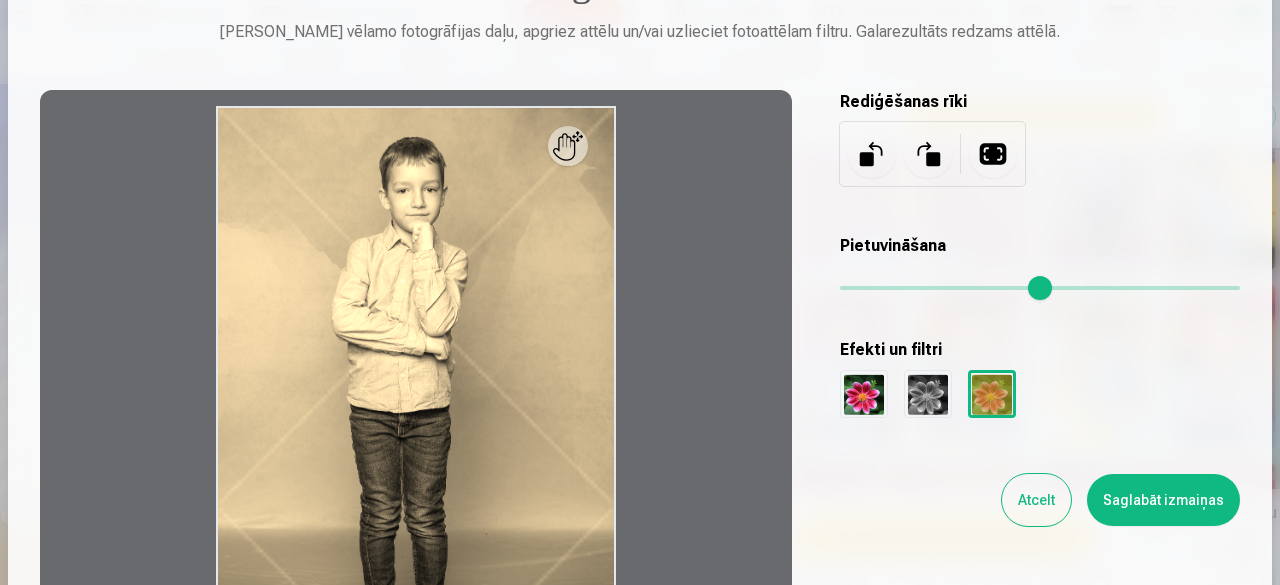 click at bounding box center [864, 394] 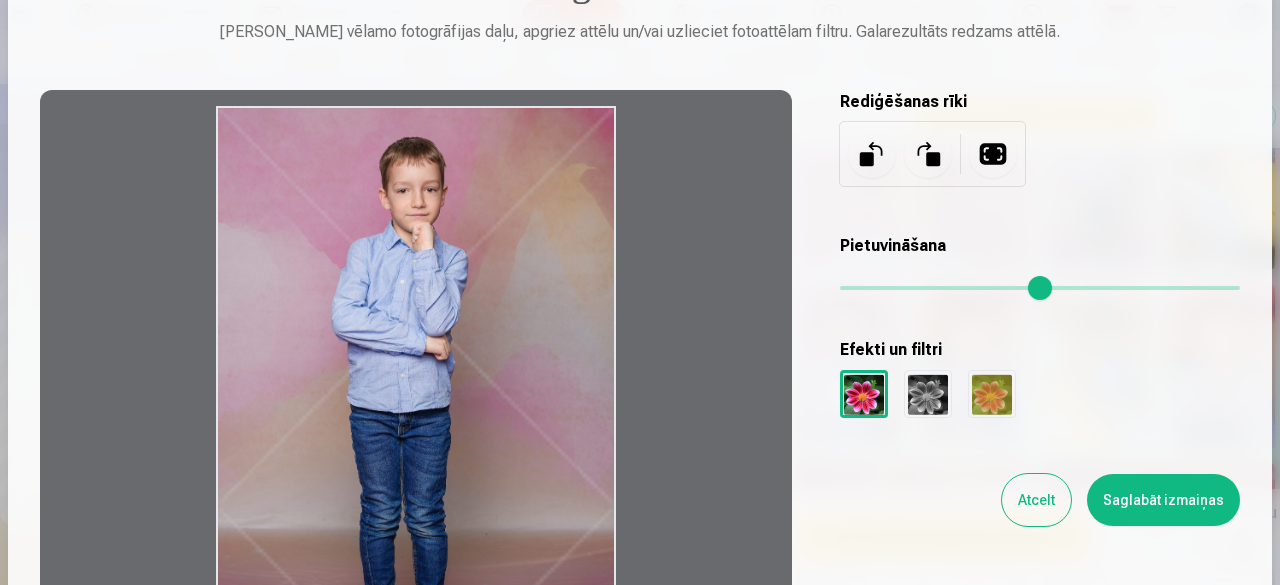 drag, startPoint x: 576, startPoint y: 149, endPoint x: 404, endPoint y: 309, distance: 234.91275 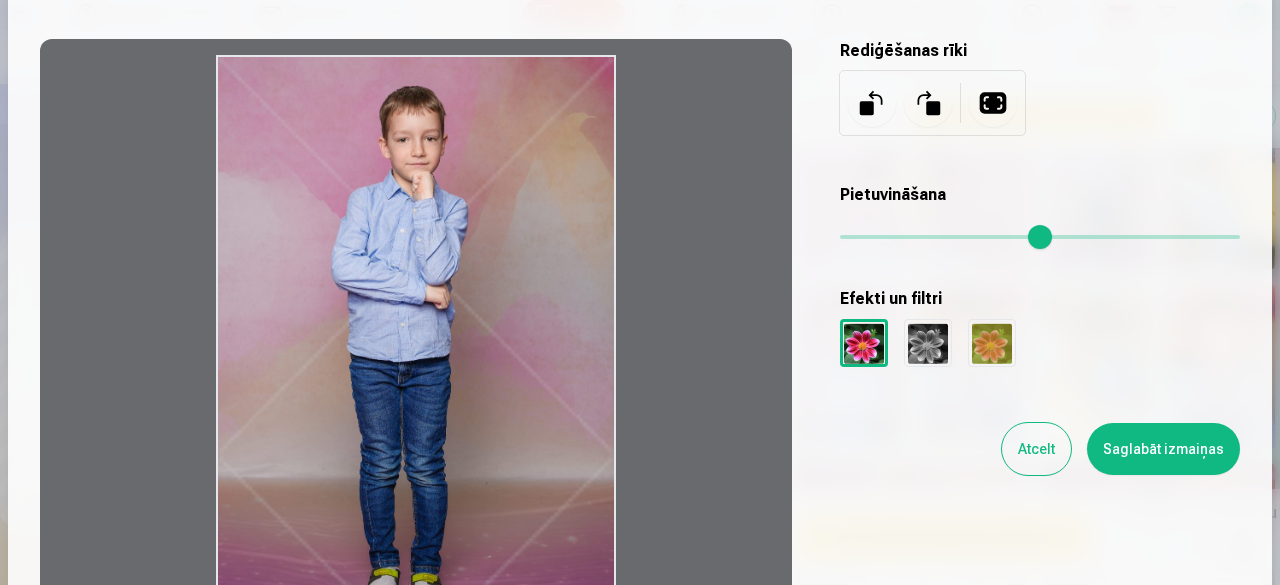 scroll, scrollTop: 128, scrollLeft: 0, axis: vertical 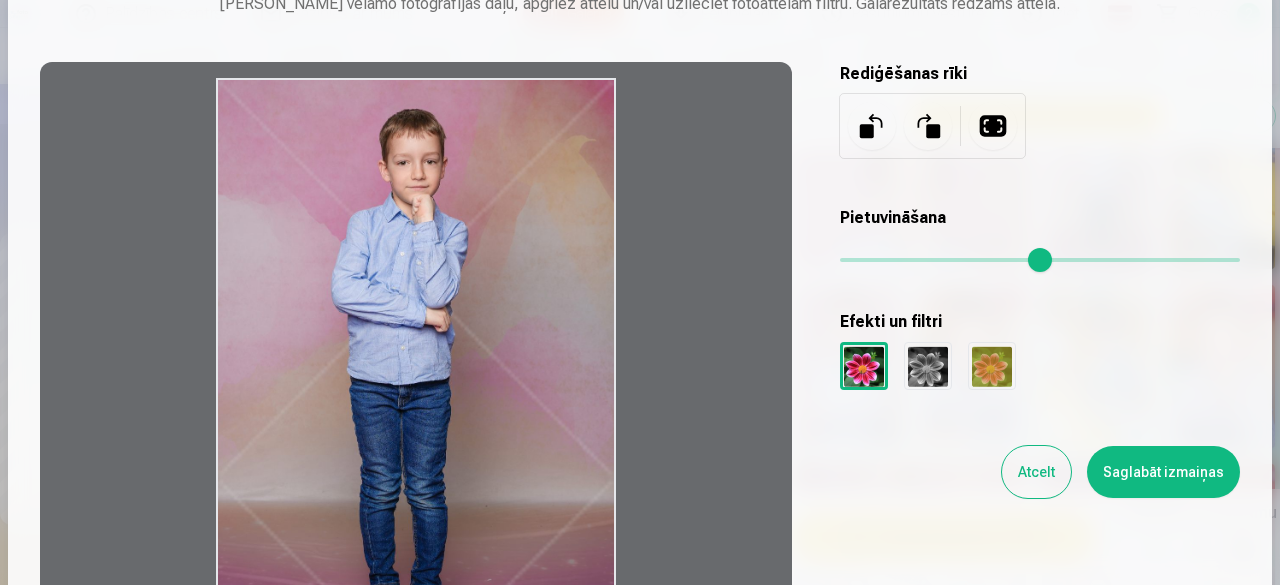 click on "Saglabāt izmaiņas" at bounding box center [1163, 472] 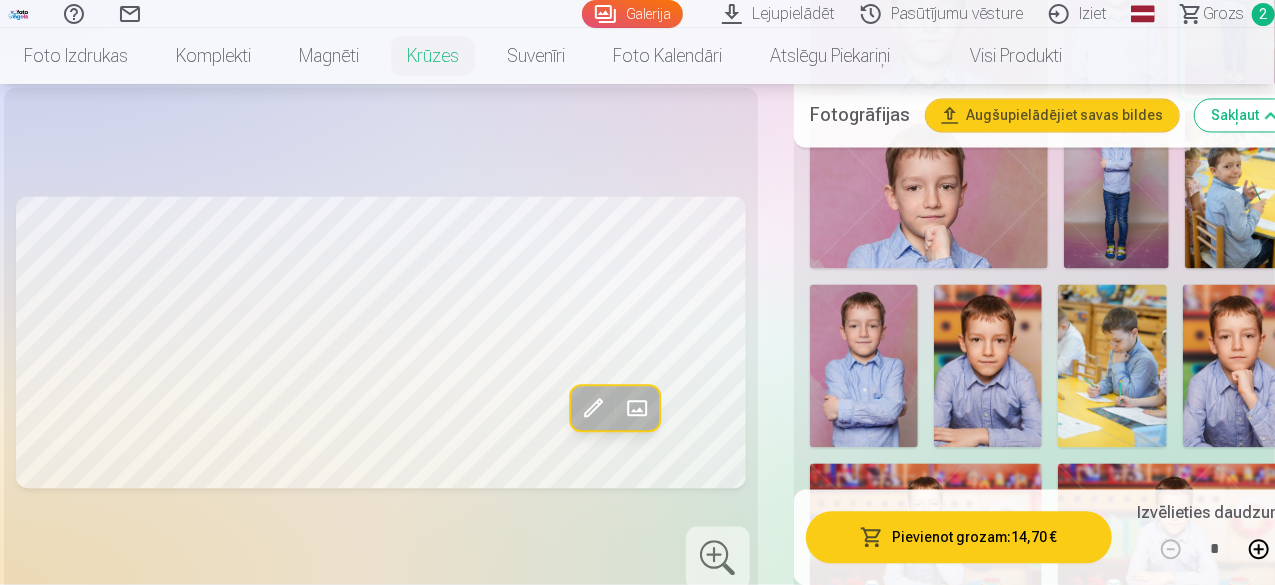 click on "Pievienot grozam :  14,70 €" at bounding box center [959, 537] 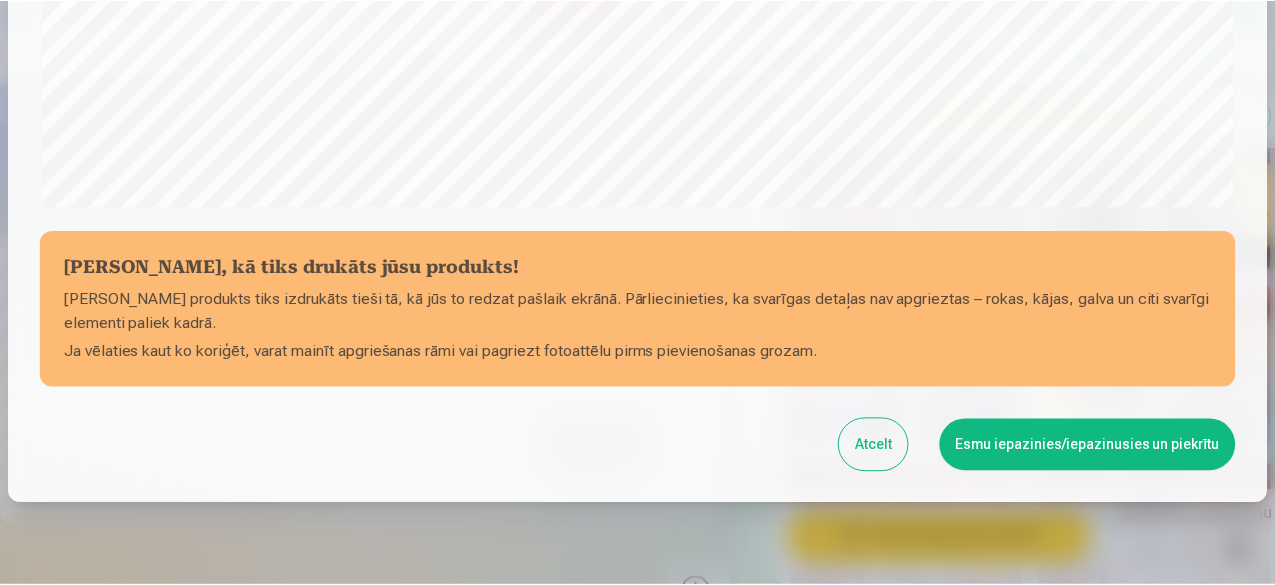 scroll, scrollTop: 839, scrollLeft: 0, axis: vertical 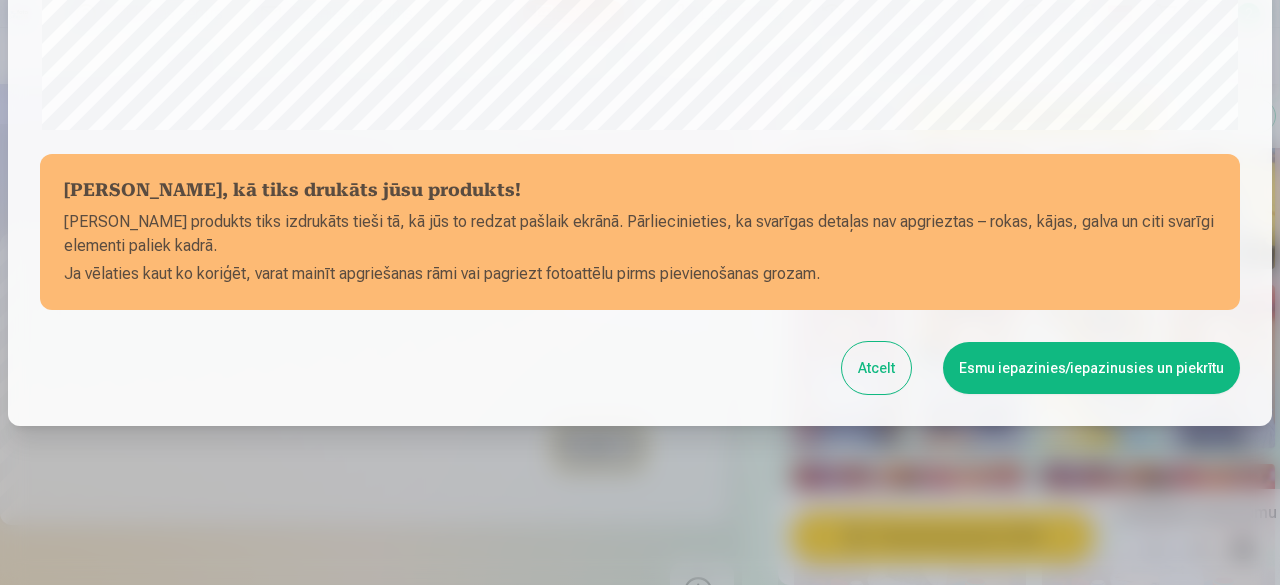 click on "Esmu iepazinies/iepazinusies un piekrītu" at bounding box center (1091, 368) 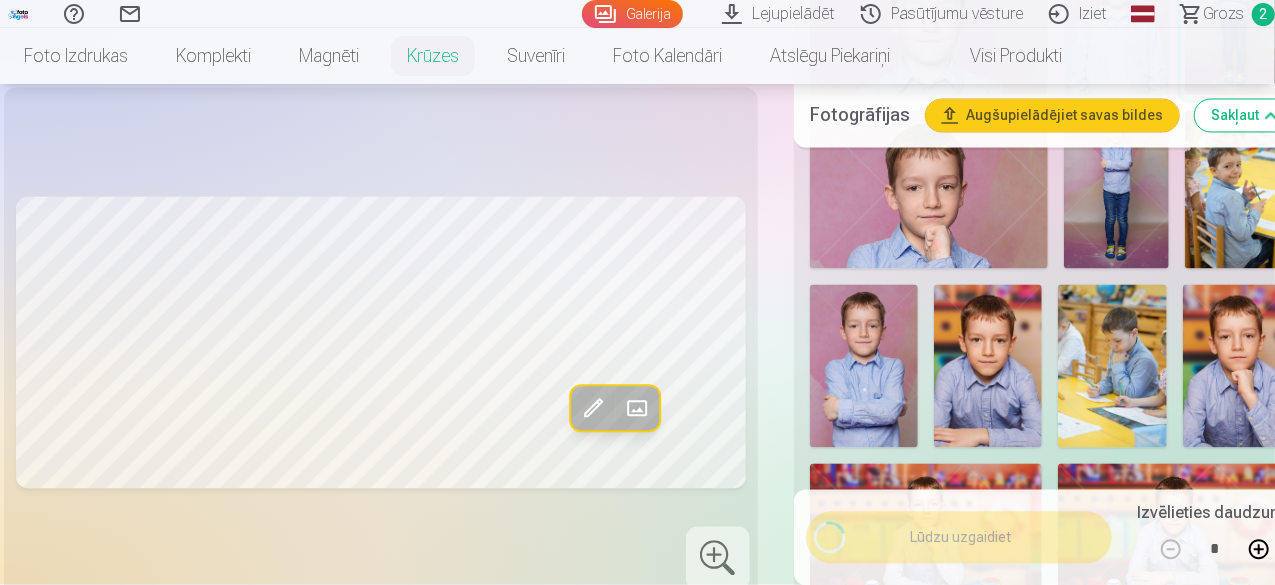 scroll, scrollTop: 836, scrollLeft: 0, axis: vertical 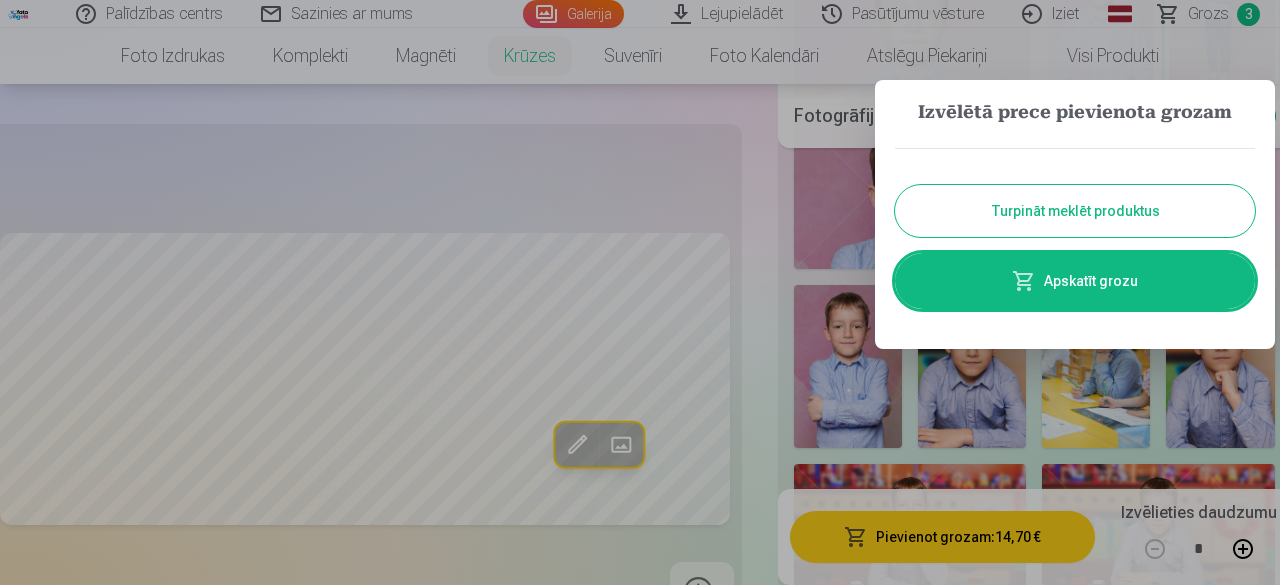click on "Apskatīt grozu" at bounding box center [1075, 281] 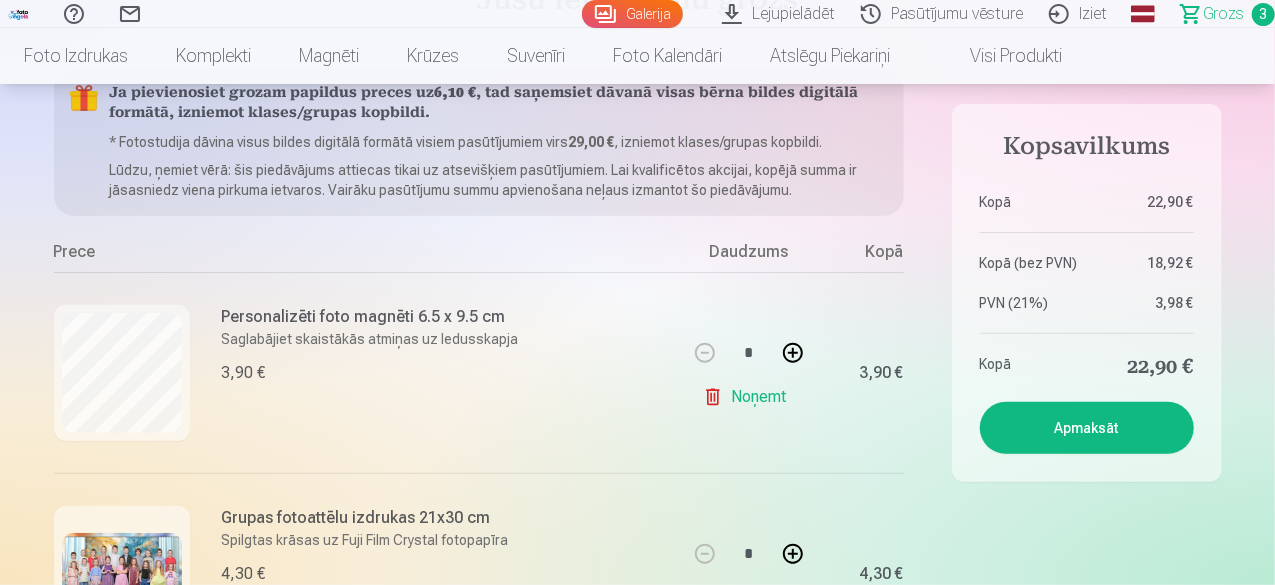 scroll, scrollTop: 200, scrollLeft: 0, axis: vertical 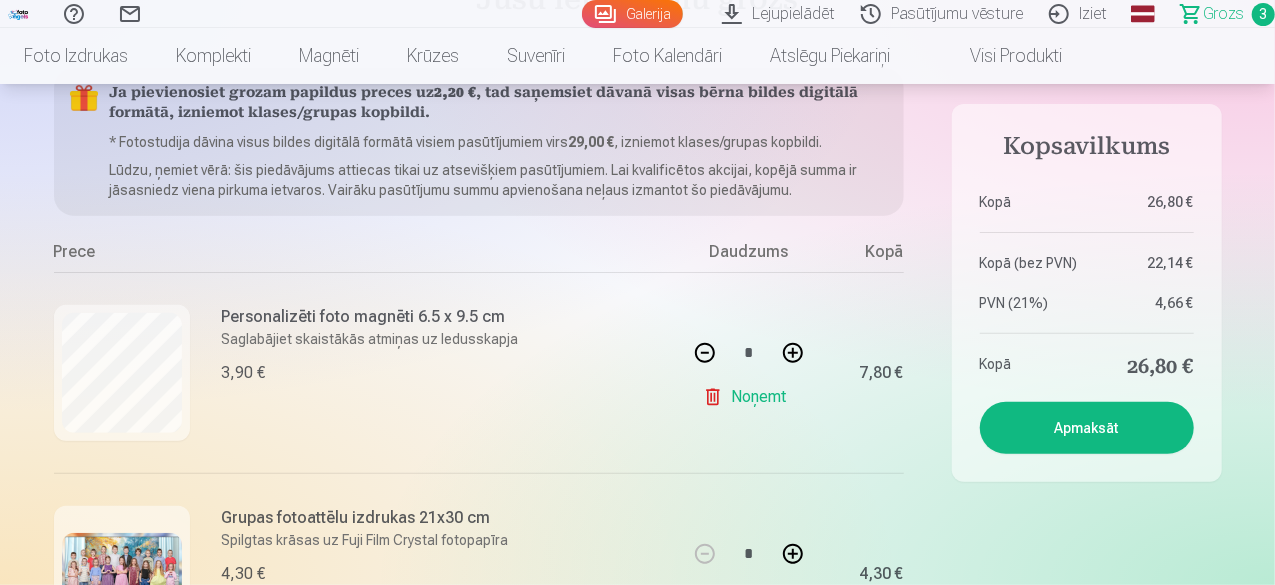 click at bounding box center (705, 353) 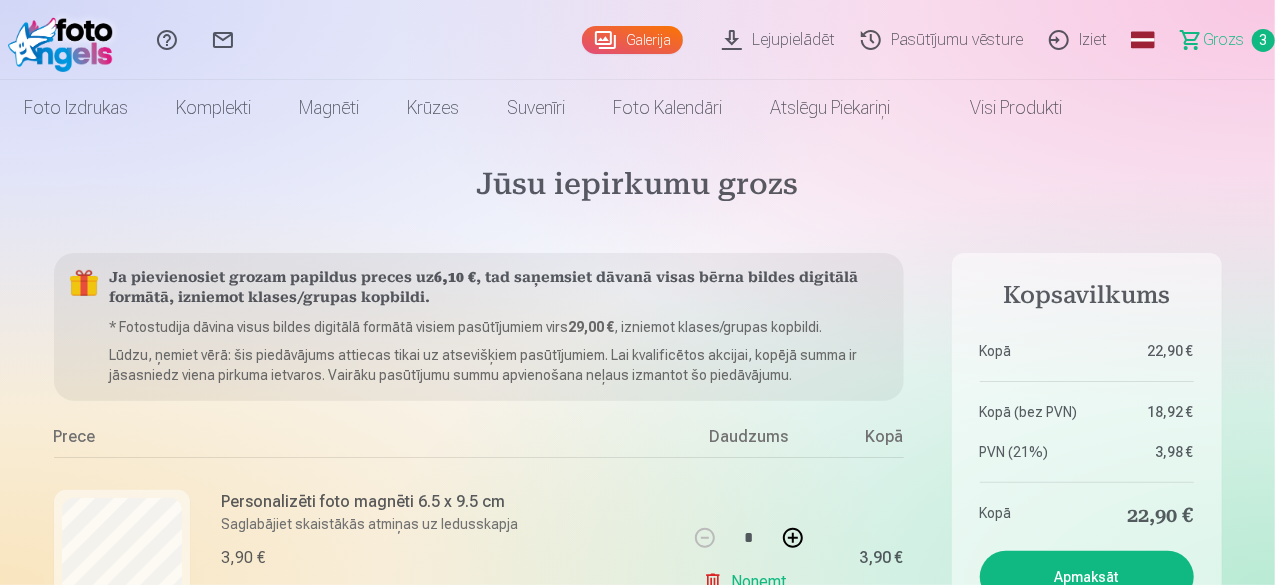 scroll, scrollTop: 0, scrollLeft: 0, axis: both 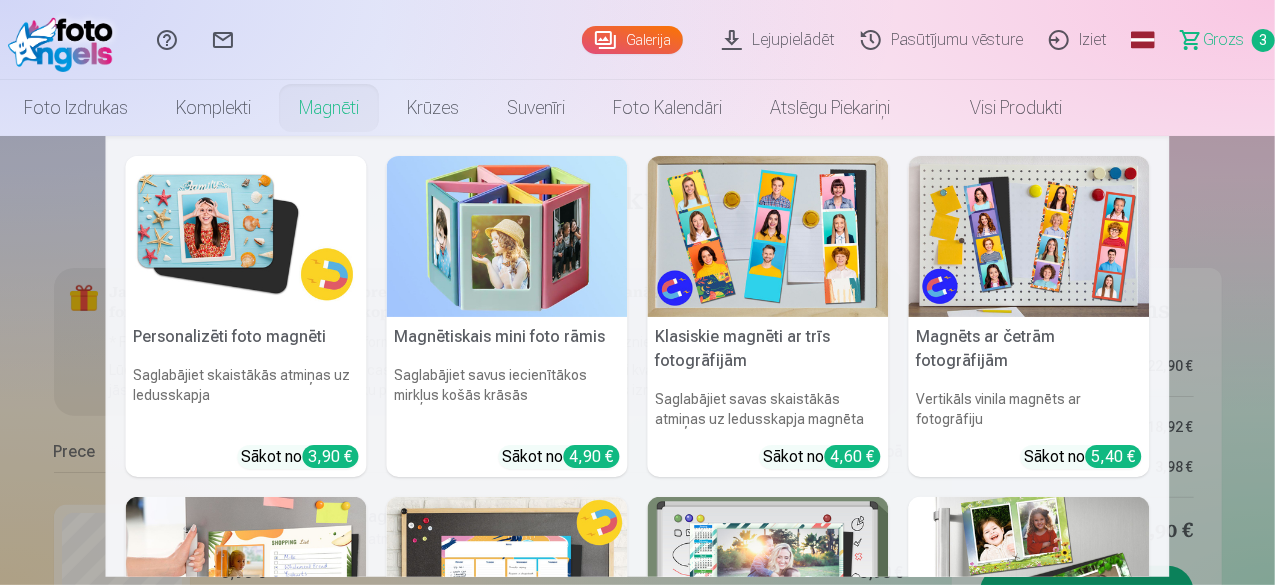 click on "Magnēti" at bounding box center (329, 108) 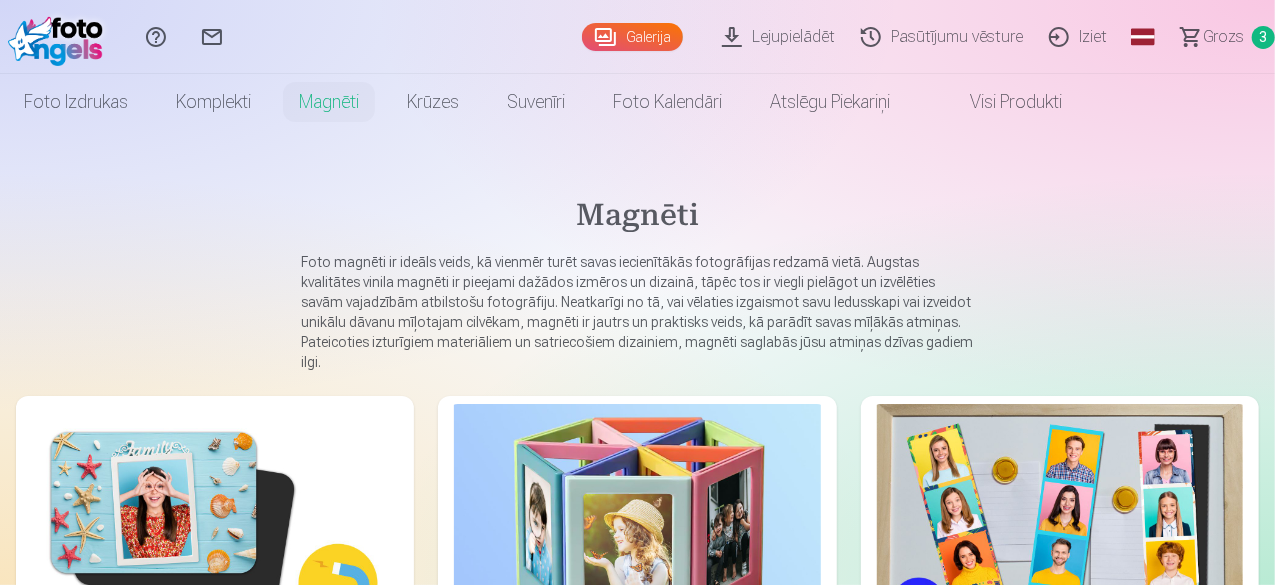 scroll, scrollTop: 300, scrollLeft: 0, axis: vertical 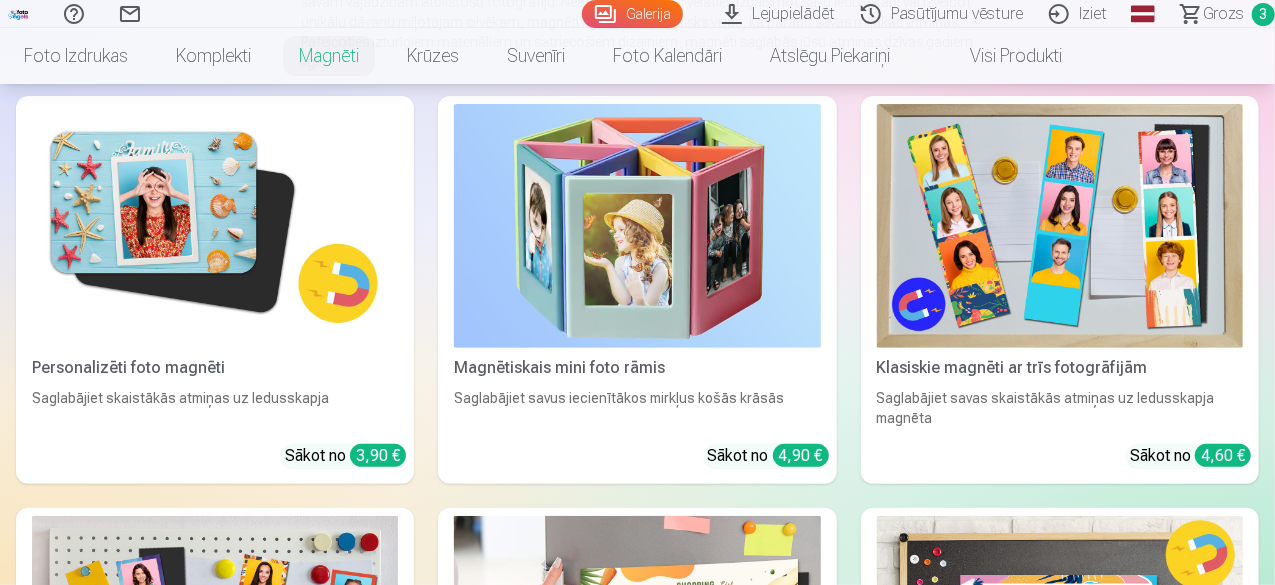 click at bounding box center (215, 226) 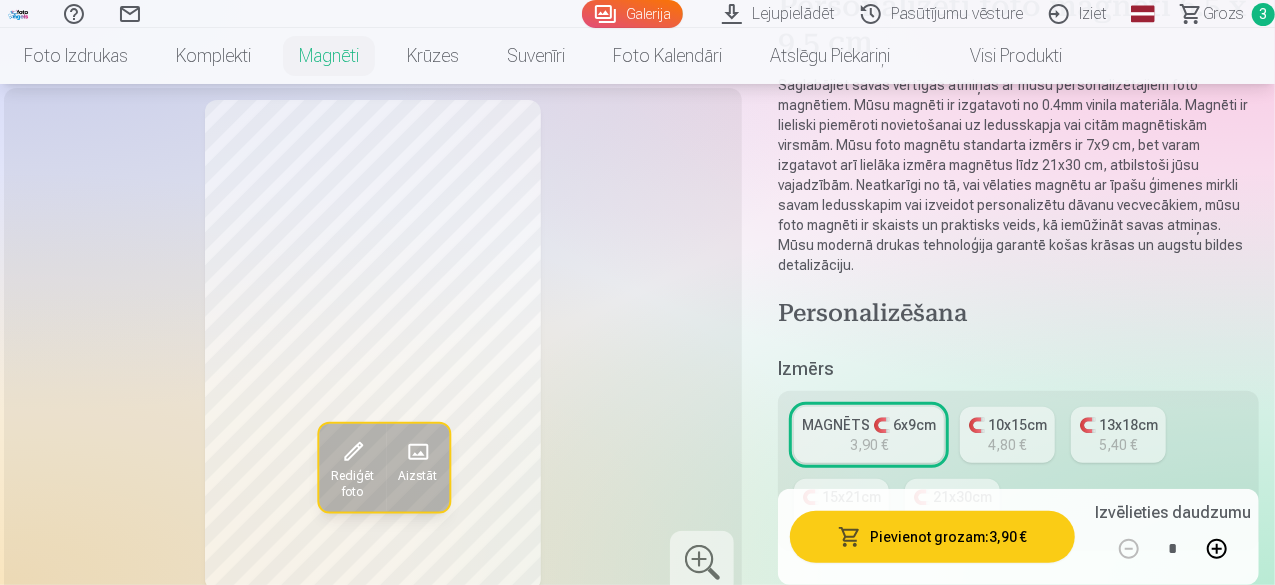 scroll, scrollTop: 300, scrollLeft: 0, axis: vertical 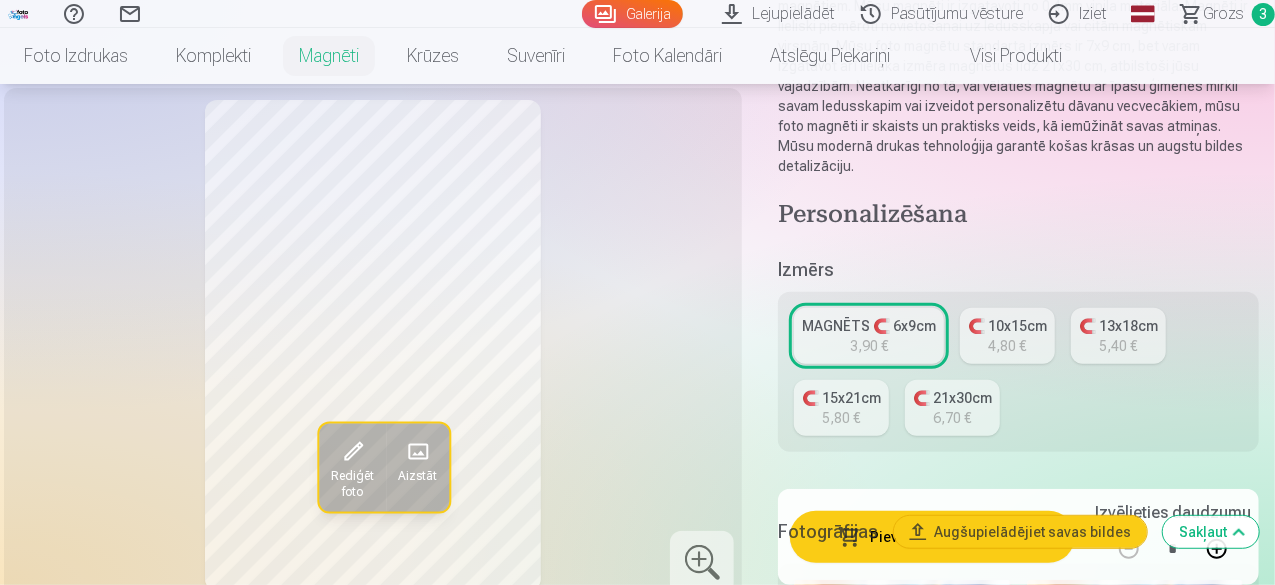 click on "3,90 €" at bounding box center [869, 346] 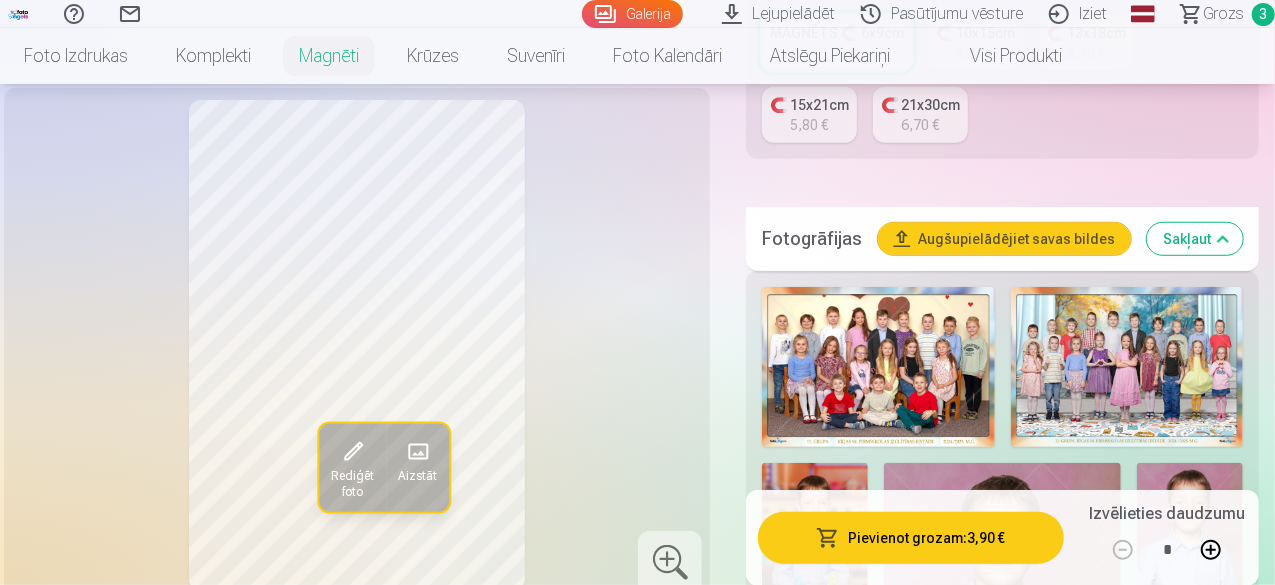 scroll, scrollTop: 800, scrollLeft: 0, axis: vertical 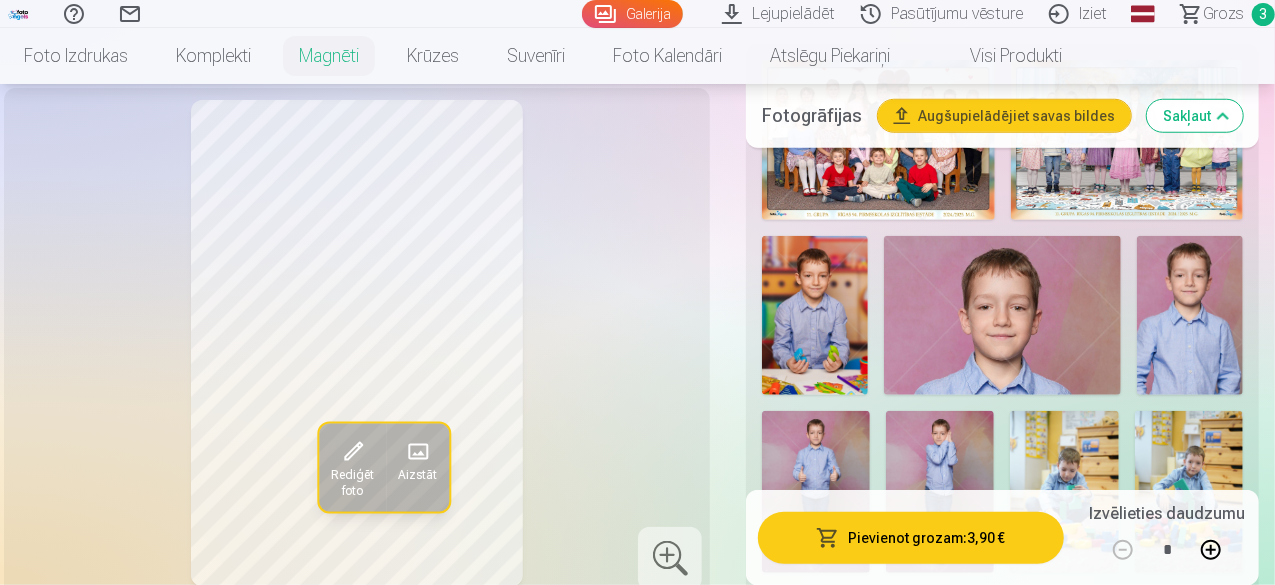 click at bounding box center [815, 315] 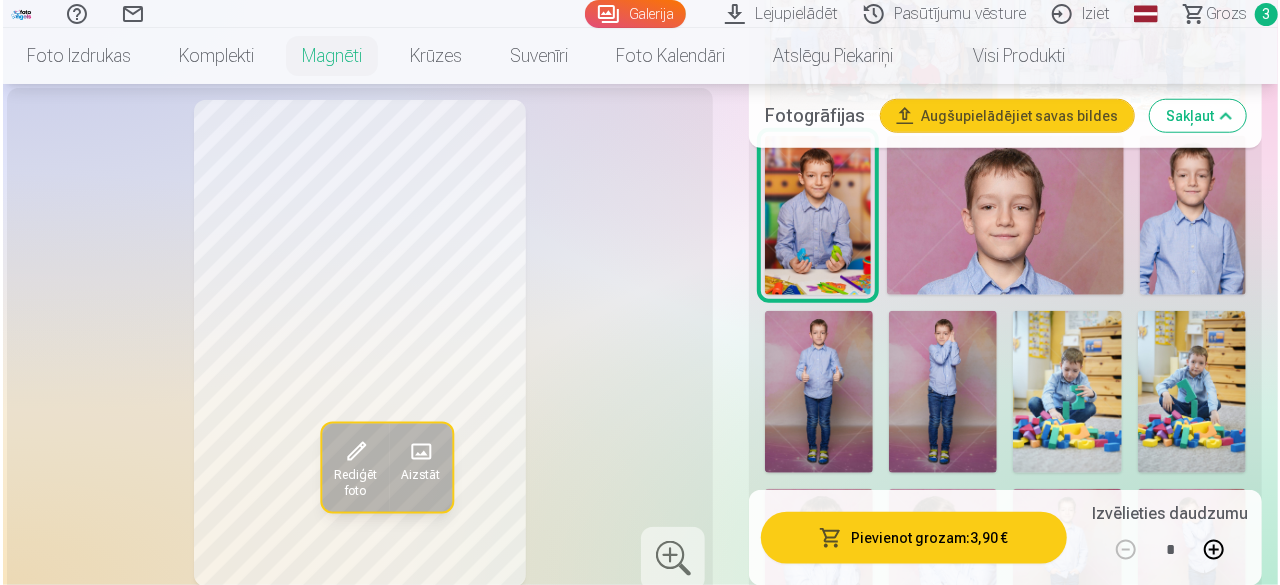 scroll, scrollTop: 1000, scrollLeft: 0, axis: vertical 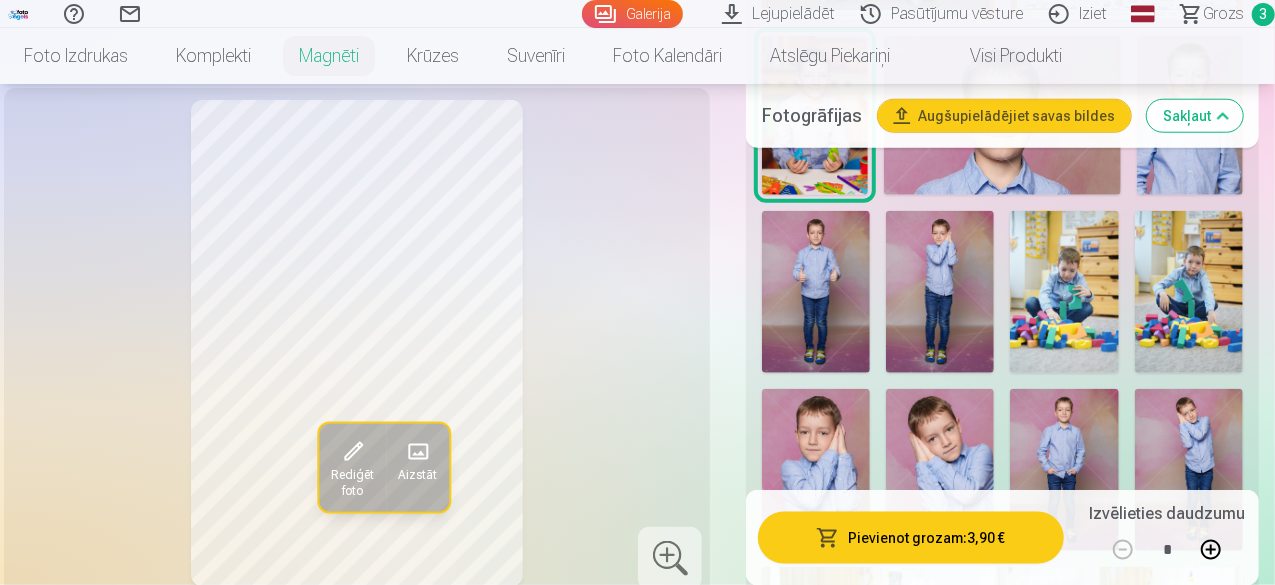 click at bounding box center [353, 452] 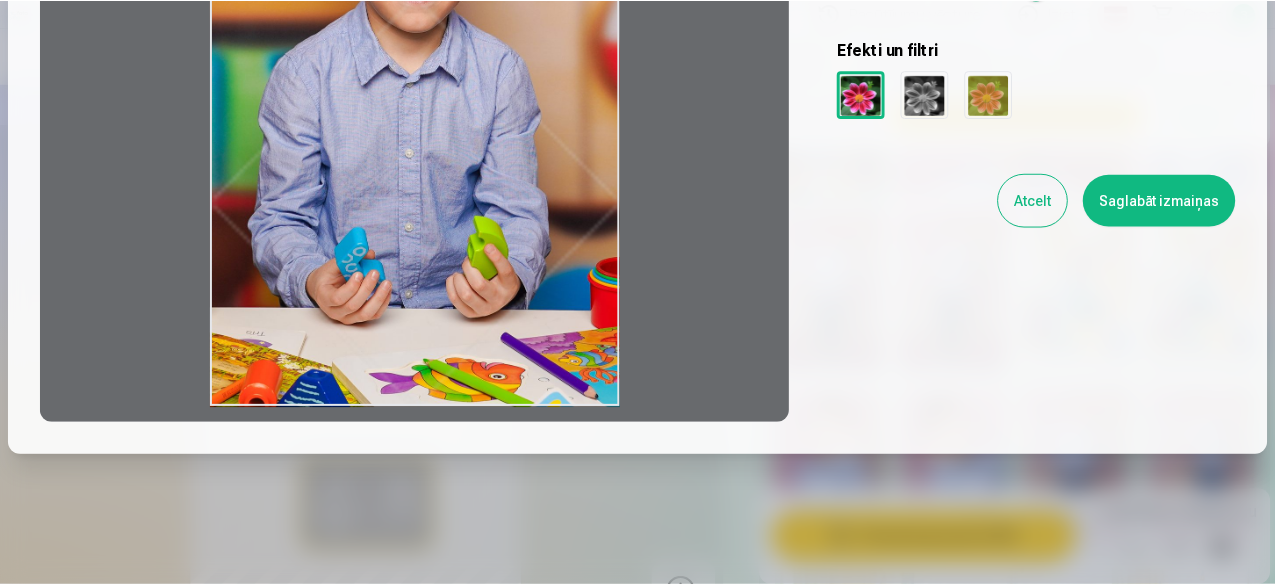 scroll, scrollTop: 200, scrollLeft: 0, axis: vertical 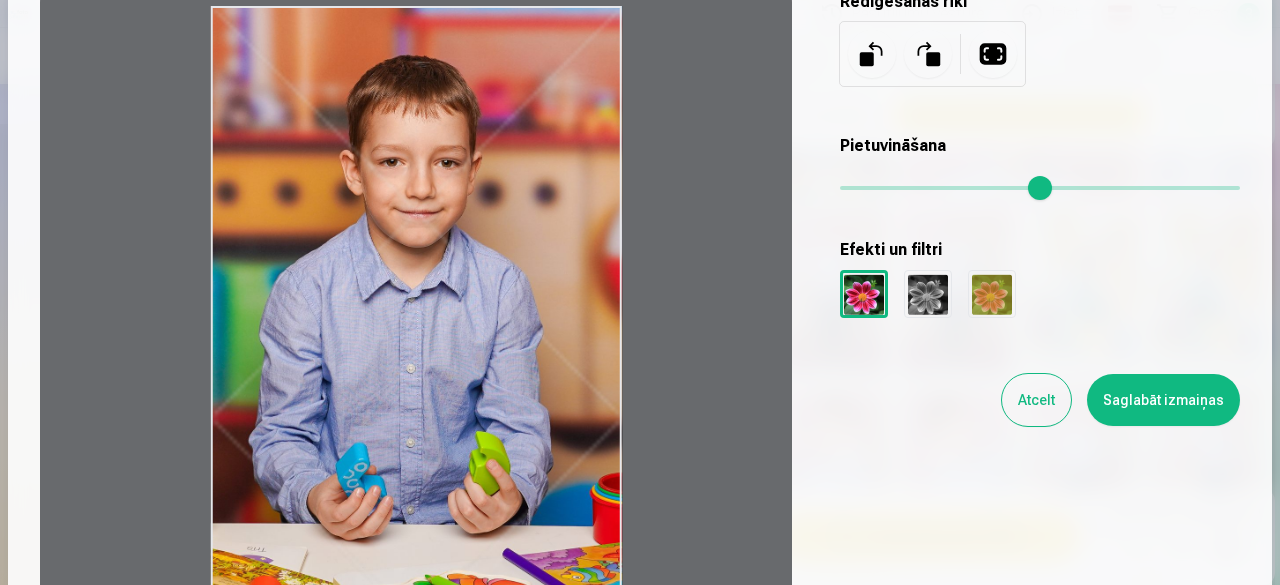 drag, startPoint x: 589, startPoint y: 49, endPoint x: 433, endPoint y: 115, distance: 169.38713 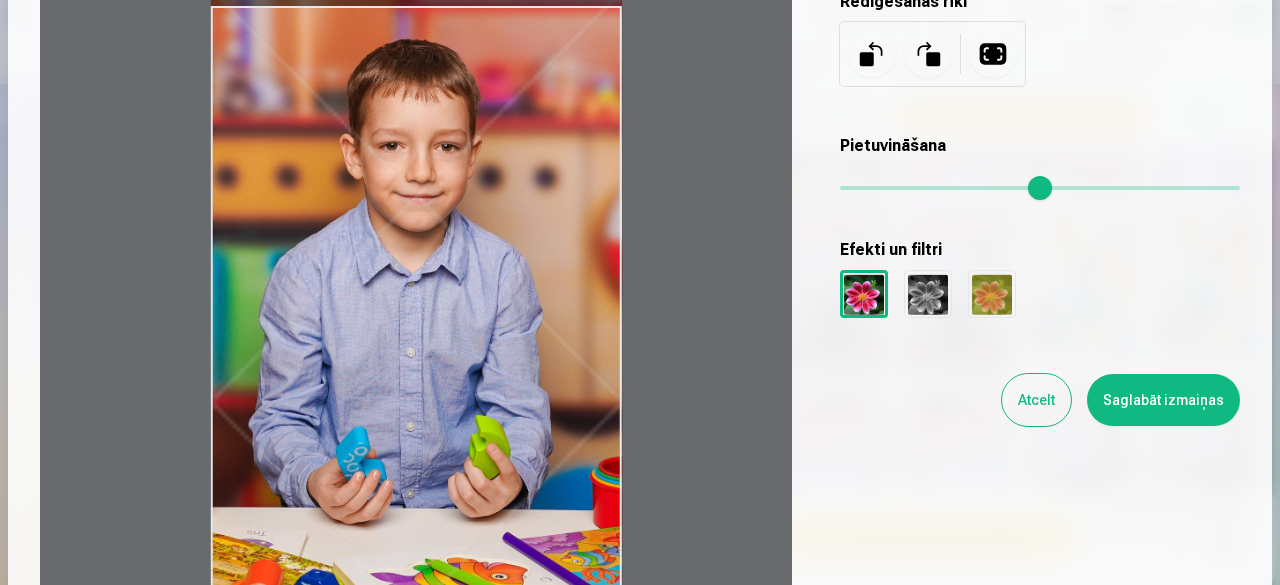 drag, startPoint x: 646, startPoint y: 95, endPoint x: 755, endPoint y: 66, distance: 112.79185 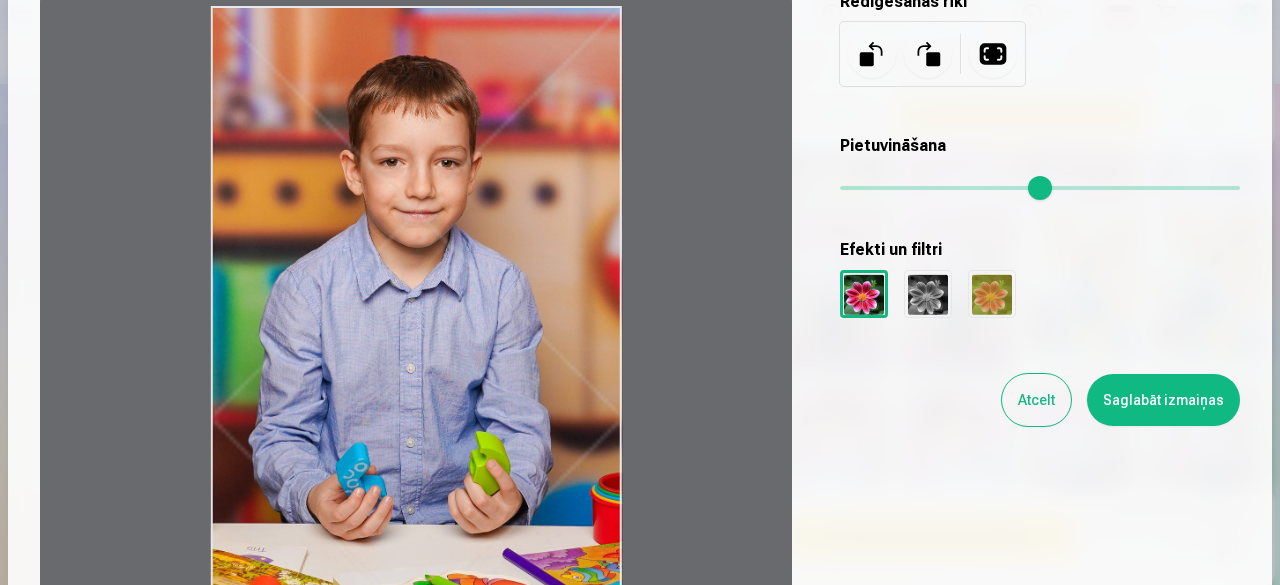 drag, startPoint x: 558, startPoint y: 174, endPoint x: 532, endPoint y: 179, distance: 26.476404 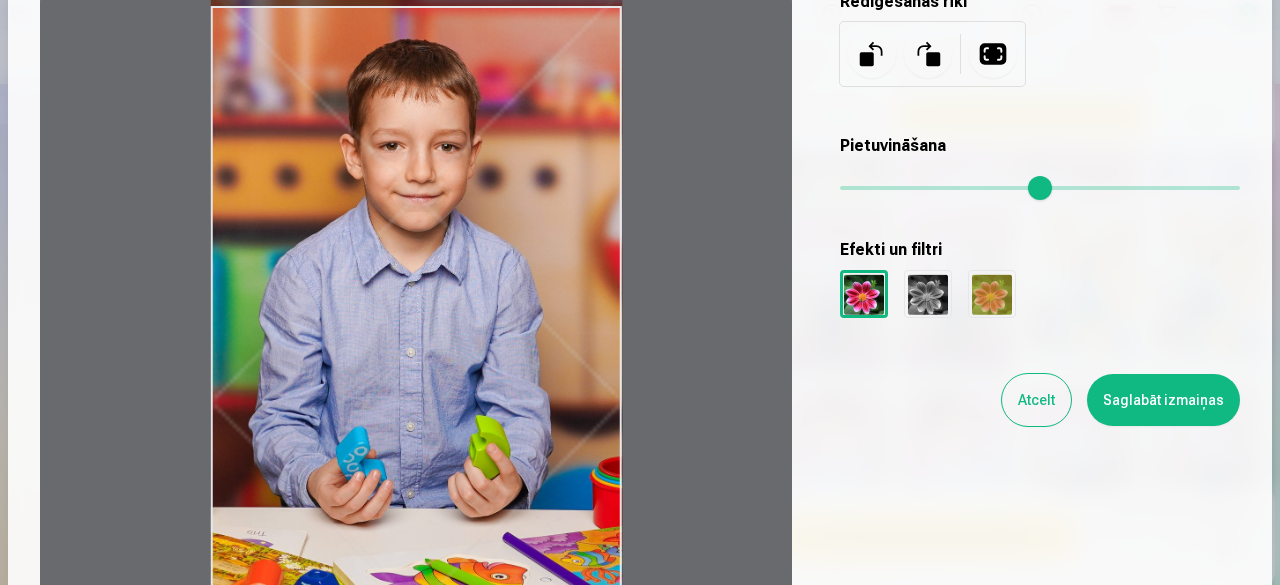 drag, startPoint x: 540, startPoint y: 291, endPoint x: 580, endPoint y: 95, distance: 200.04 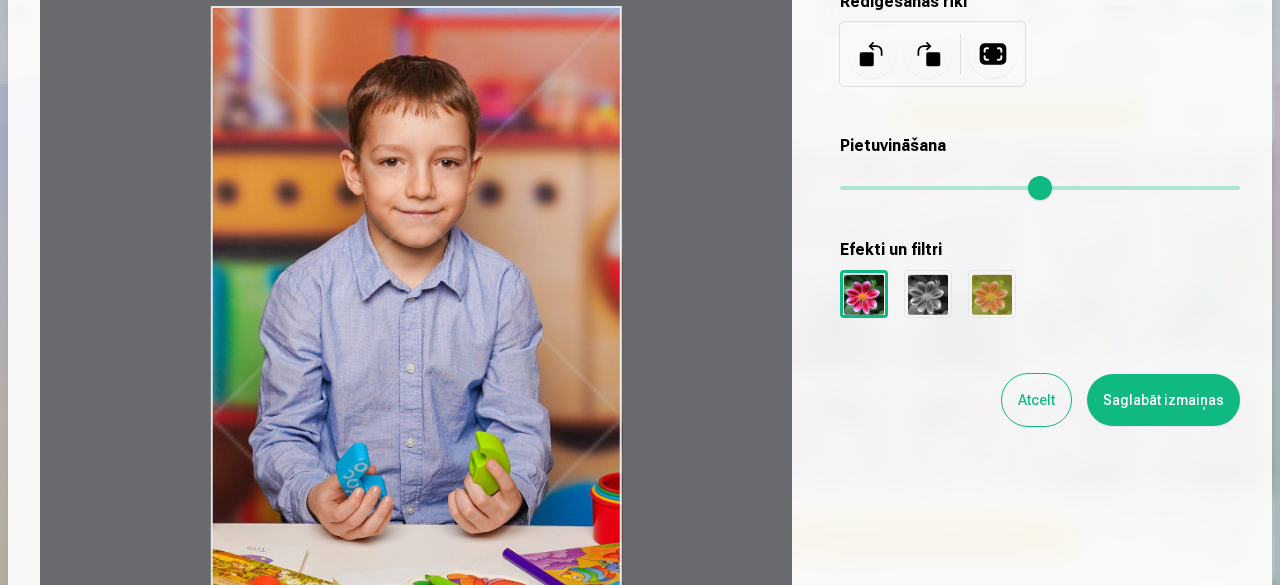 drag, startPoint x: 542, startPoint y: 356, endPoint x: 544, endPoint y: 473, distance: 117.01709 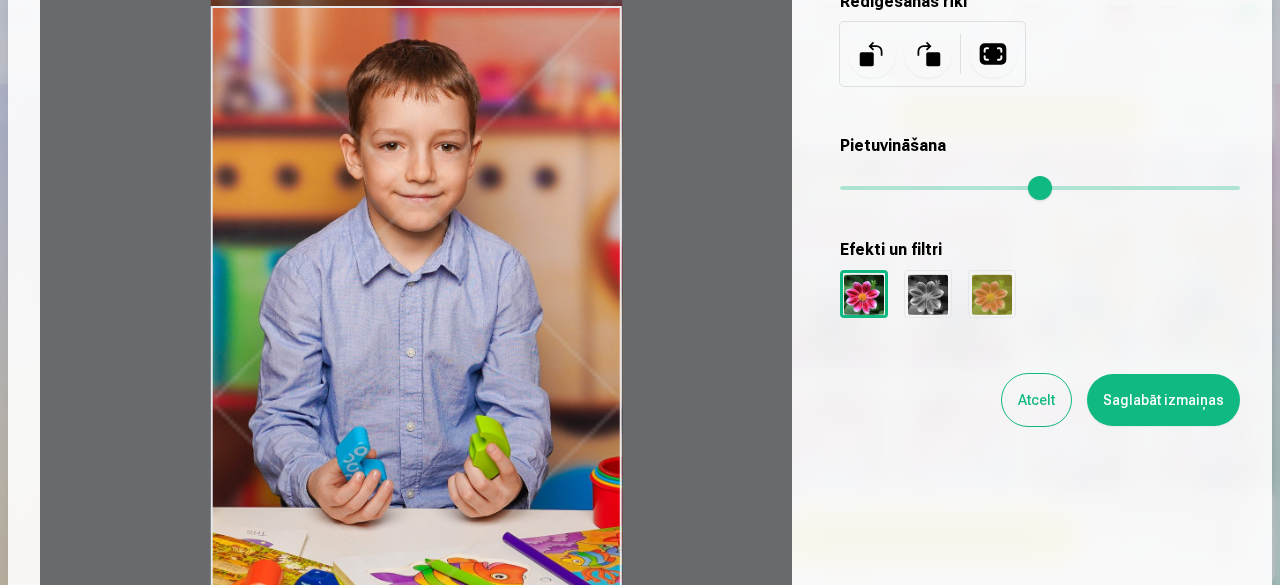 click at bounding box center (993, 54) 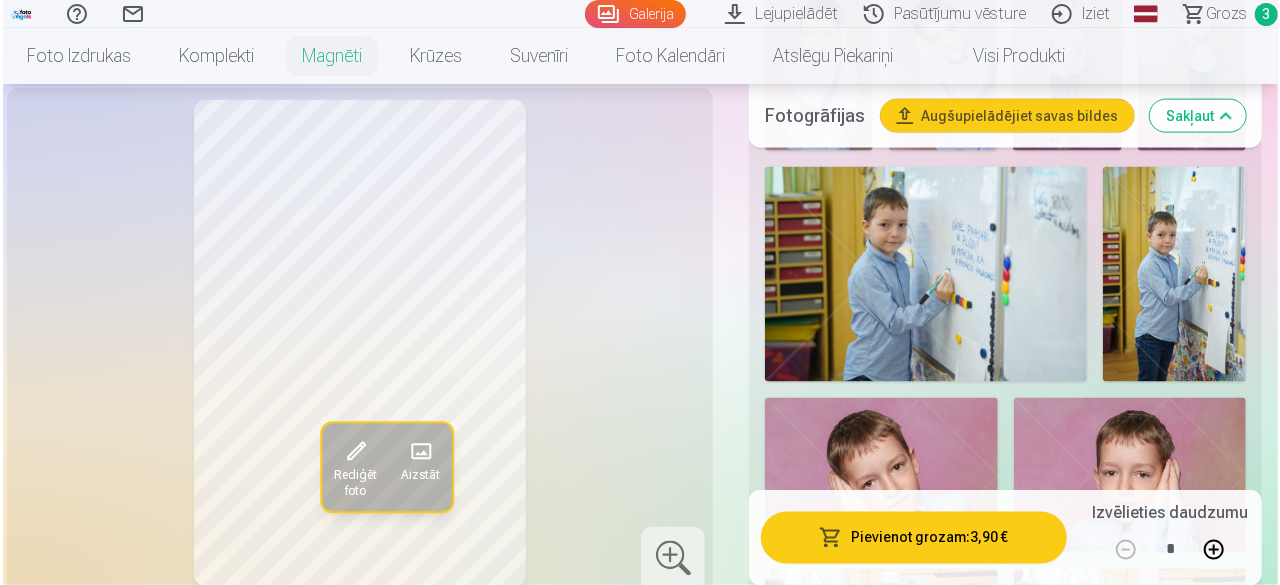 scroll, scrollTop: 1900, scrollLeft: 0, axis: vertical 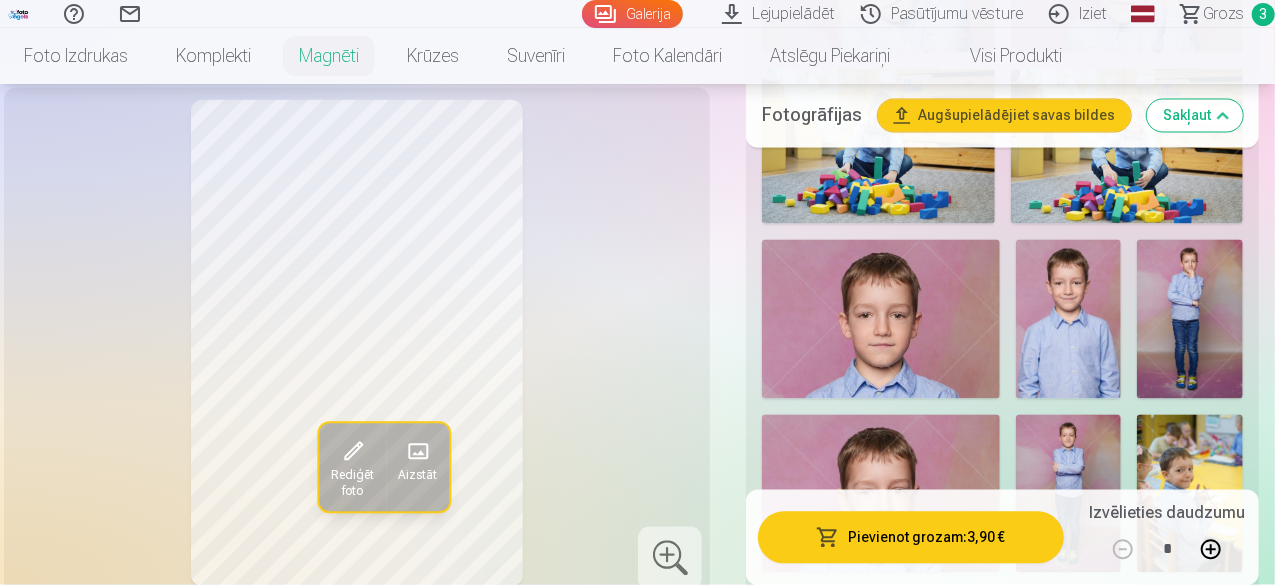 click at bounding box center [670, 559] 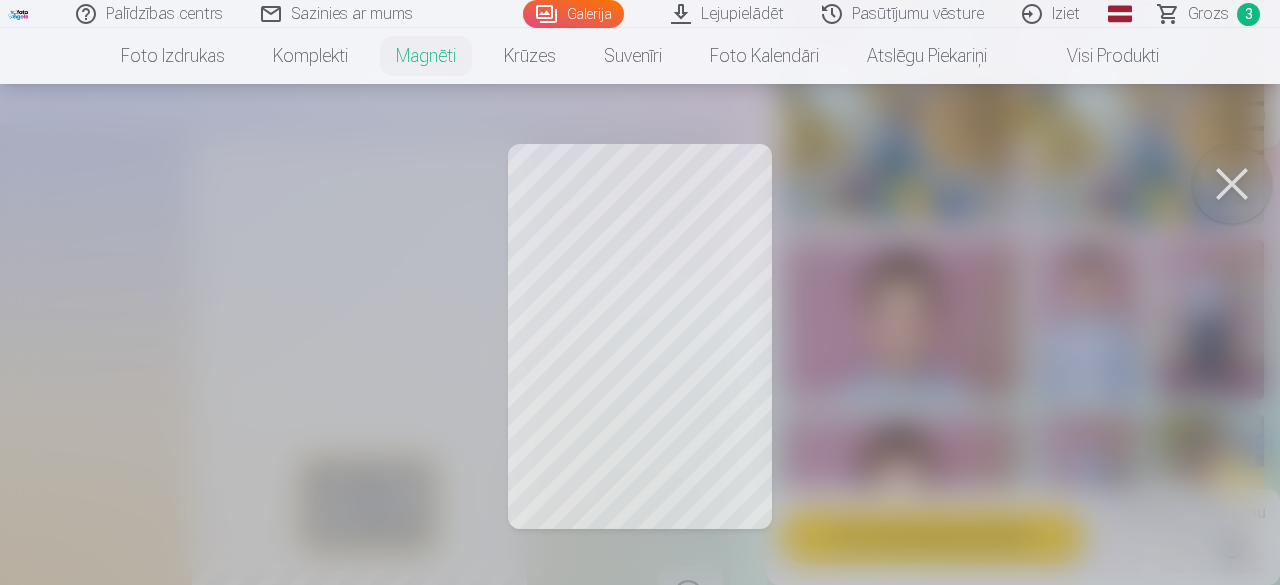 click at bounding box center (1232, 184) 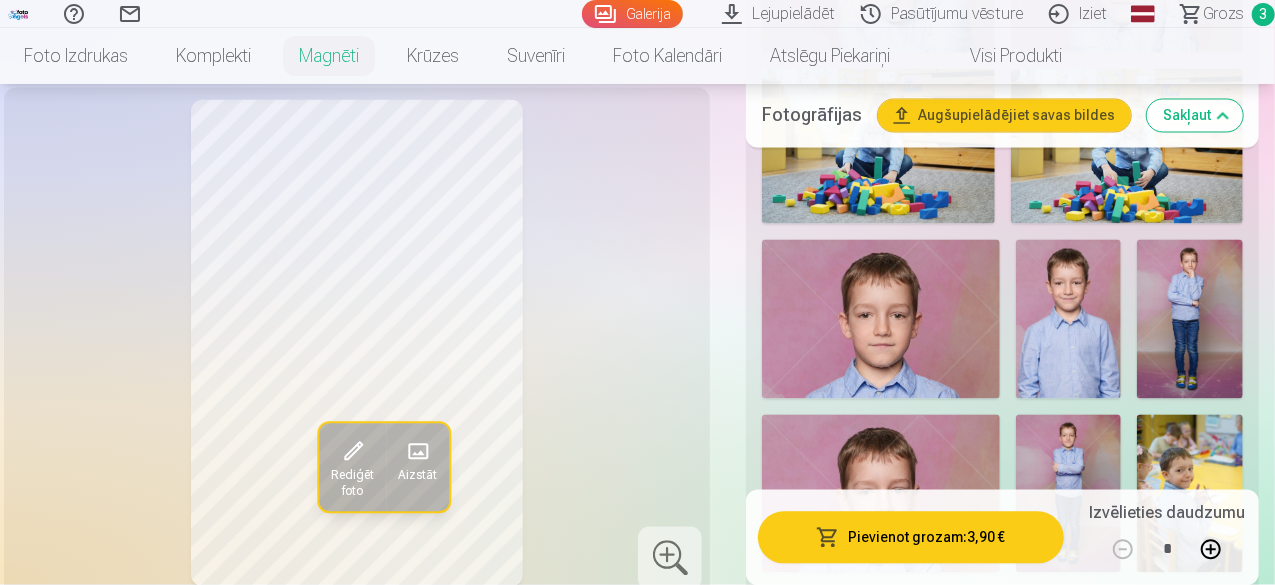 click at bounding box center (1211, 549) 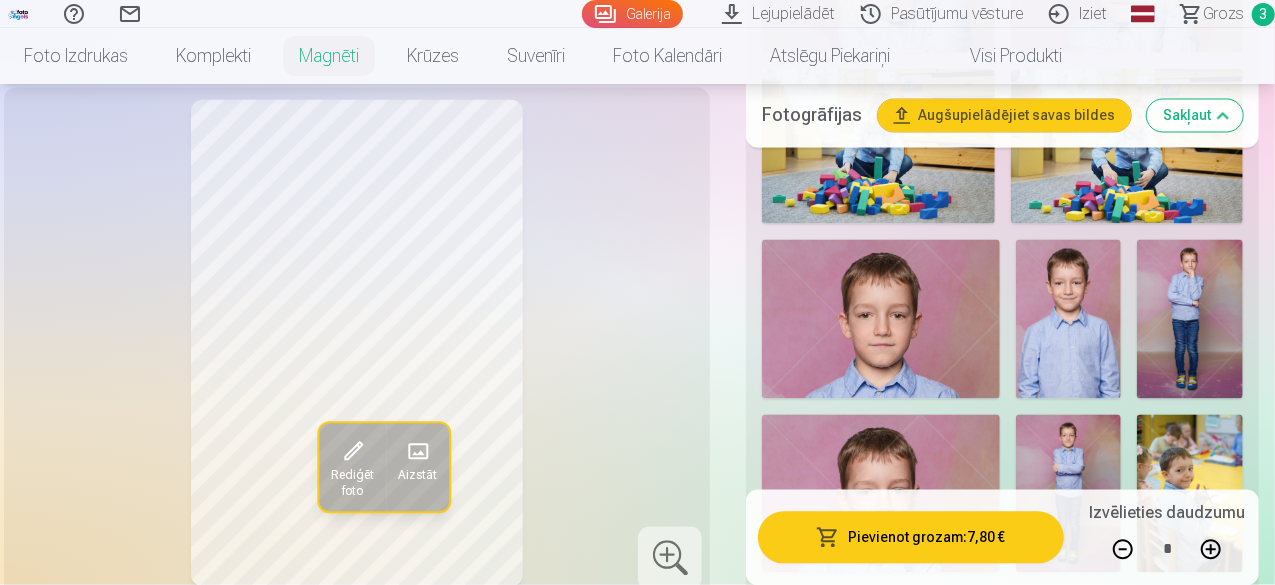 click at bounding box center [1123, 549] 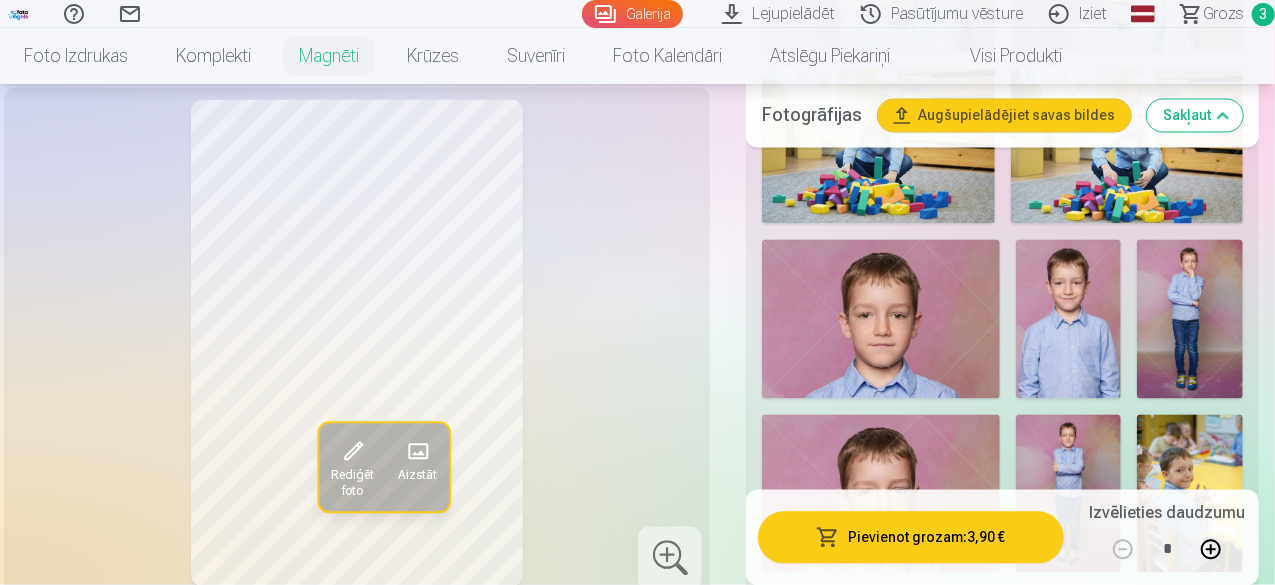 click on "Pievienot grozam :  3,90 €" at bounding box center [911, 537] 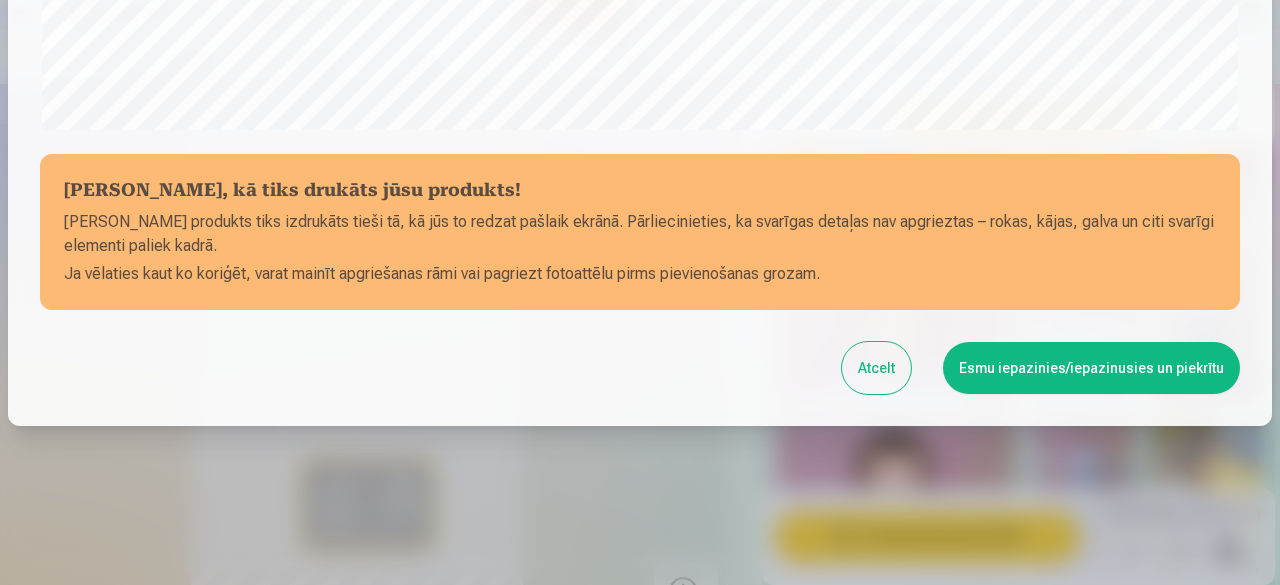 click on "Esmu iepazinies/iepazinusies un piekrītu" at bounding box center (1091, 368) 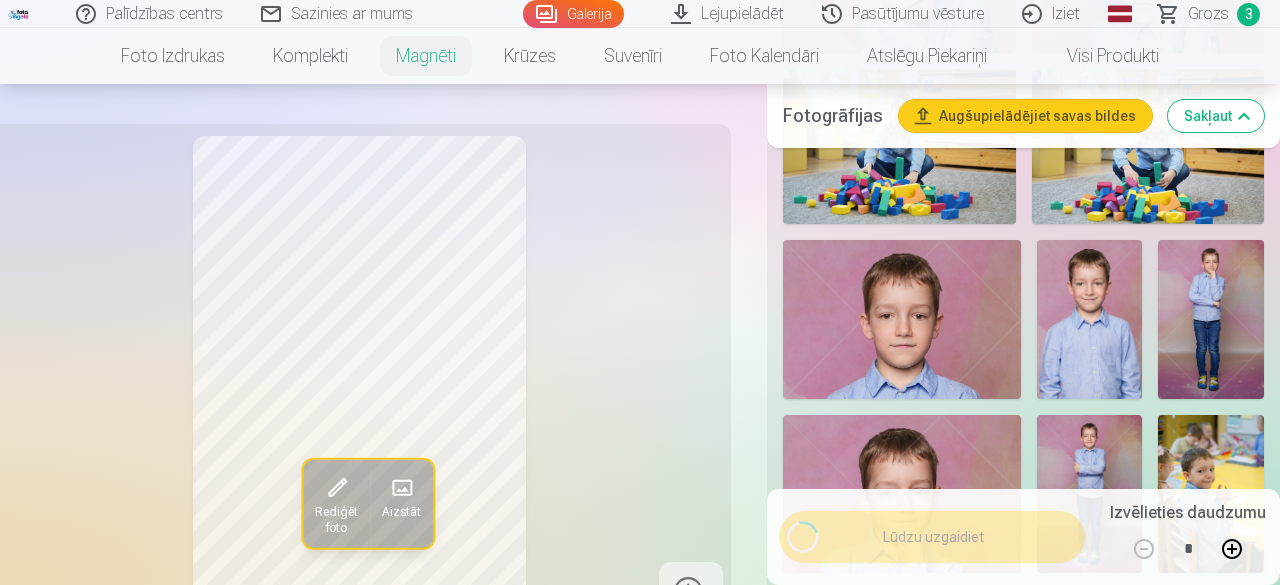 scroll, scrollTop: 839, scrollLeft: 0, axis: vertical 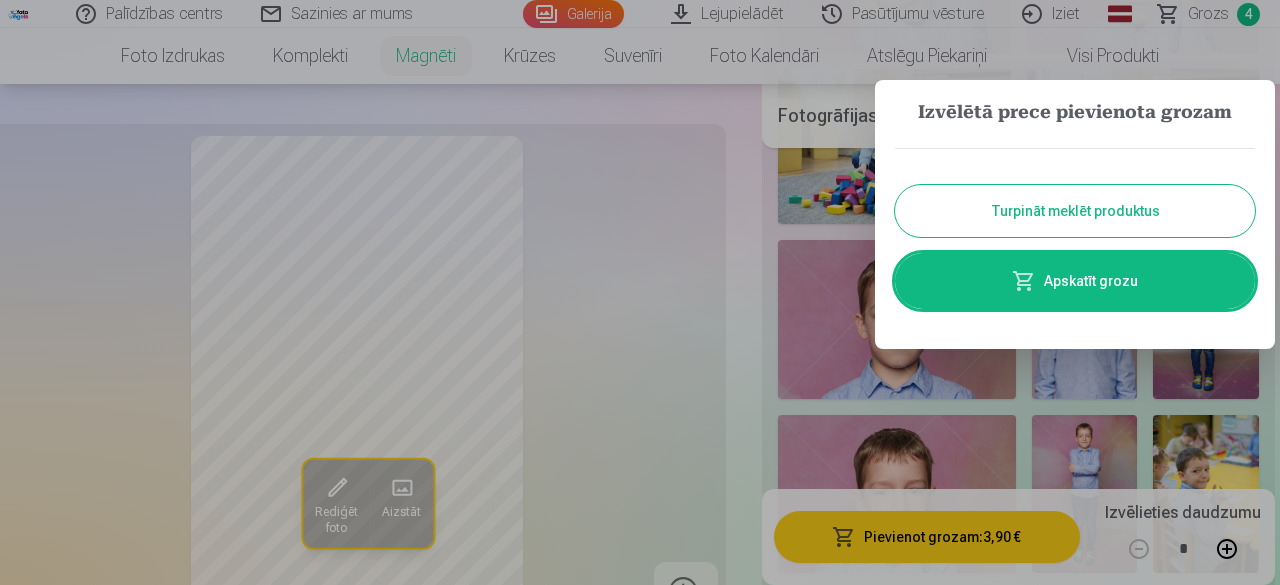 click on "Apskatīt grozu" at bounding box center [1075, 281] 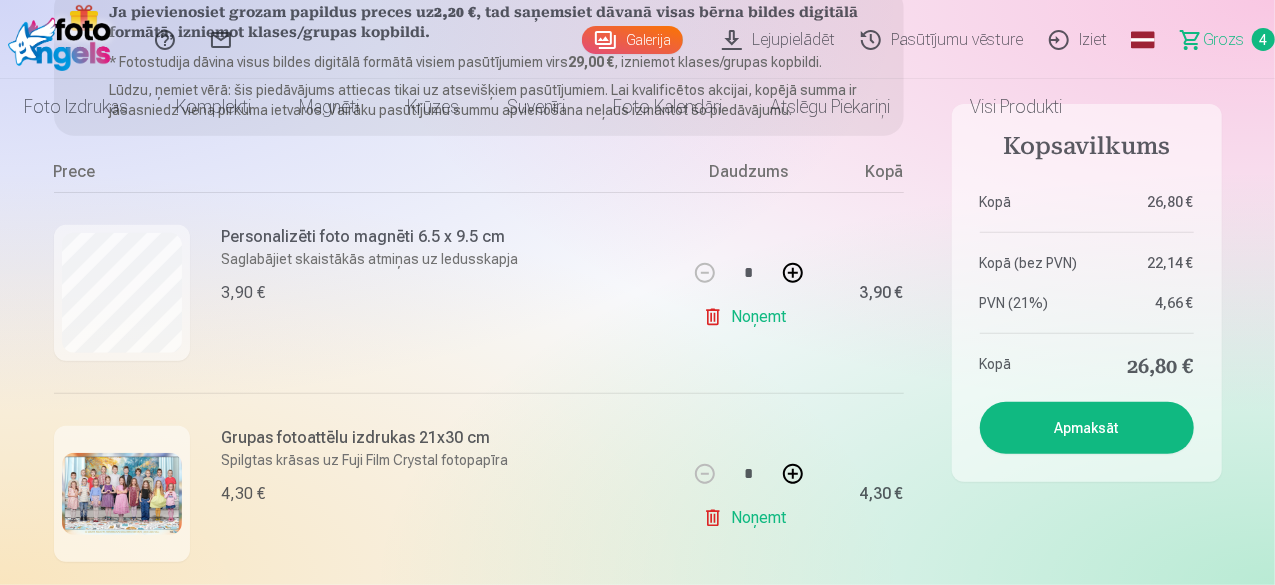 scroll, scrollTop: 0, scrollLeft: 0, axis: both 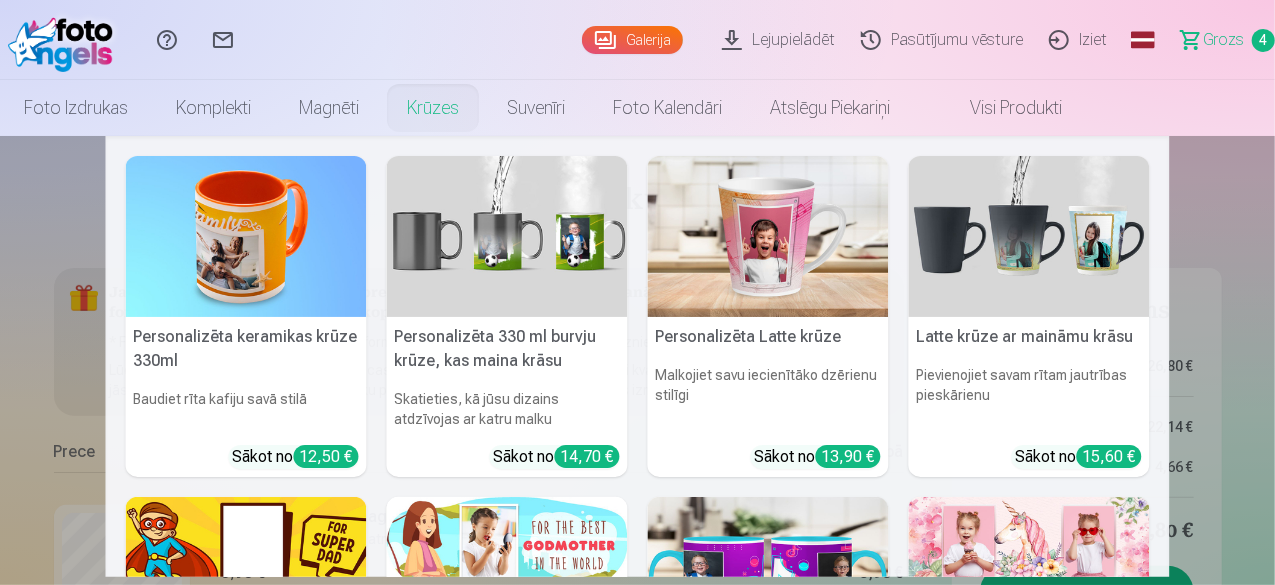 click at bounding box center [507, 236] 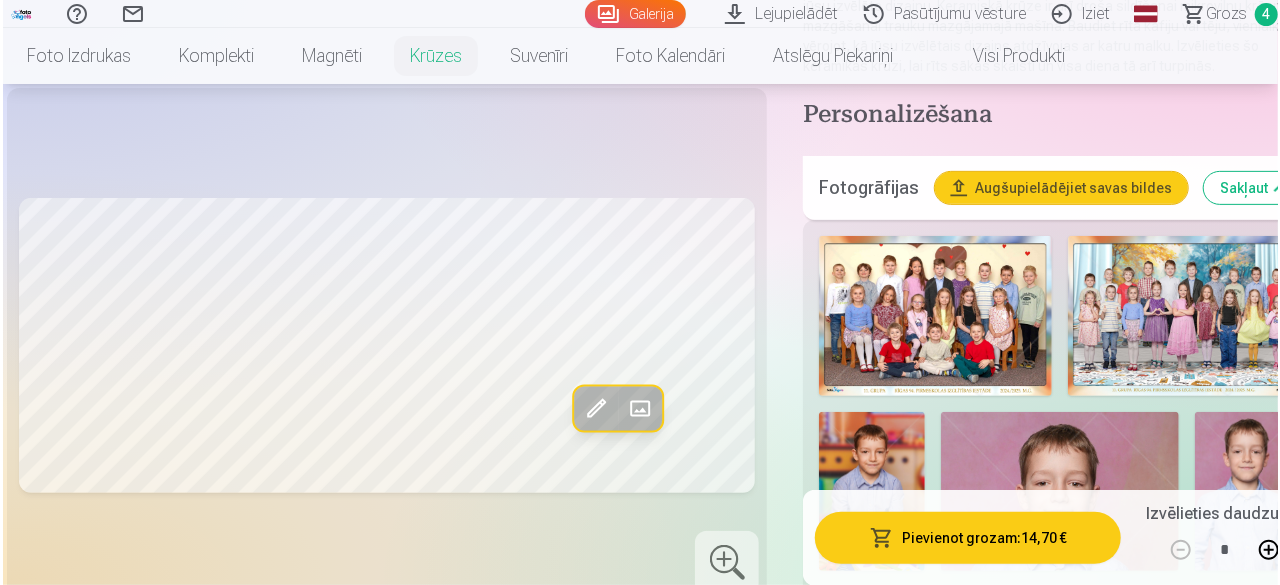 scroll, scrollTop: 400, scrollLeft: 0, axis: vertical 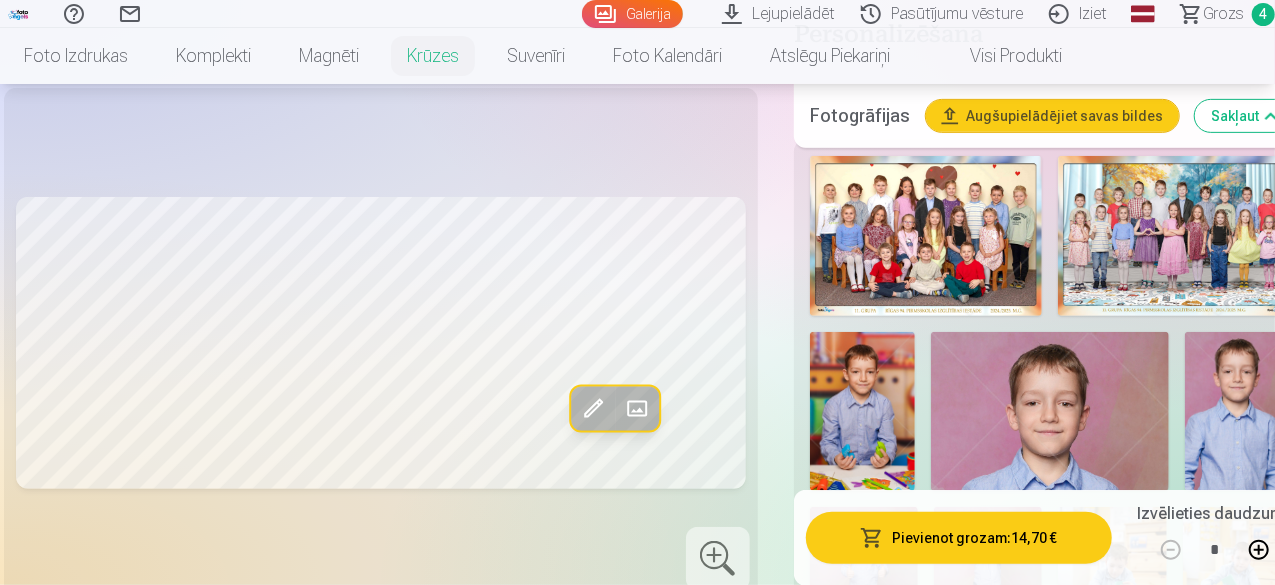 click on "Pievienot grozam :  14,70 €" at bounding box center [959, 537] 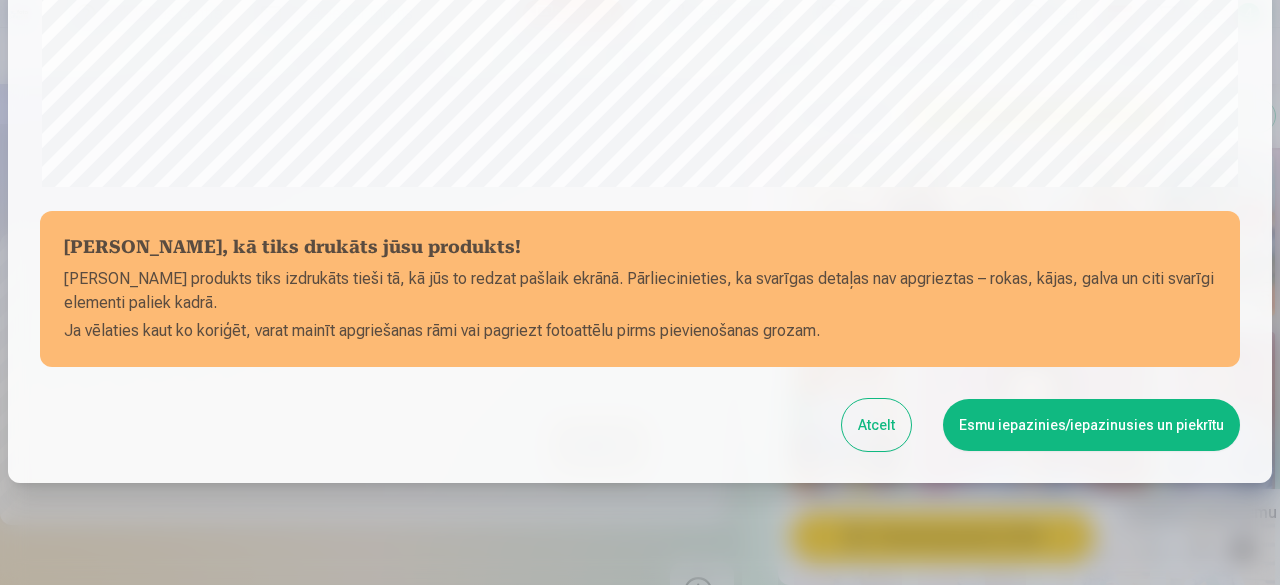 scroll, scrollTop: 839, scrollLeft: 0, axis: vertical 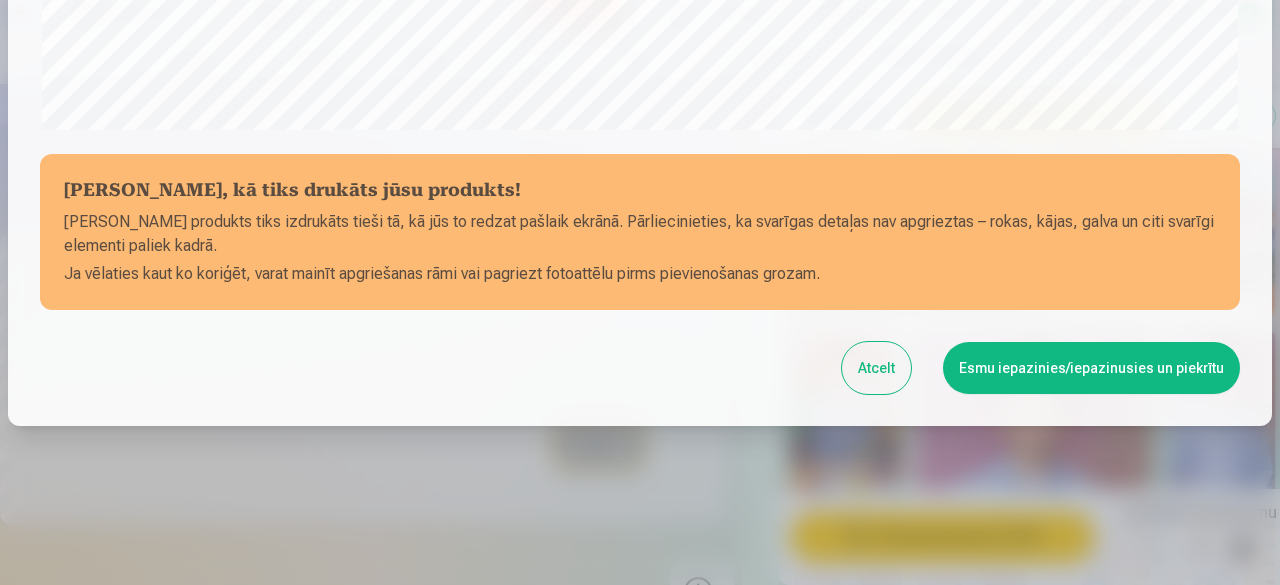click on "Esmu iepazinies/iepazinusies un piekrītu" at bounding box center [1091, 368] 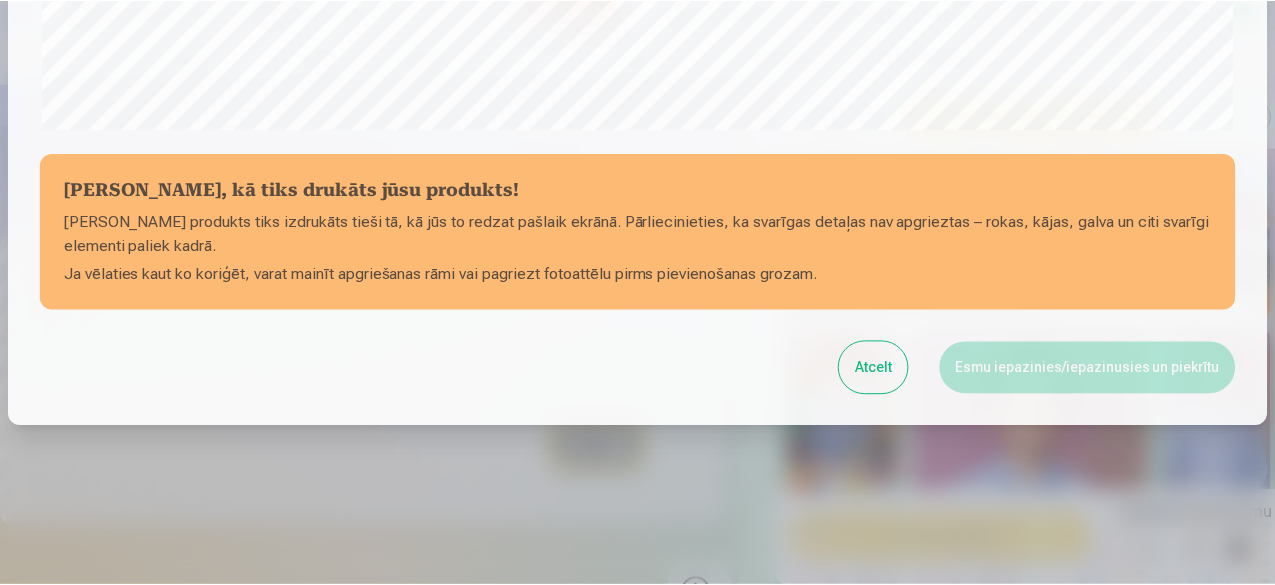 scroll, scrollTop: 839, scrollLeft: 0, axis: vertical 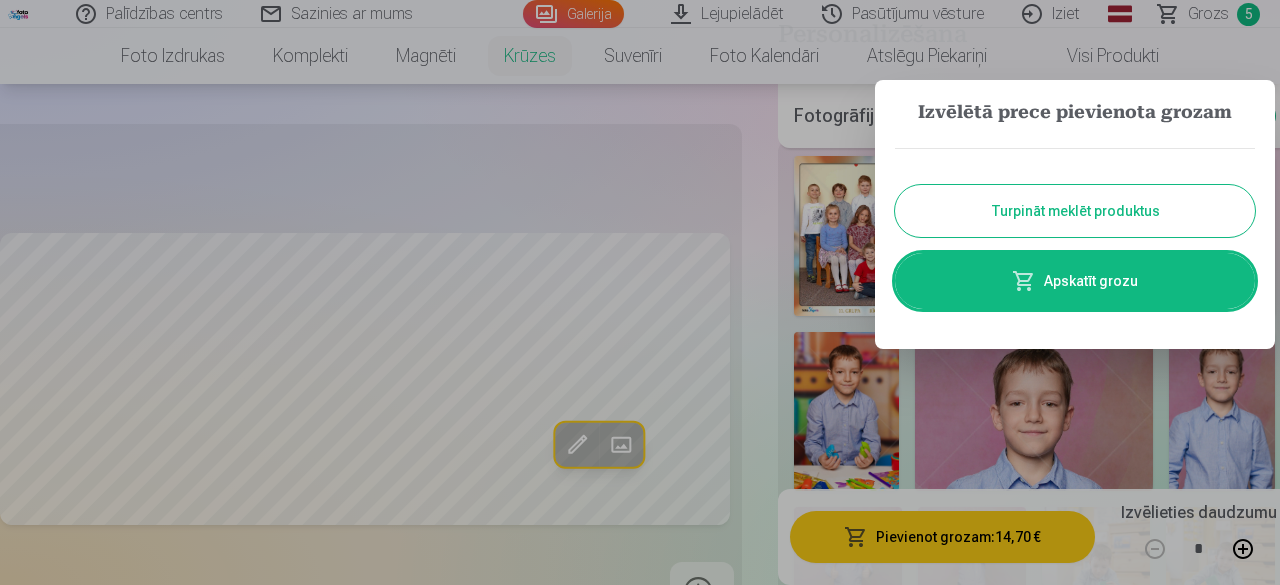 click on "Apskatīt grozu" at bounding box center (1075, 281) 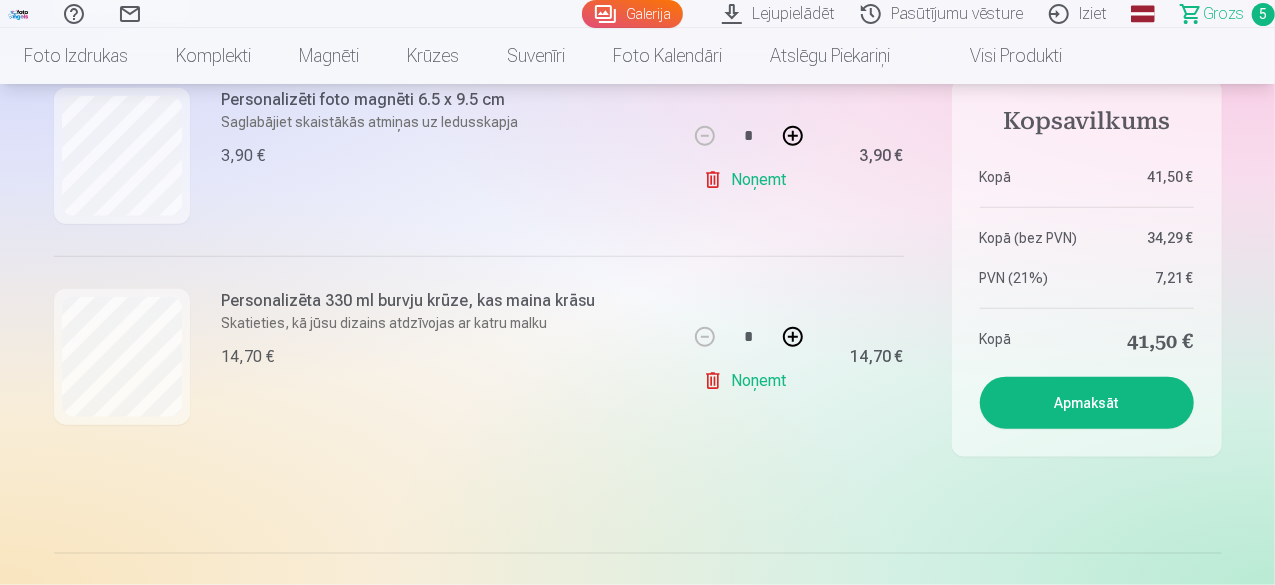 scroll, scrollTop: 900, scrollLeft: 0, axis: vertical 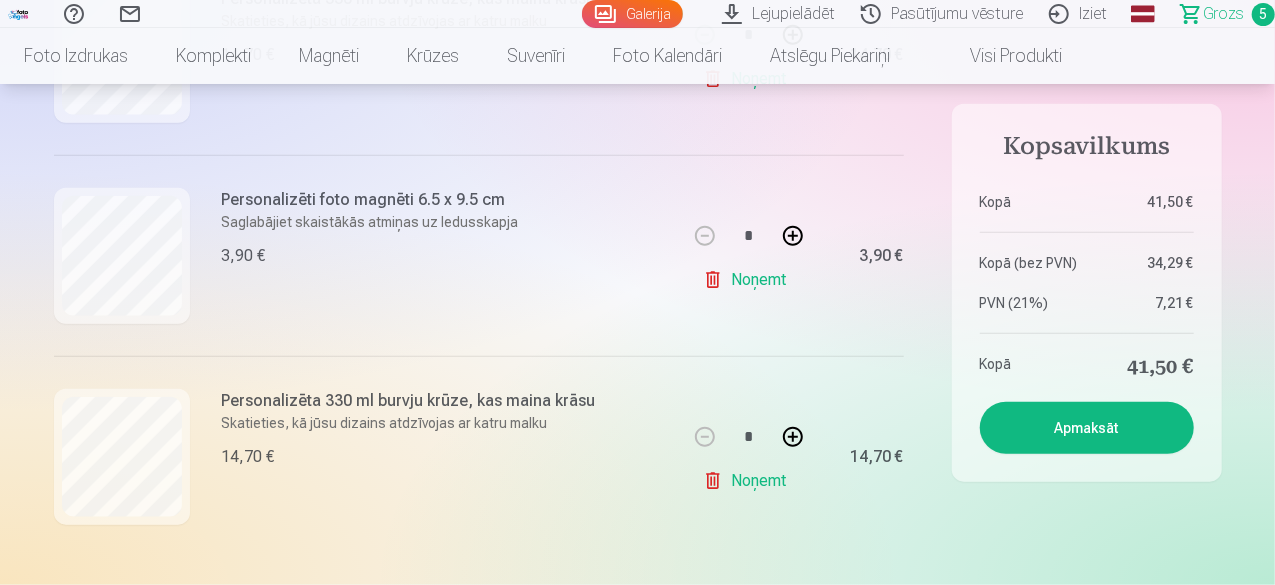 click on "Noņemt" at bounding box center (748, 481) 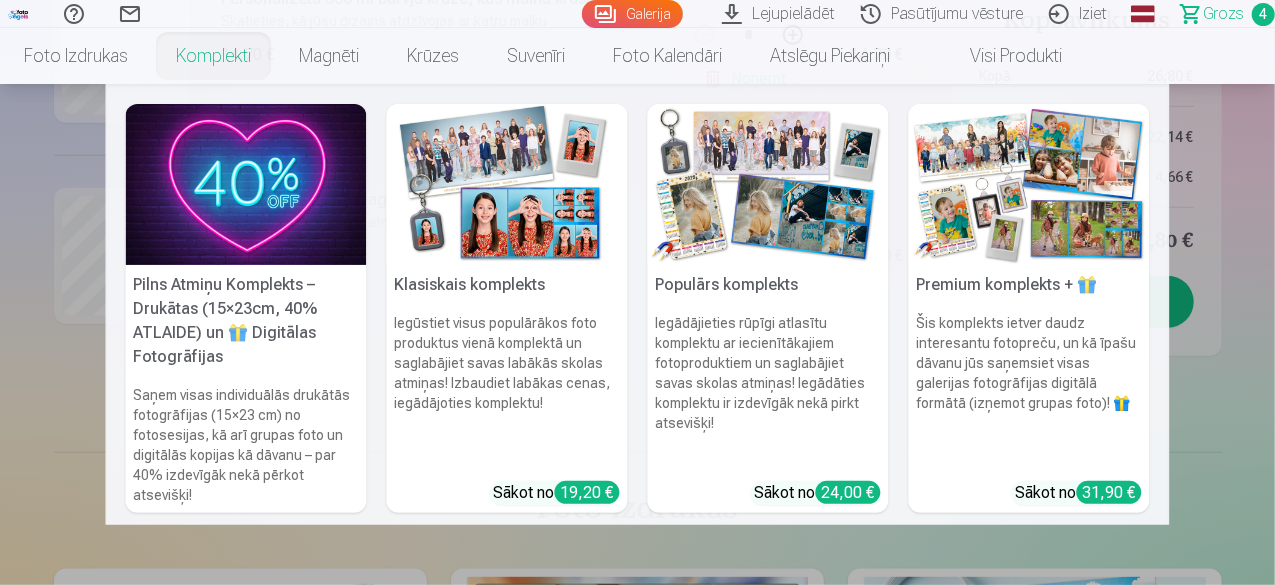 scroll, scrollTop: 520, scrollLeft: 0, axis: vertical 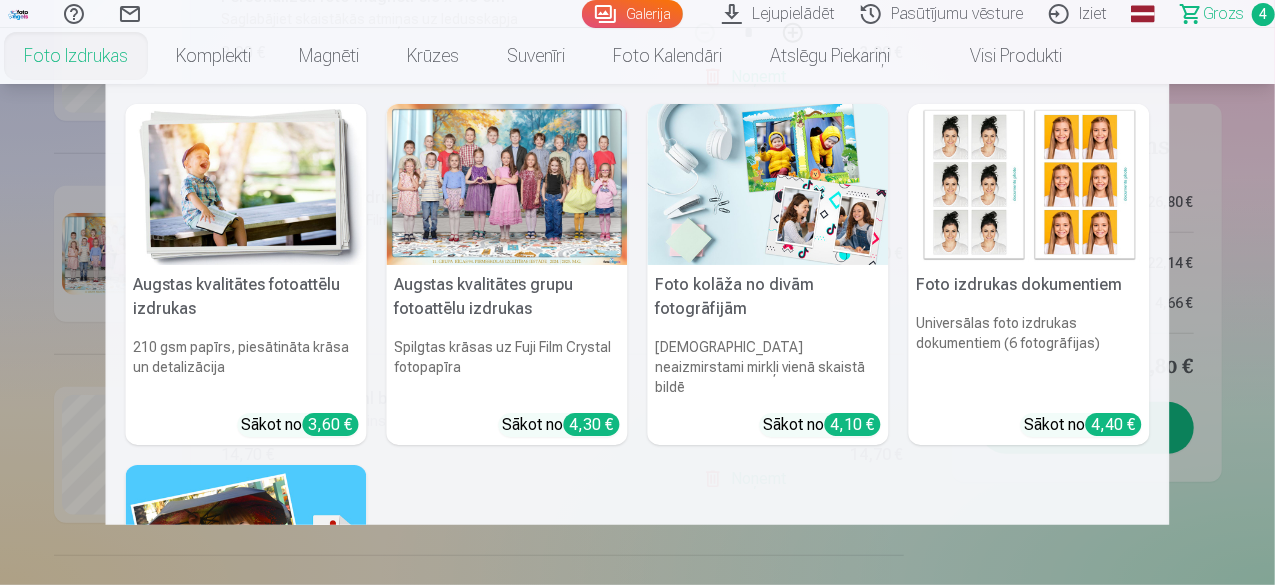 click at bounding box center [1029, 184] 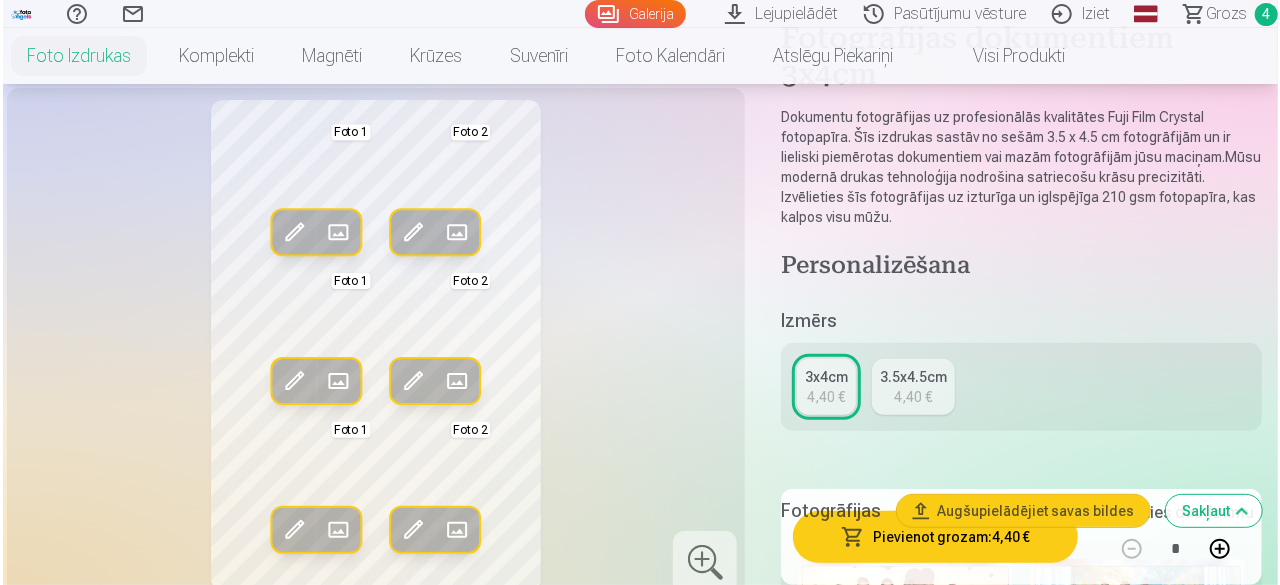 scroll, scrollTop: 200, scrollLeft: 0, axis: vertical 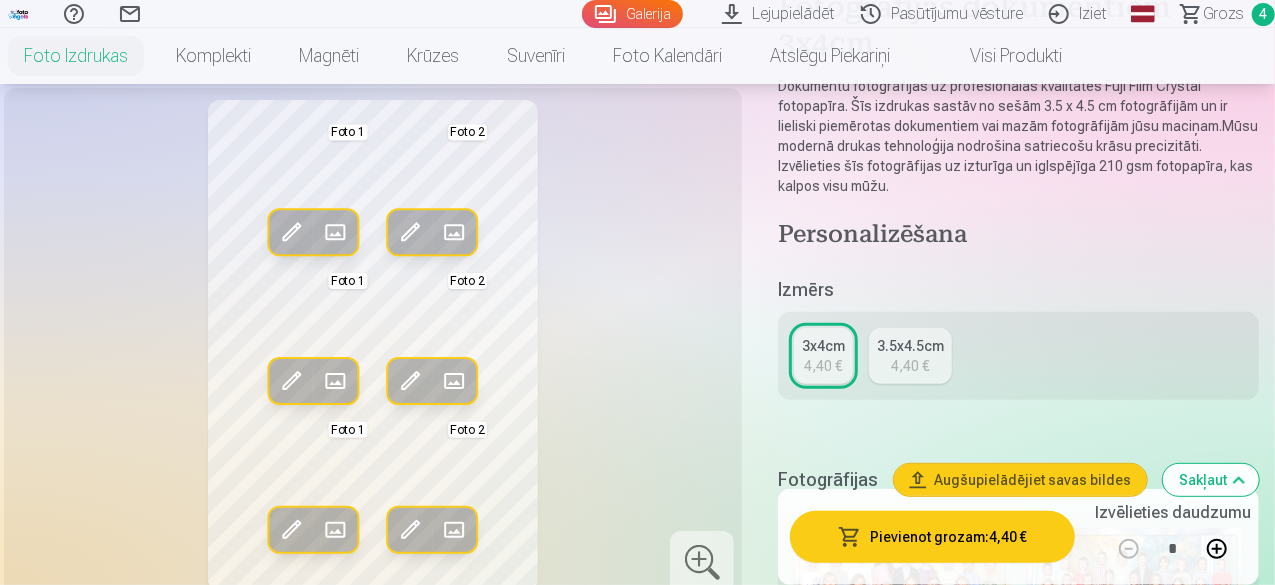 click at bounding box center [291, 232] 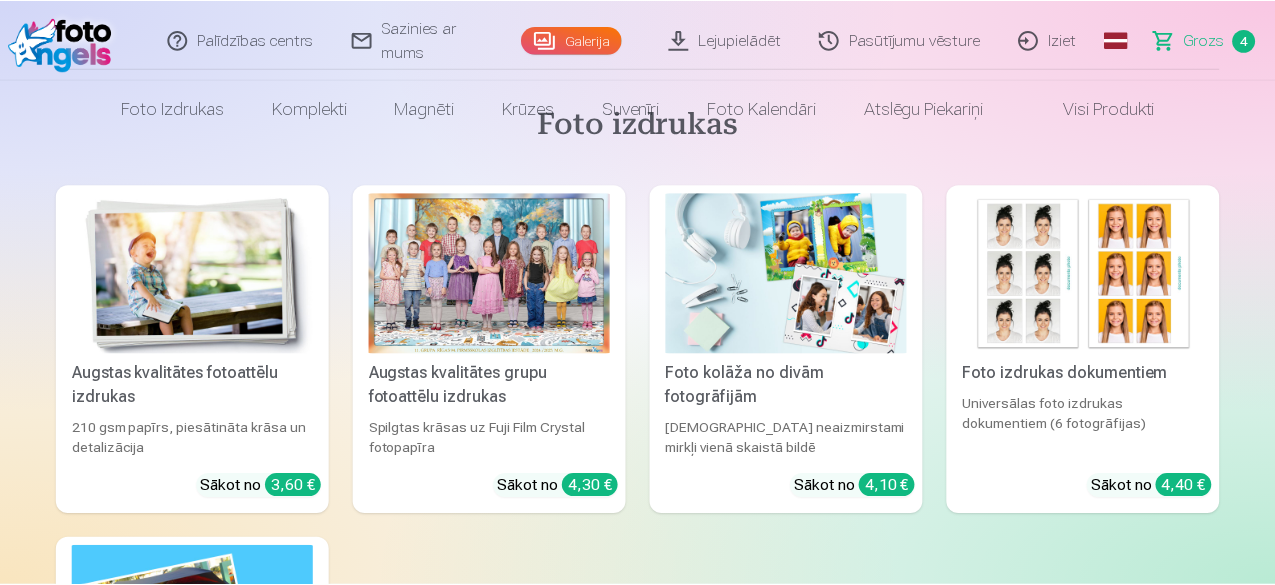 scroll, scrollTop: 0, scrollLeft: 0, axis: both 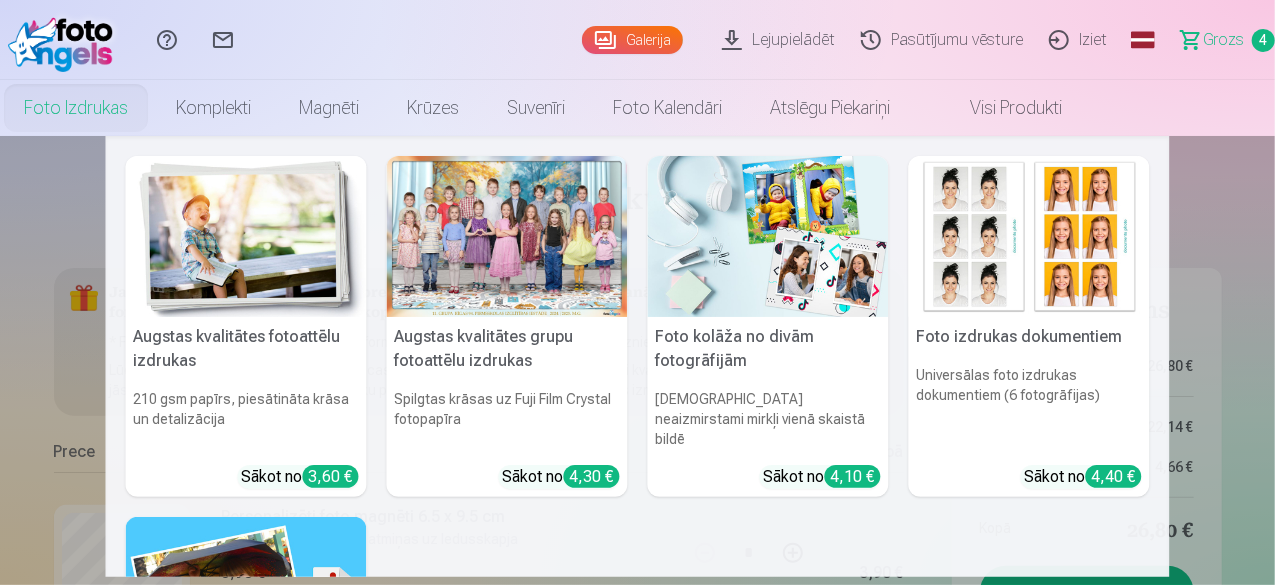 click at bounding box center (1029, 236) 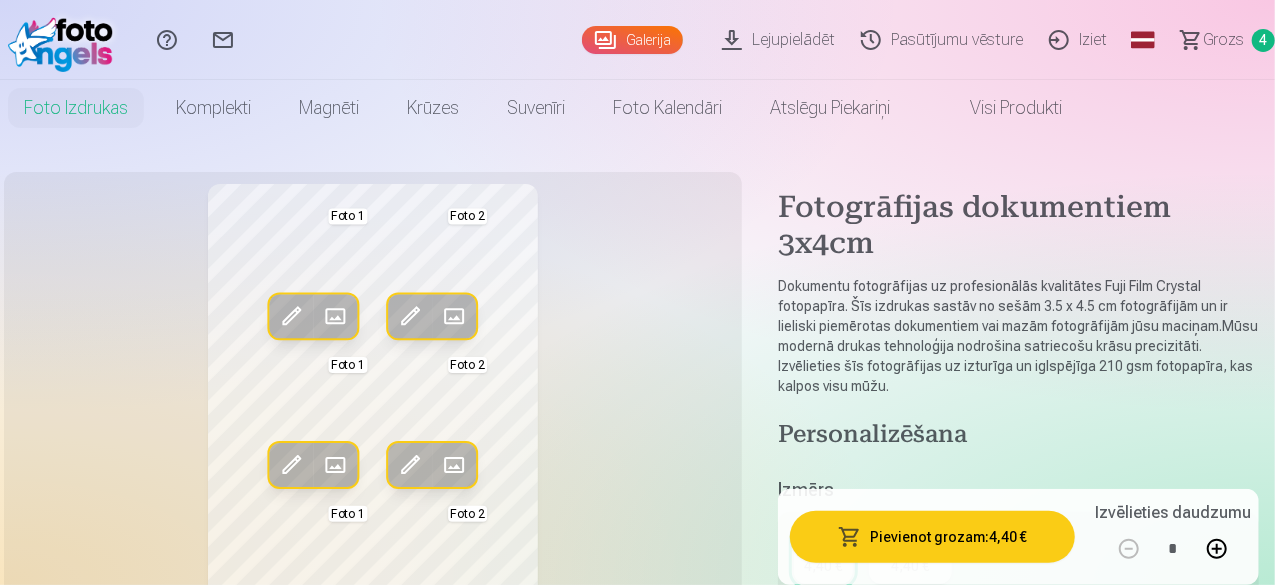 click at bounding box center [335, 316] 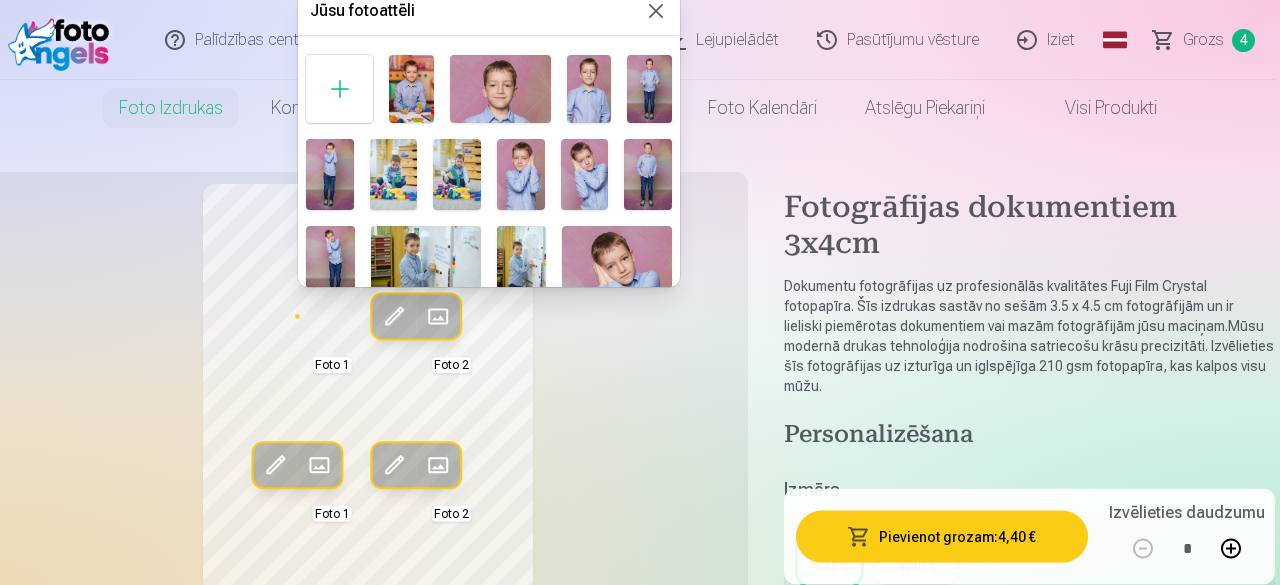 click at bounding box center [589, 88] 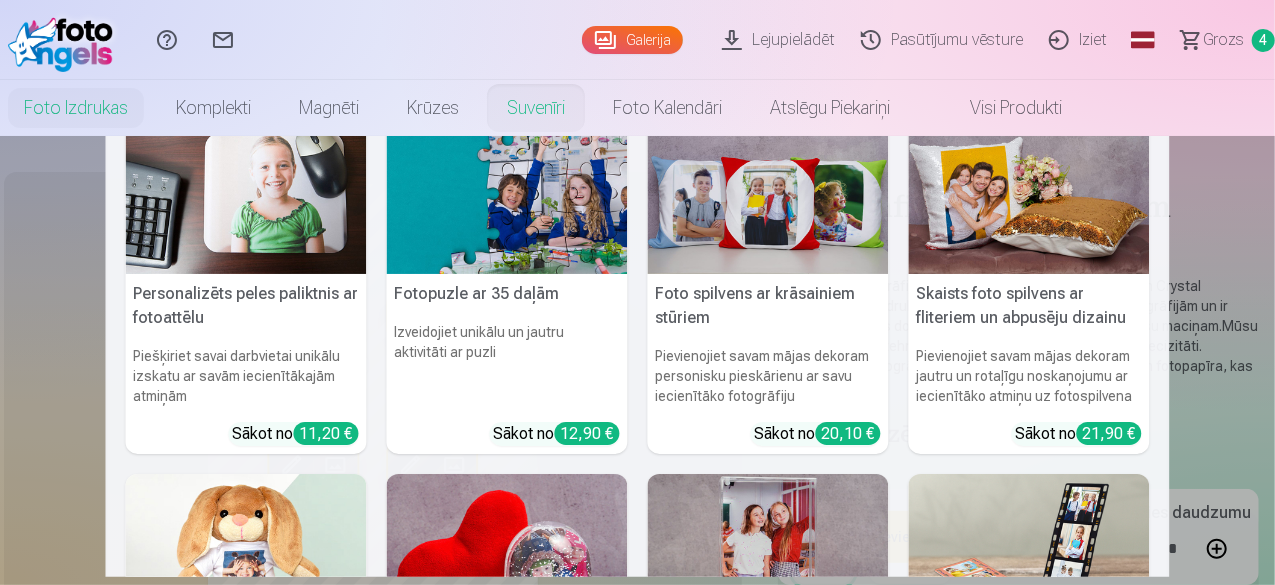 scroll, scrollTop: 0, scrollLeft: 0, axis: both 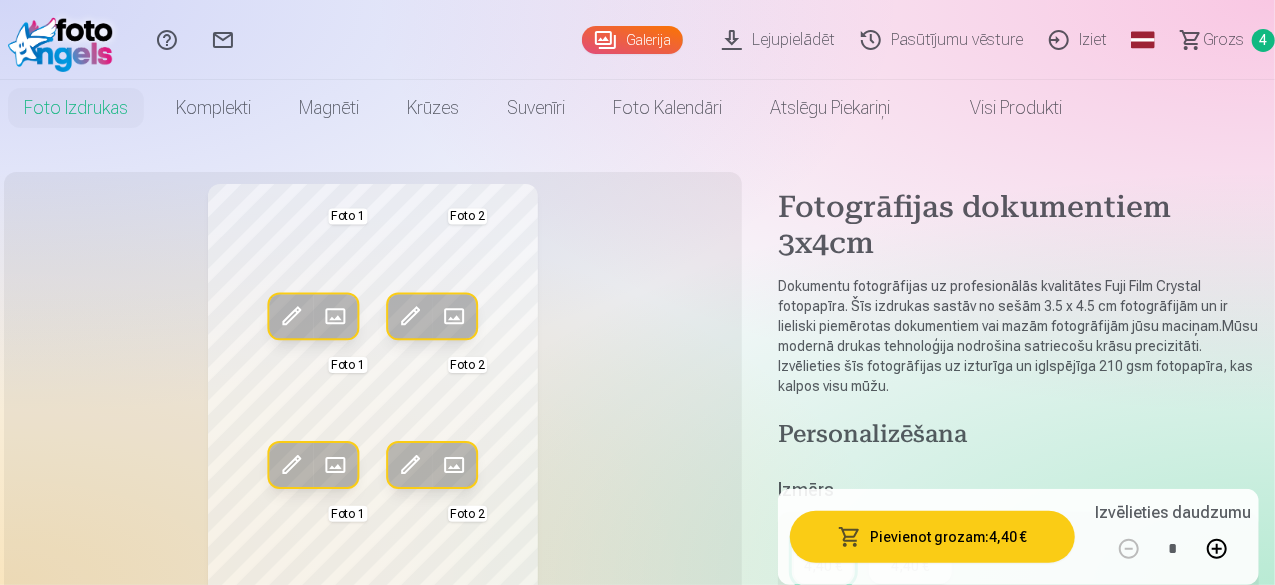 click on "Pievienot grozam :  4,40 €" at bounding box center [932, 537] 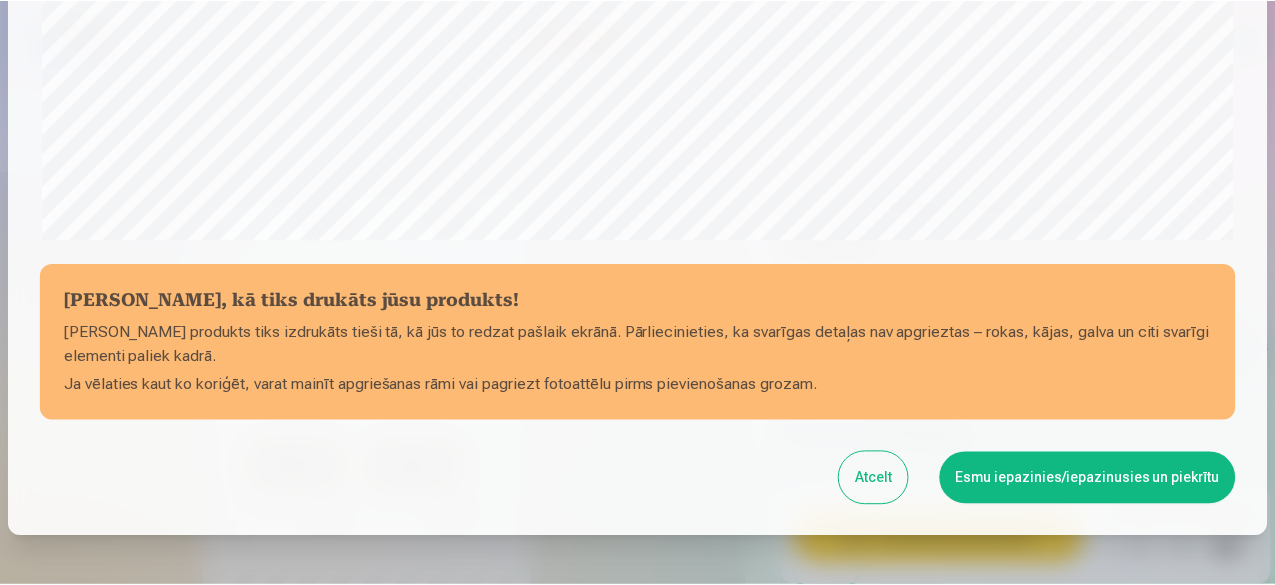 scroll, scrollTop: 800, scrollLeft: 0, axis: vertical 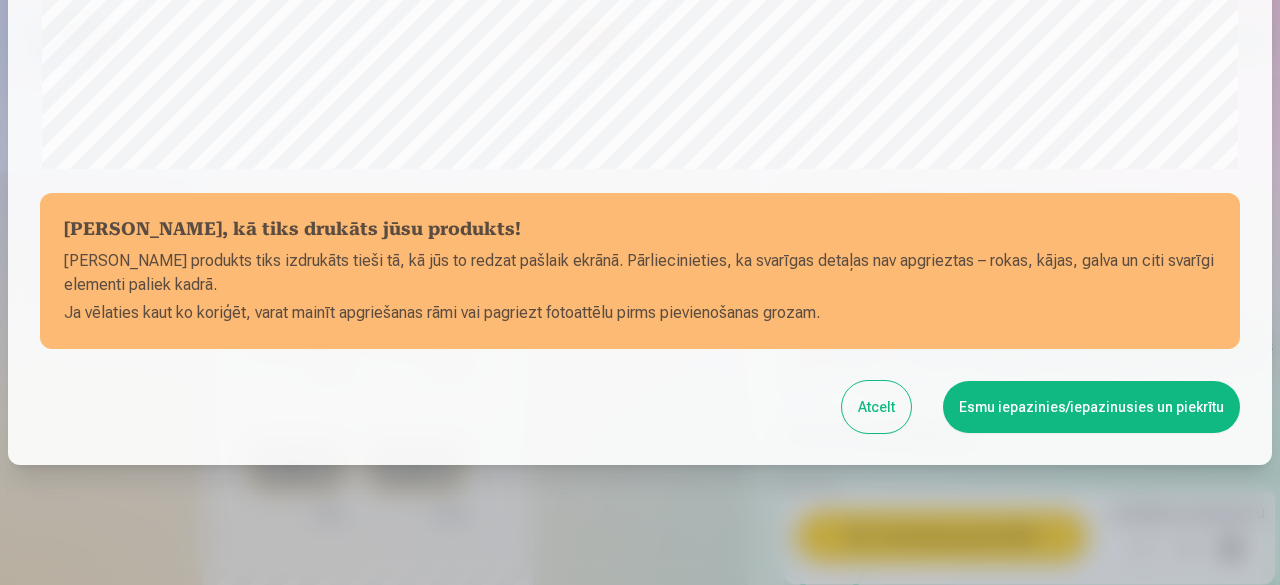 click on "Esmu iepazinies/iepazinusies un piekrītu" at bounding box center (1091, 407) 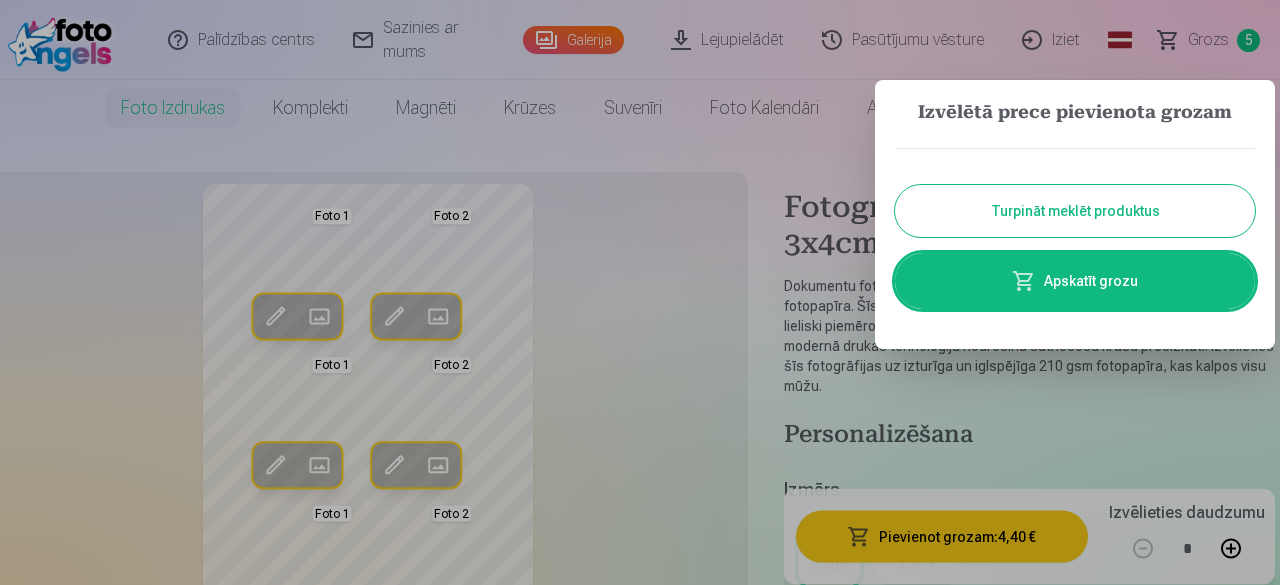 click on "Apskatīt grozu" at bounding box center [1075, 281] 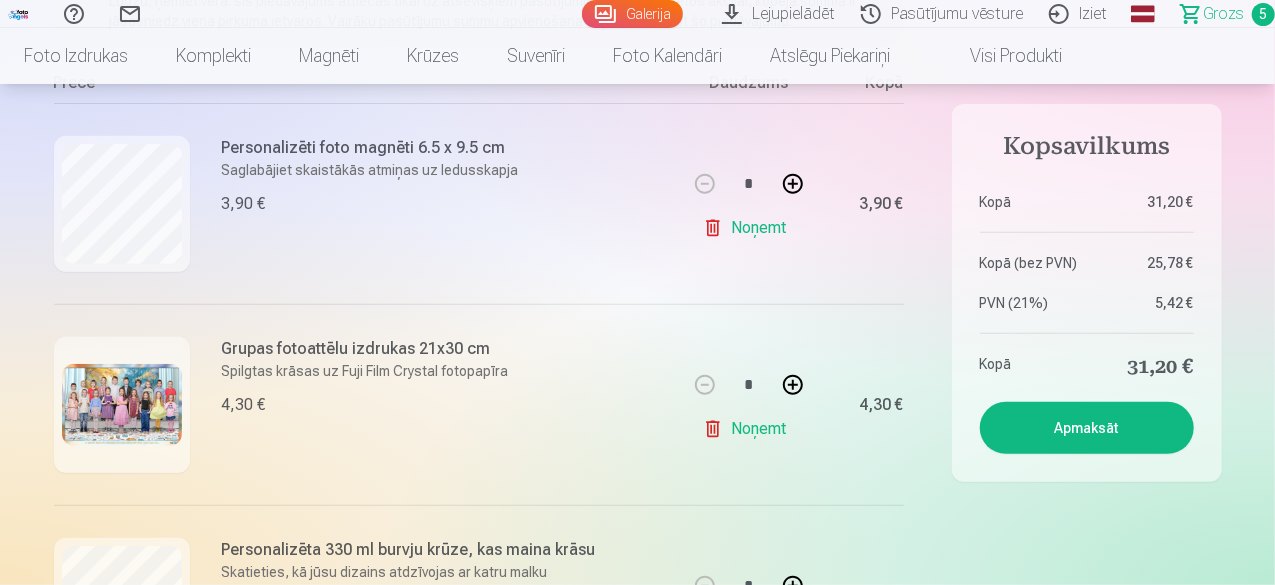 scroll, scrollTop: 300, scrollLeft: 0, axis: vertical 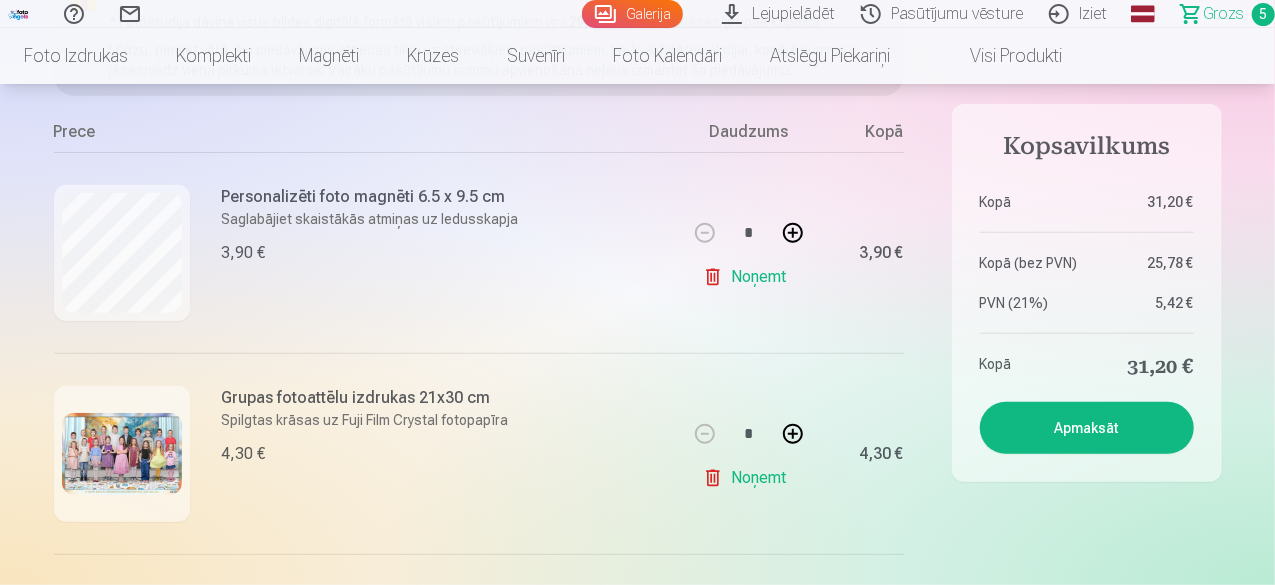 click on "Apmaksāt" at bounding box center [1087, 428] 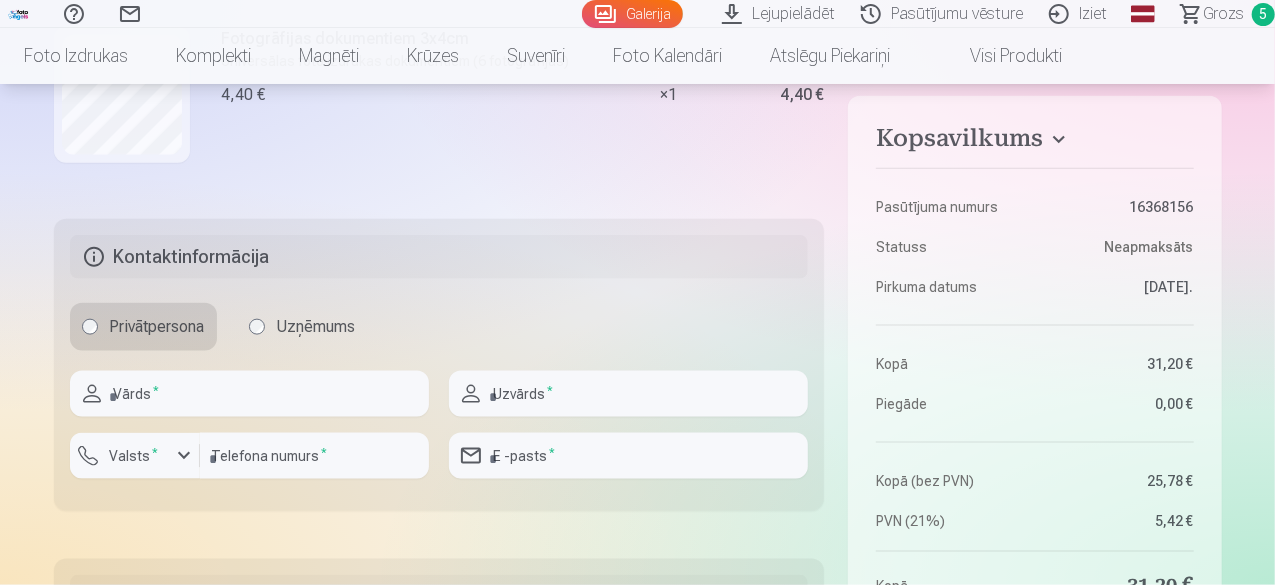 scroll, scrollTop: 1100, scrollLeft: 0, axis: vertical 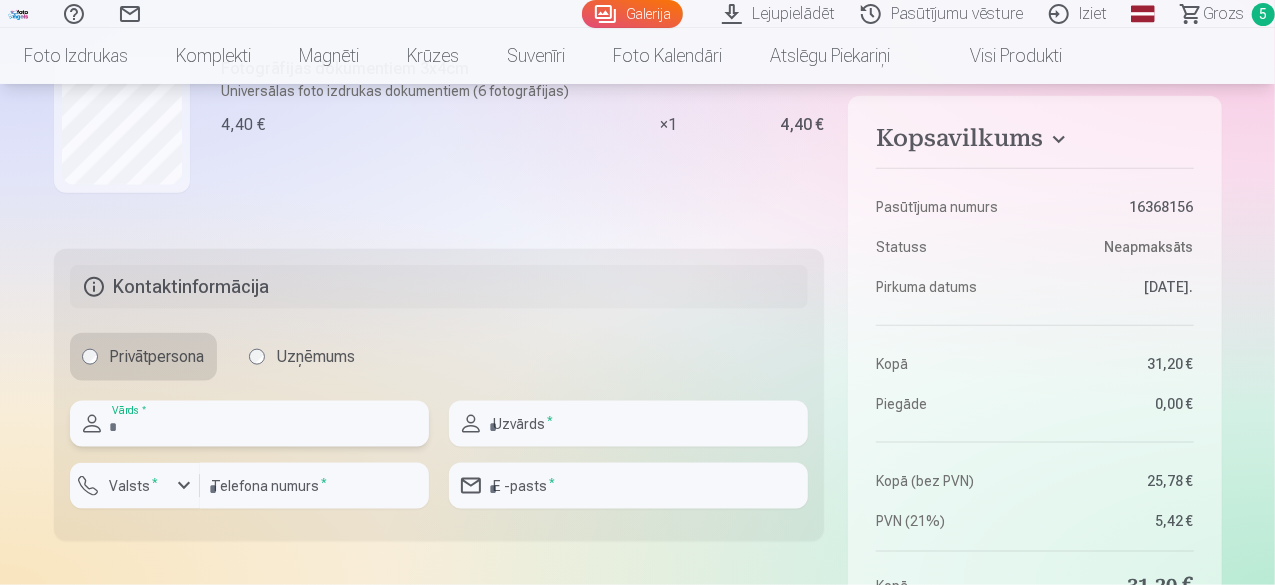 click at bounding box center (249, 424) 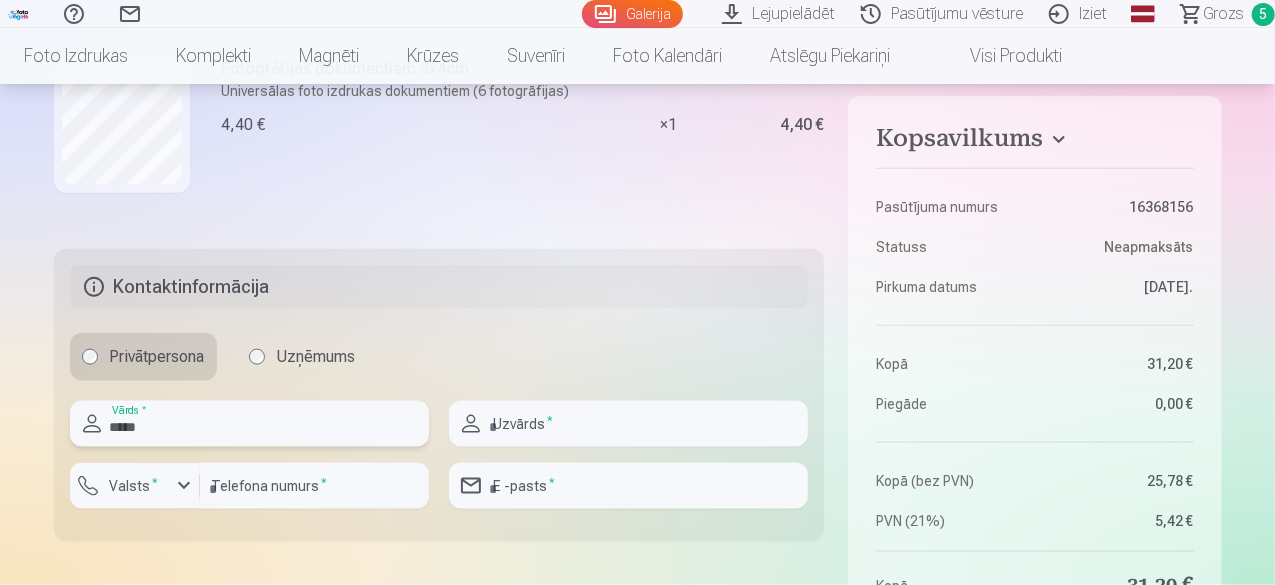 type on "*****" 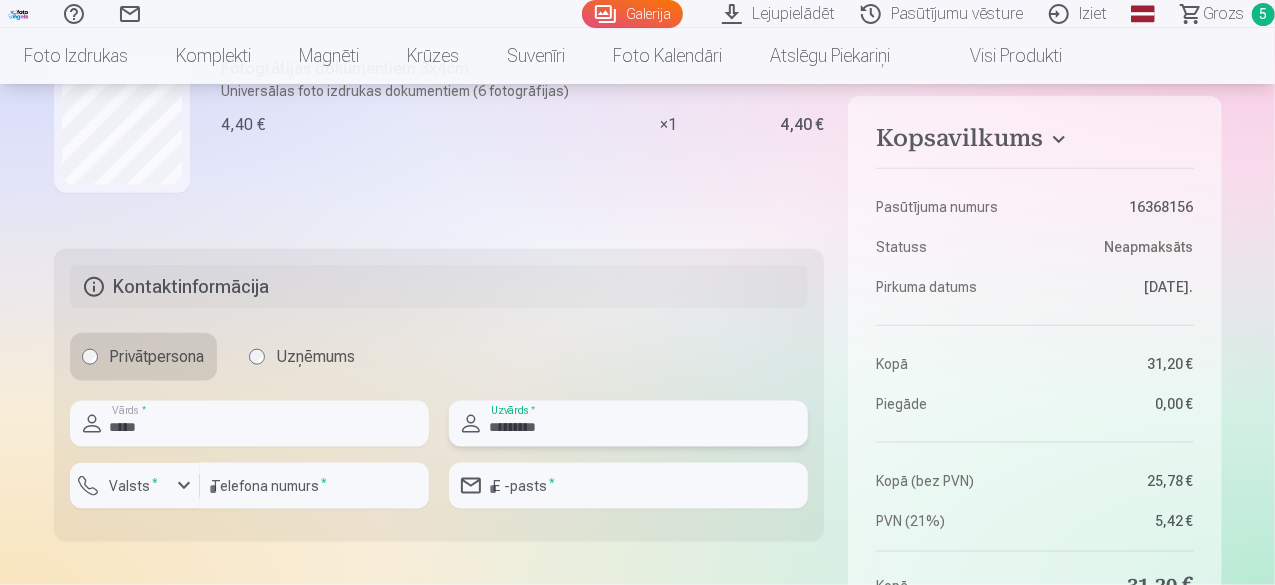 type on "*********" 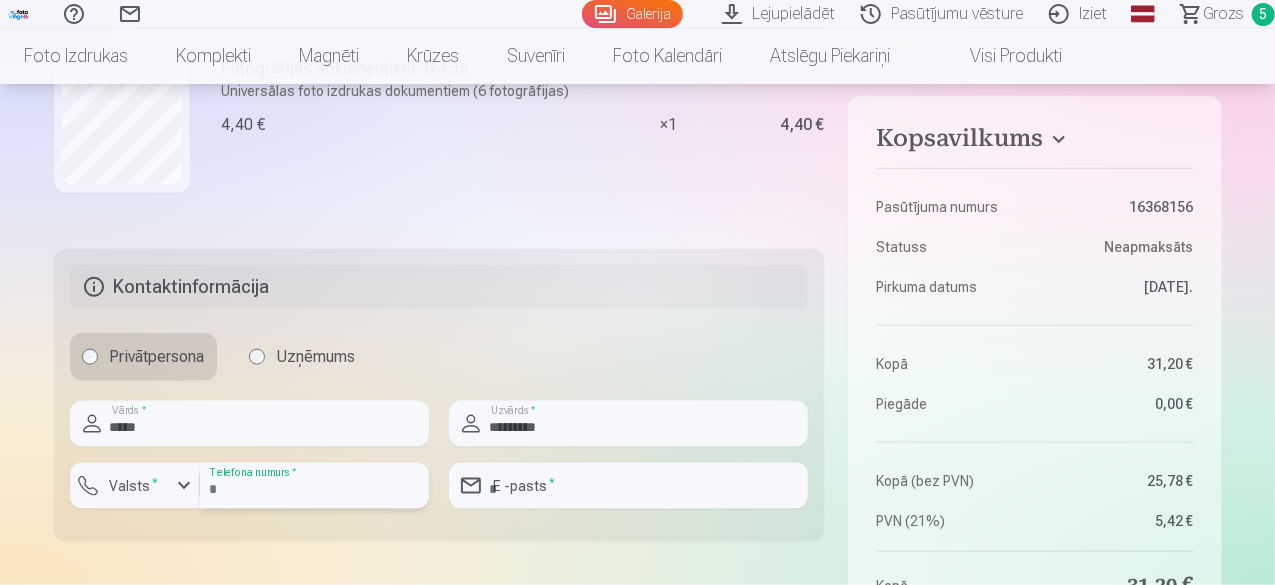 click at bounding box center (314, 486) 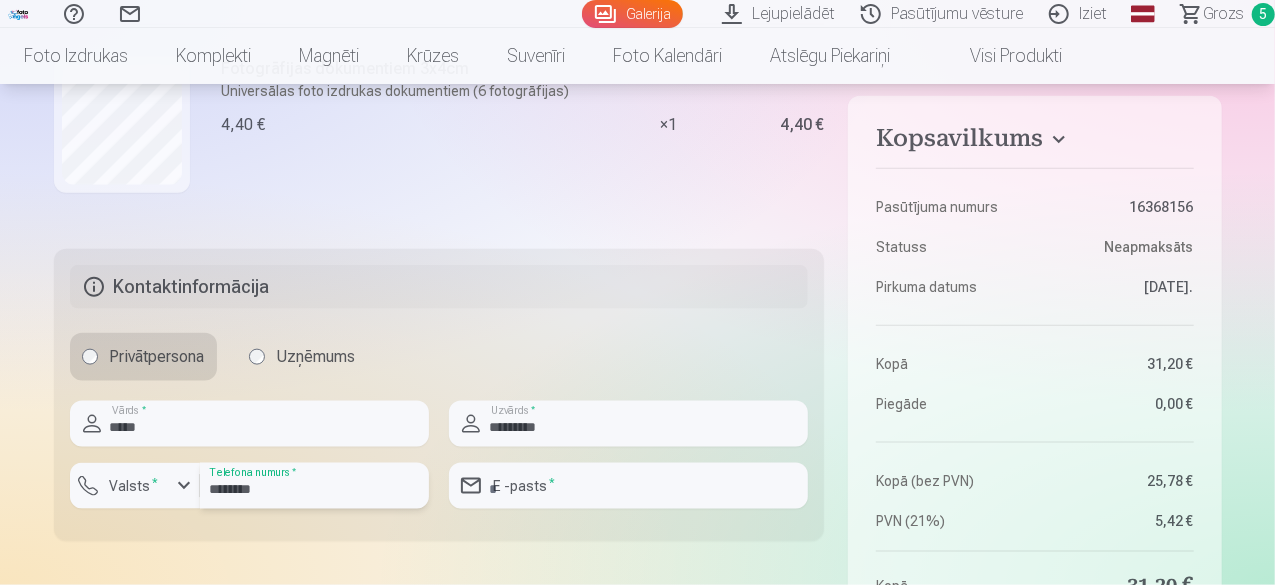 type on "********" 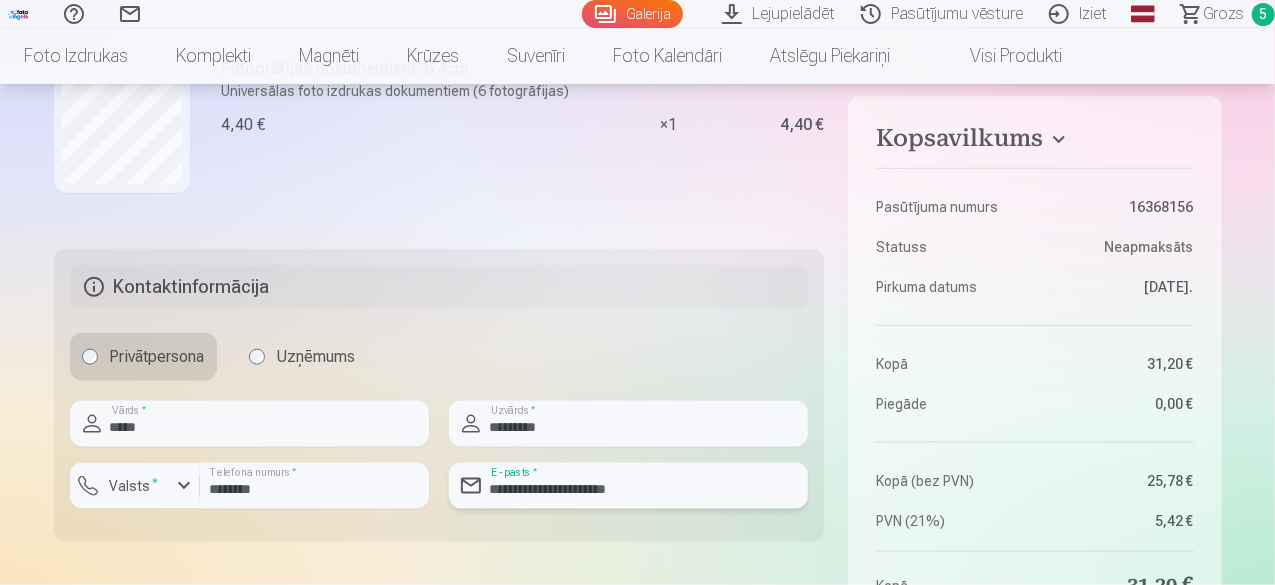 type on "**********" 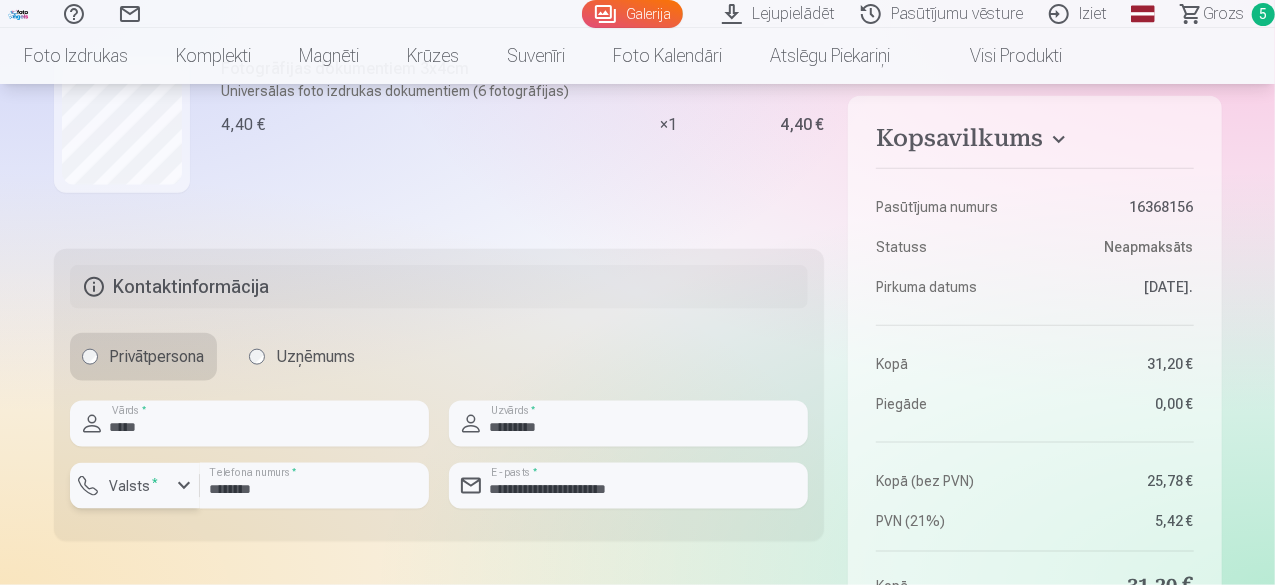click on "Valsts *" at bounding box center [134, 486] 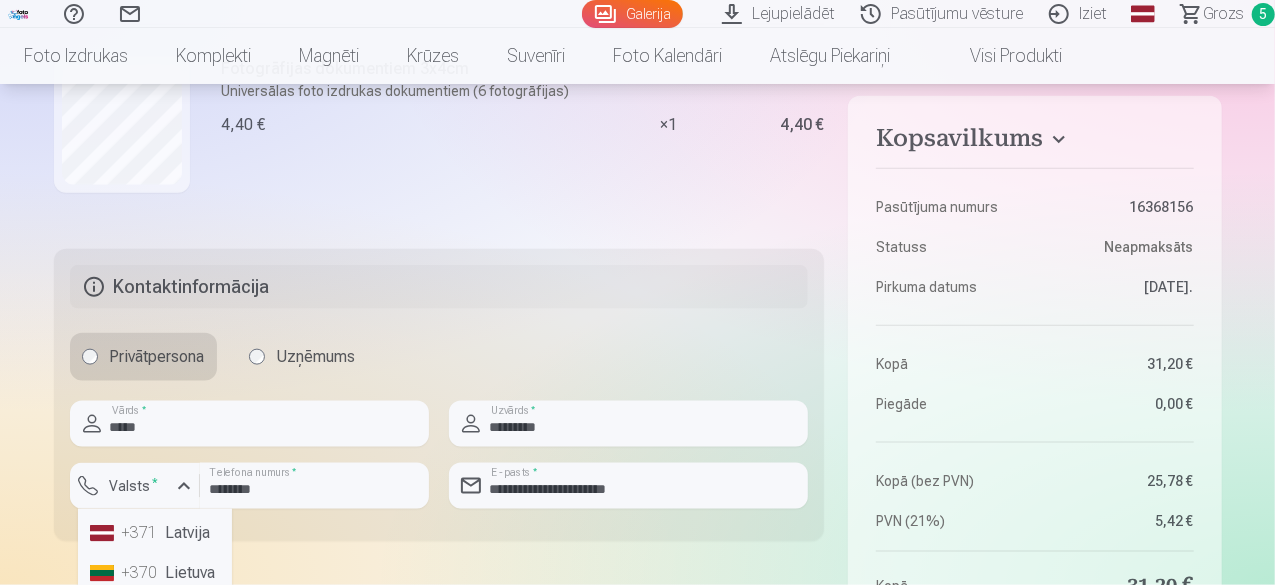click on "+371 Latvija" at bounding box center (155, 533) 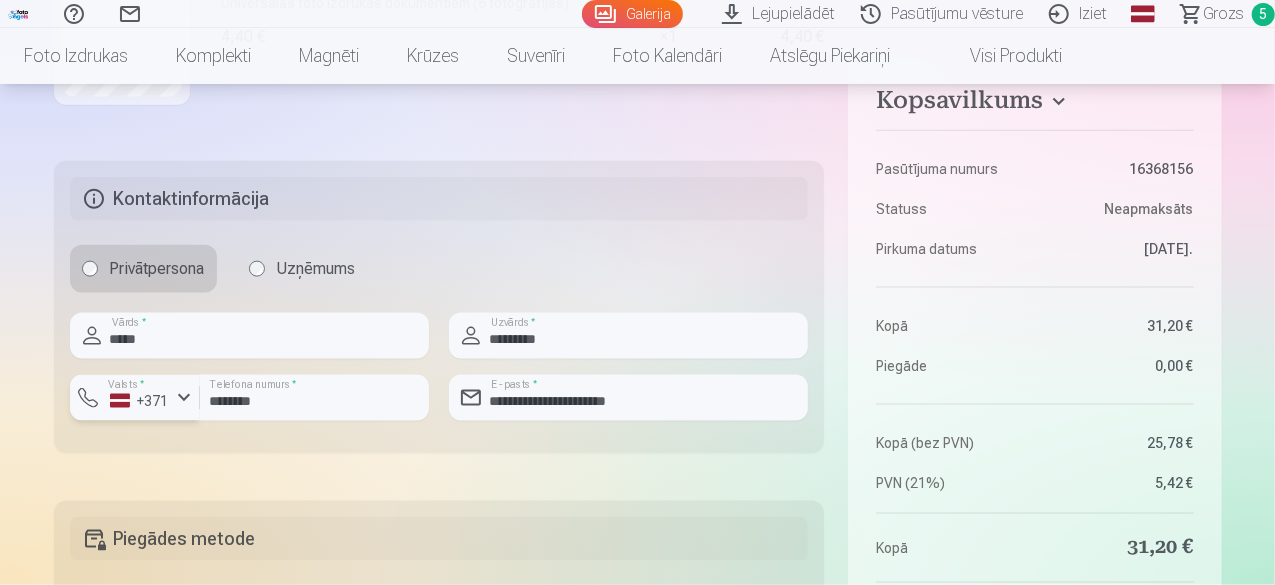 scroll, scrollTop: 1300, scrollLeft: 0, axis: vertical 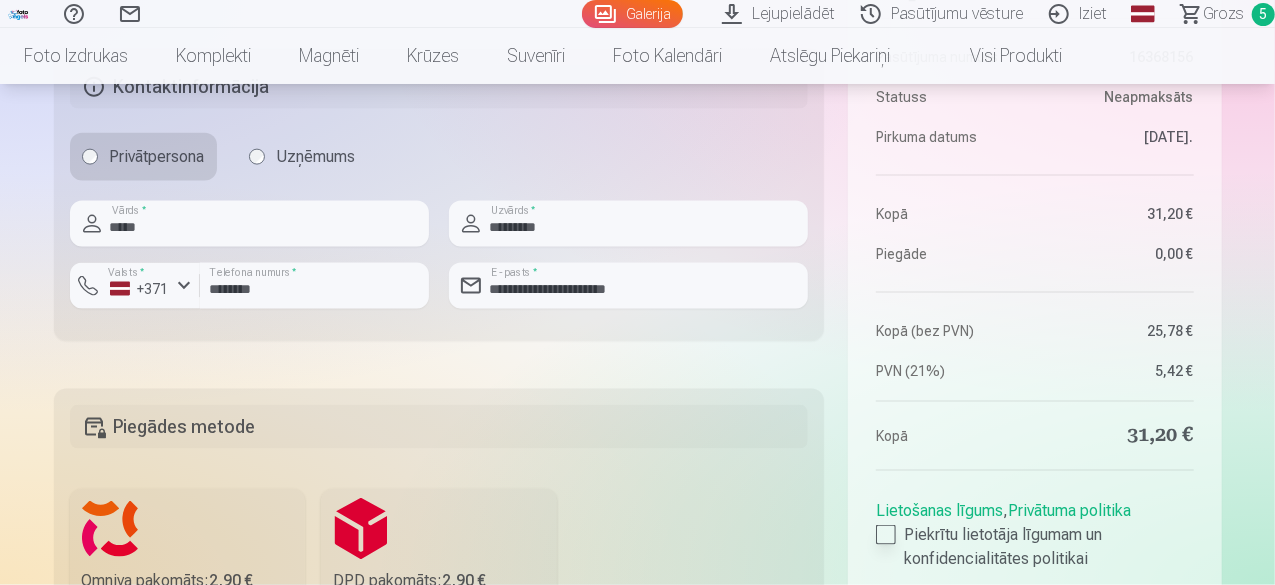 click at bounding box center (886, 535) 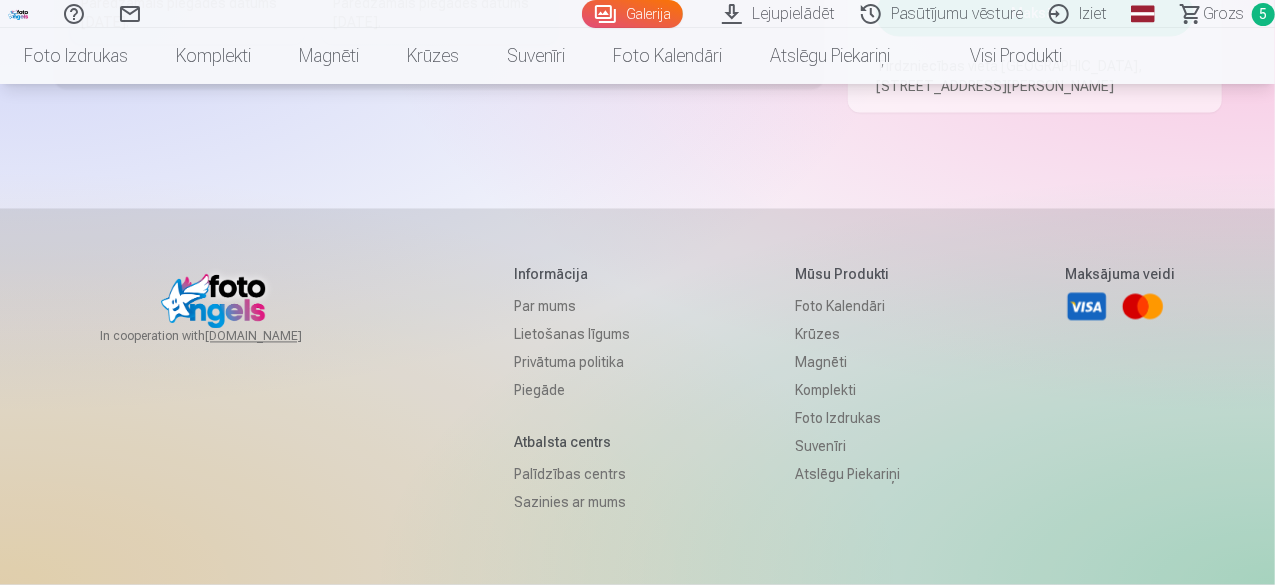 scroll, scrollTop: 1500, scrollLeft: 0, axis: vertical 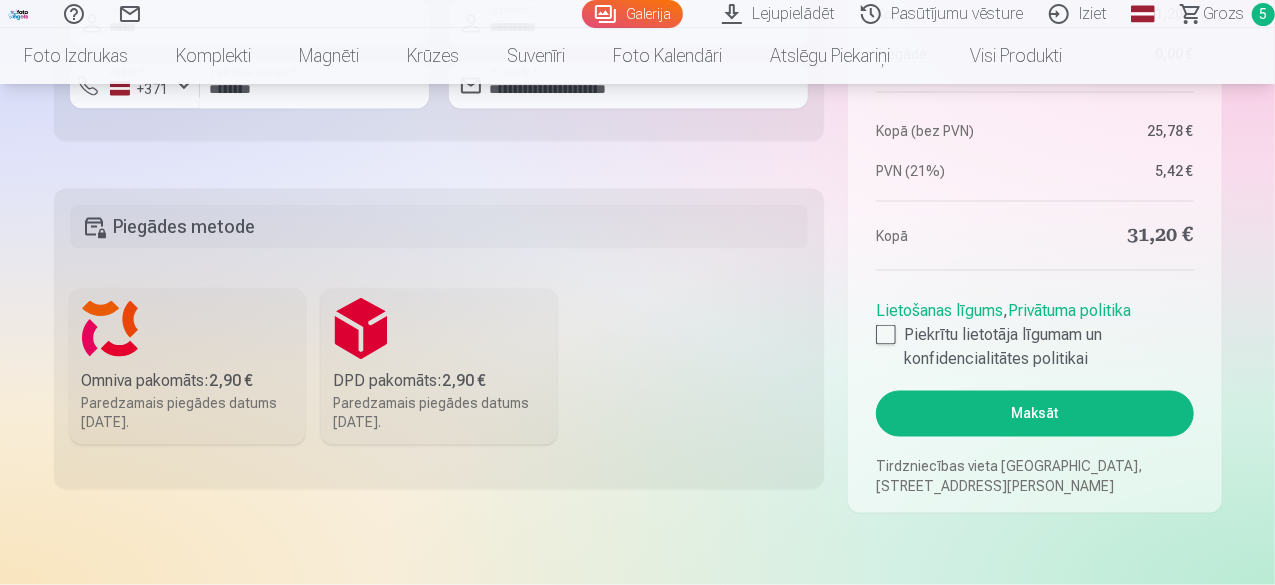 click on "Omniva pakomāts :  2,90 € Paredzamais piegādes datums [DATE]." at bounding box center [188, 367] 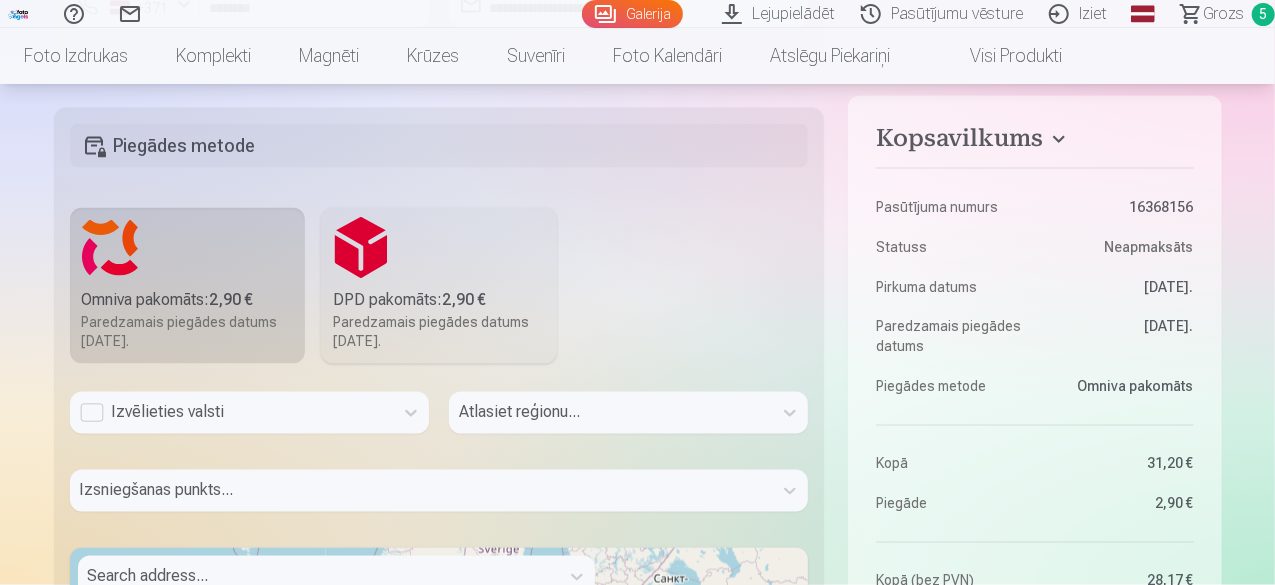scroll, scrollTop: 1700, scrollLeft: 0, axis: vertical 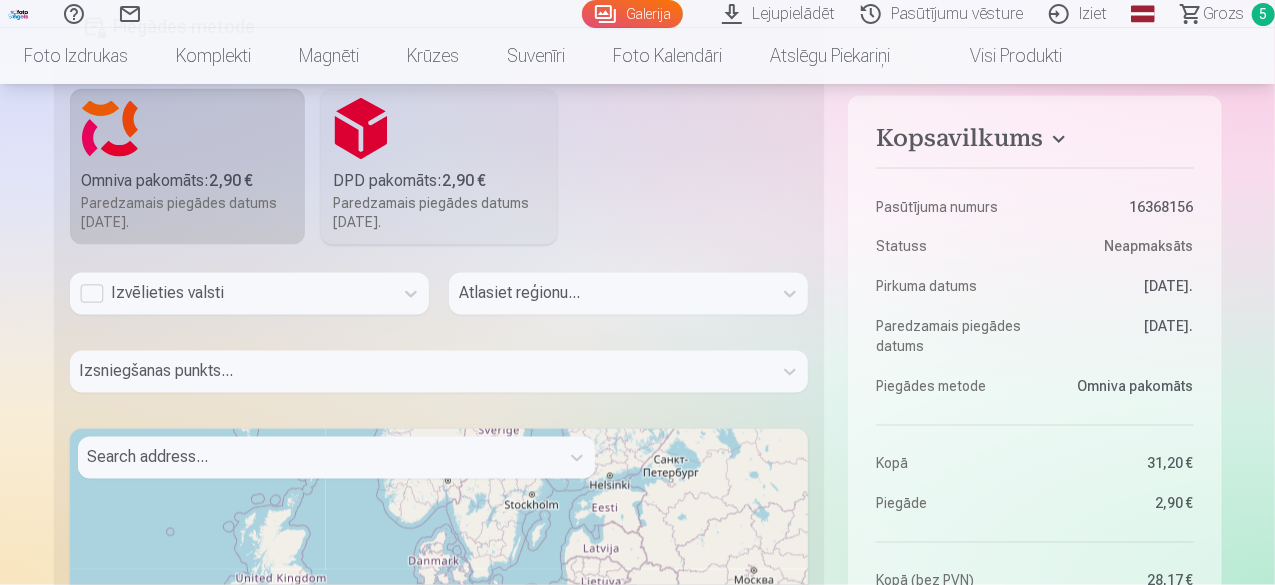 click on "Izvēlieties valsti" at bounding box center (231, 294) 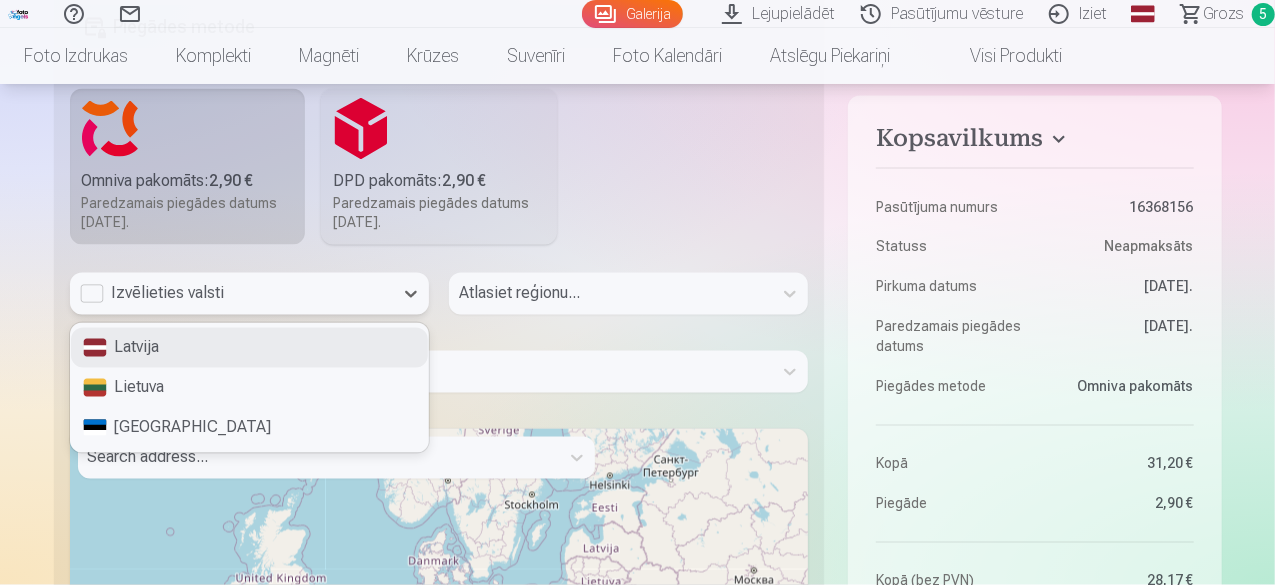 click on "Latvija" at bounding box center [249, 348] 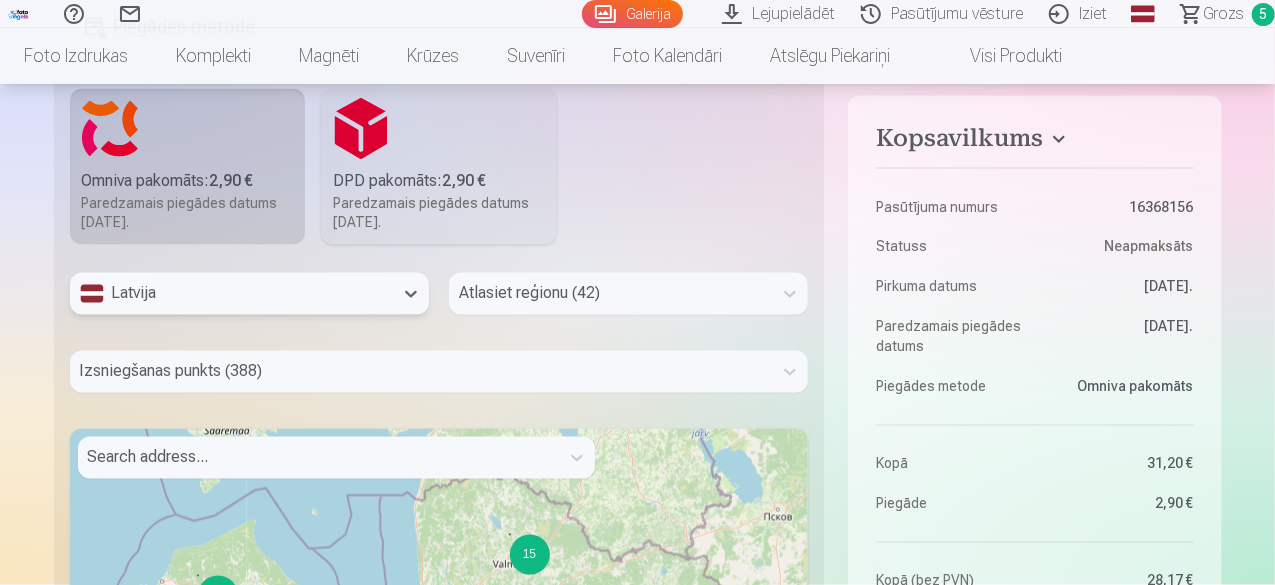 click on "Atlasiet reģionu (42)" at bounding box center (628, 294) 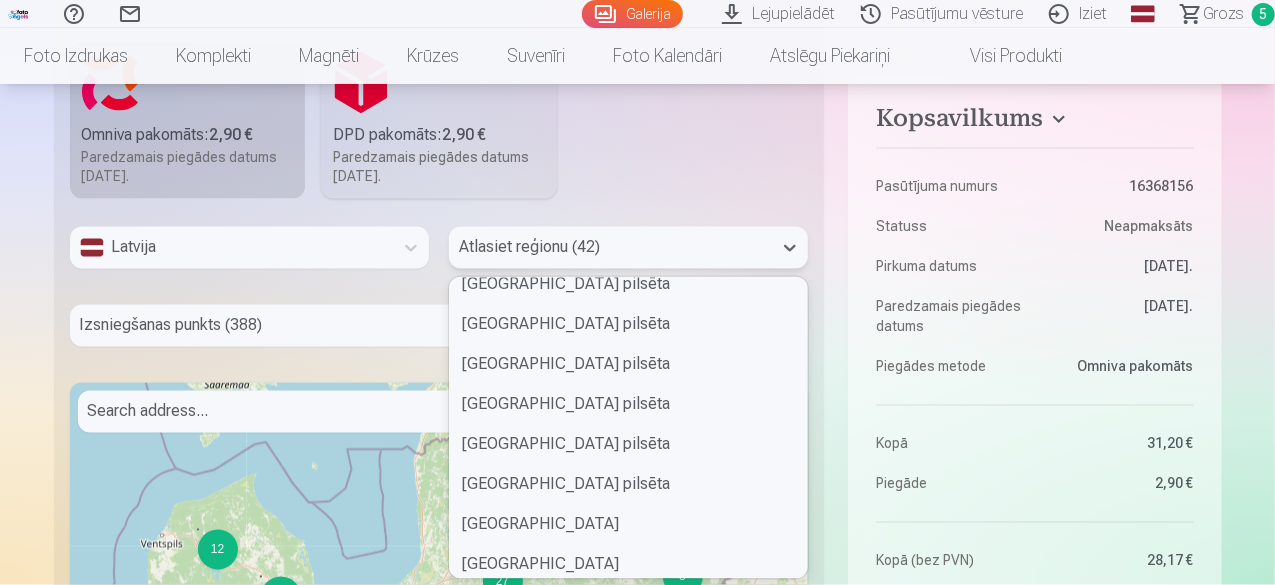 scroll, scrollTop: 300, scrollLeft: 0, axis: vertical 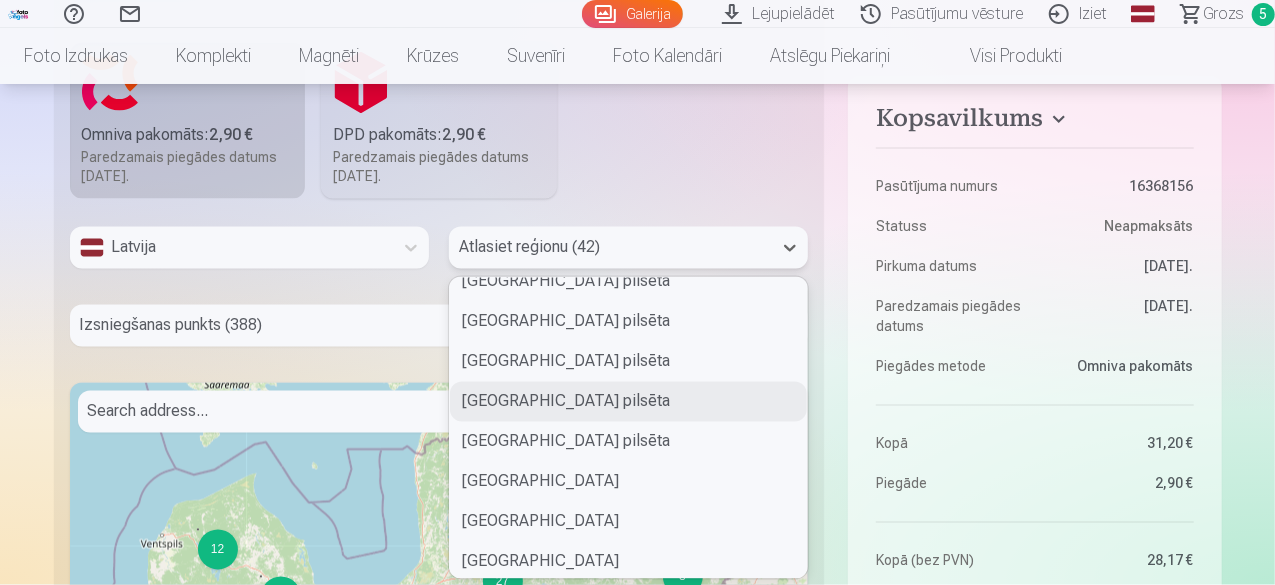 click on "[GEOGRAPHIC_DATA] pilsēta" at bounding box center (628, 402) 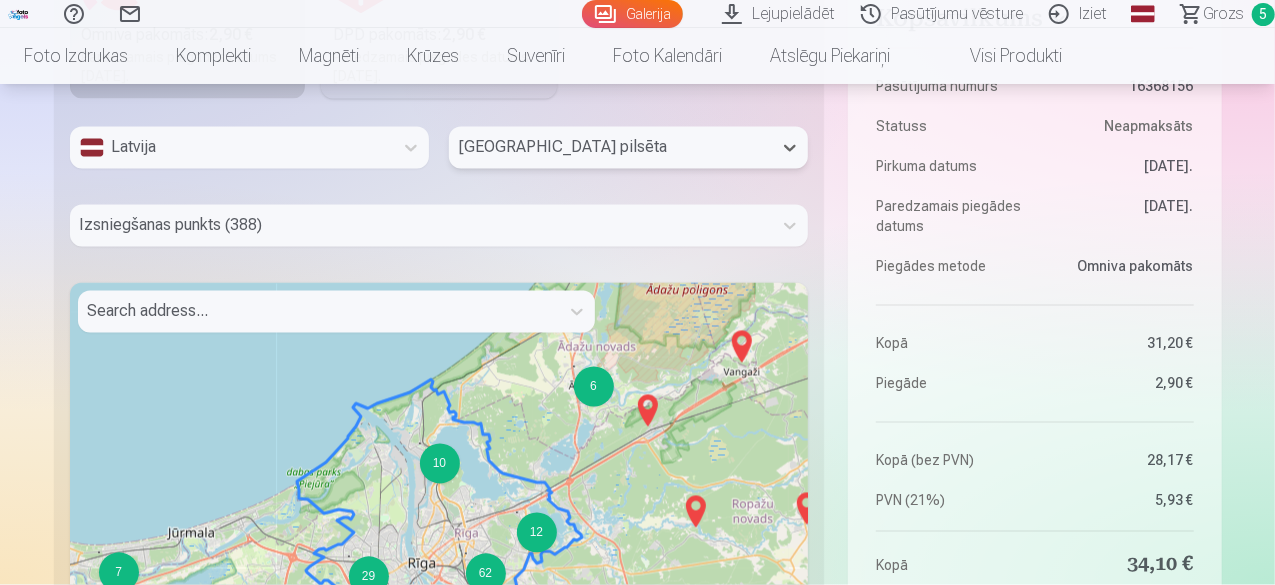 scroll, scrollTop: 2146, scrollLeft: 0, axis: vertical 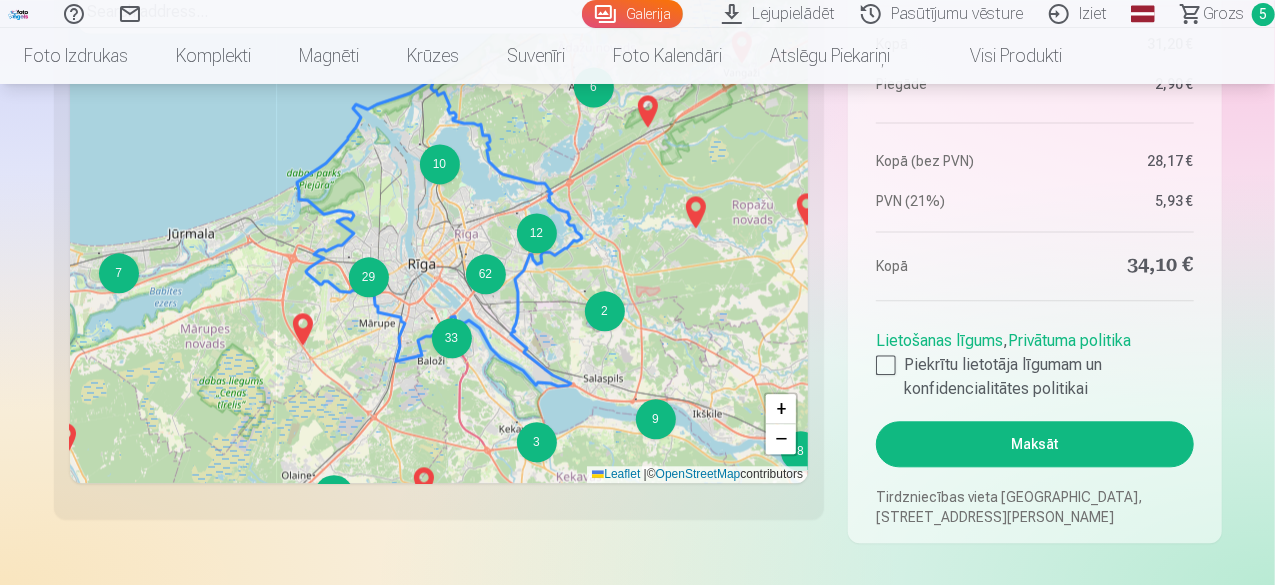 click on "7 4 2 5 2 6 15 6 3 10 6 2 12 2 7 29 8 3 62 3 33 2 9 2 2 2 2 + −  Leaflet   |  ©  OpenStreetMap  contributors" at bounding box center (439, 233) 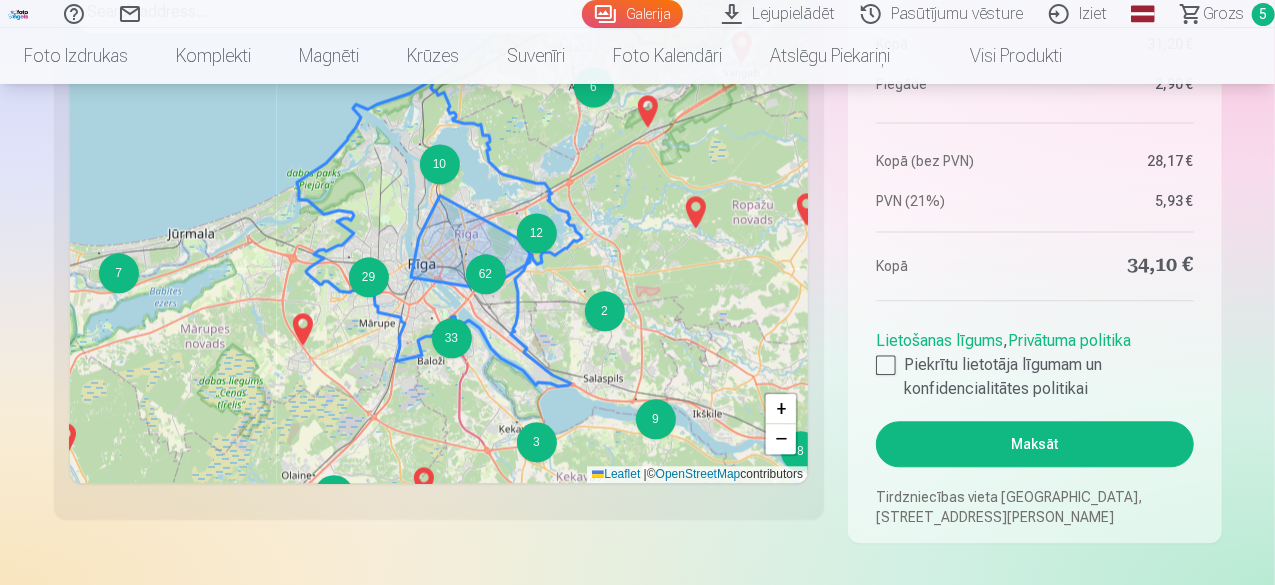 click on "62" at bounding box center (486, 274) 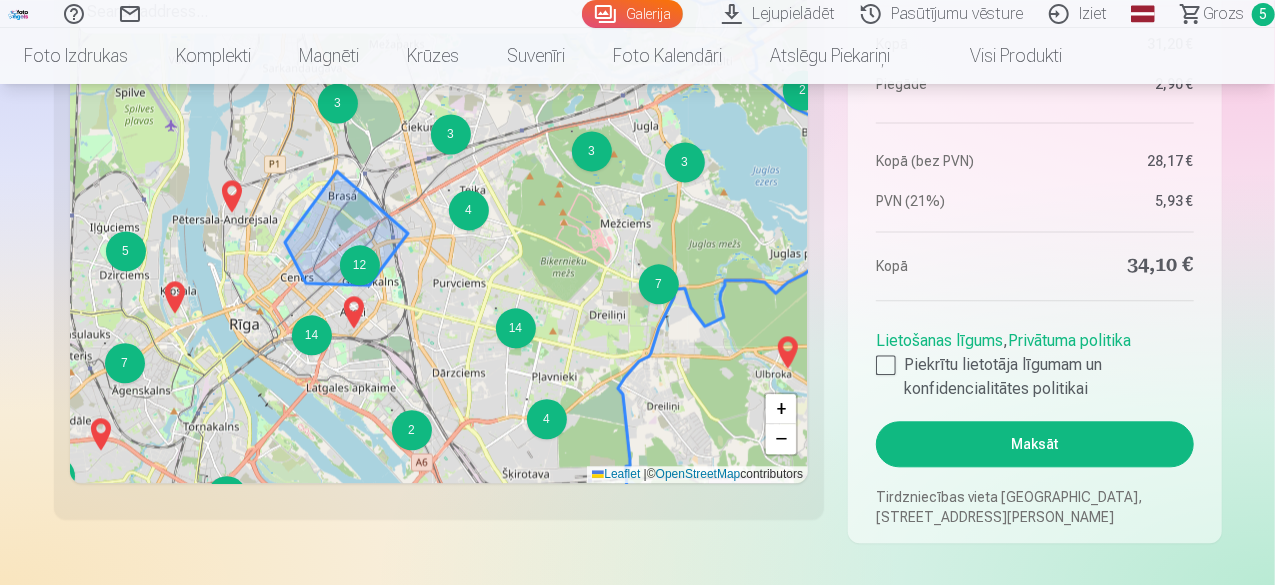 click on "12" at bounding box center (360, 265) 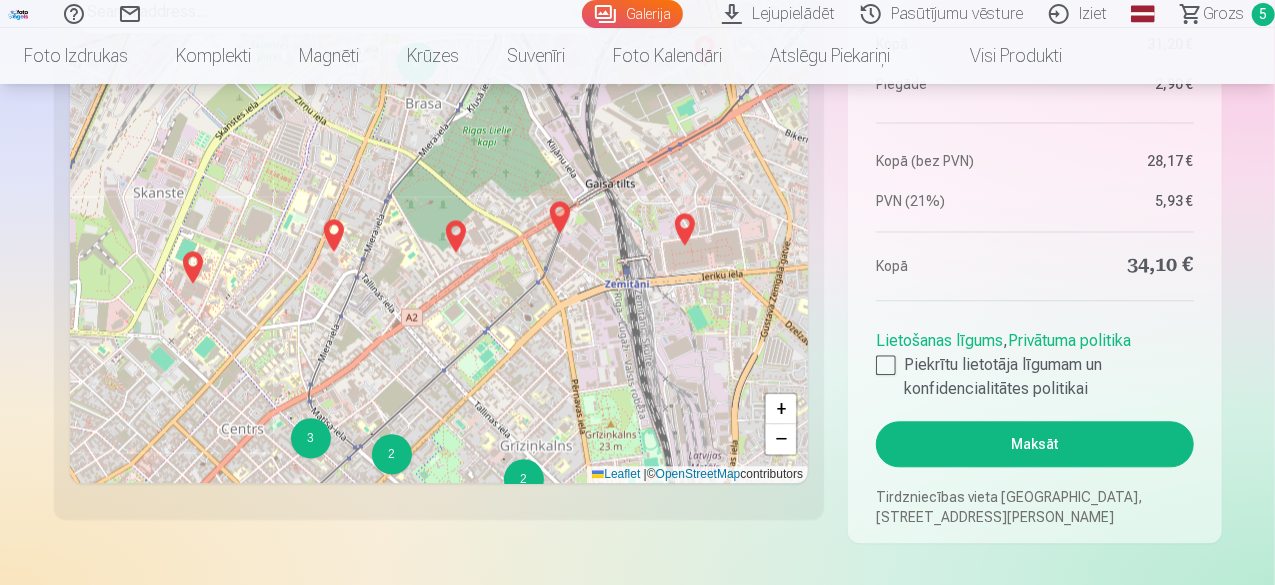 click at bounding box center [334, 235] 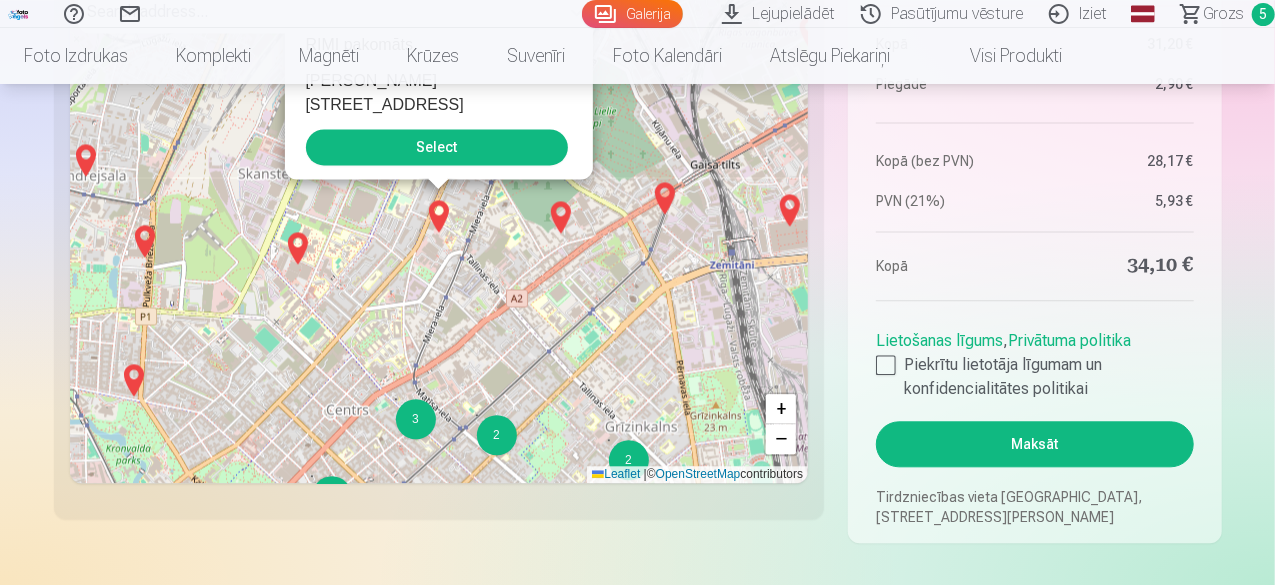 click on "Select" at bounding box center [437, 147] 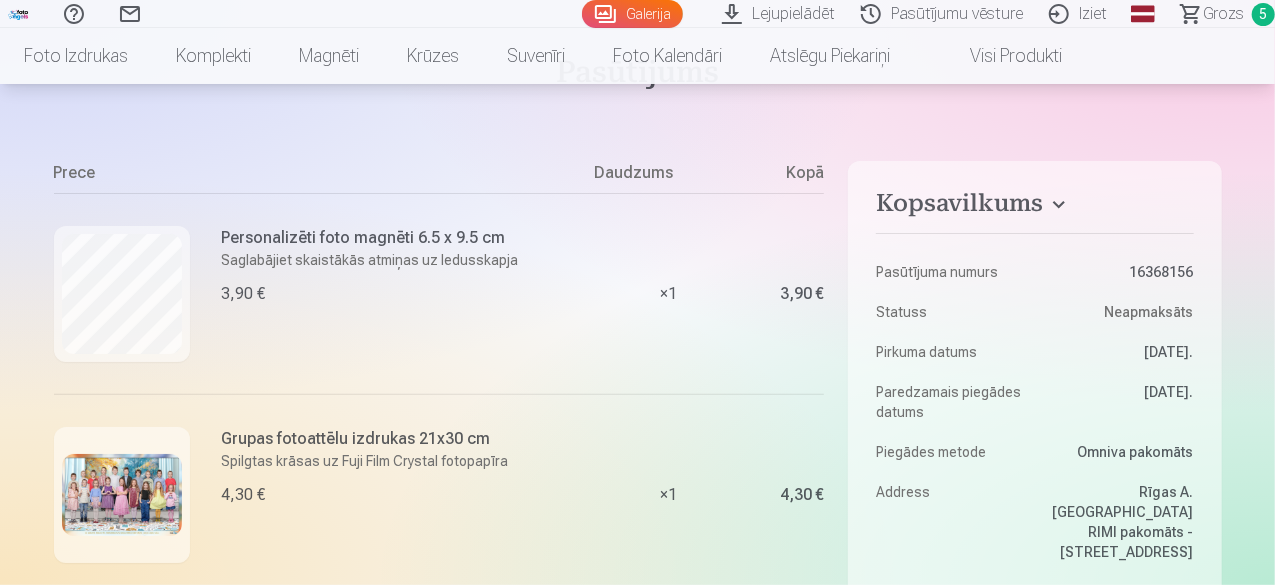 scroll, scrollTop: 246, scrollLeft: 0, axis: vertical 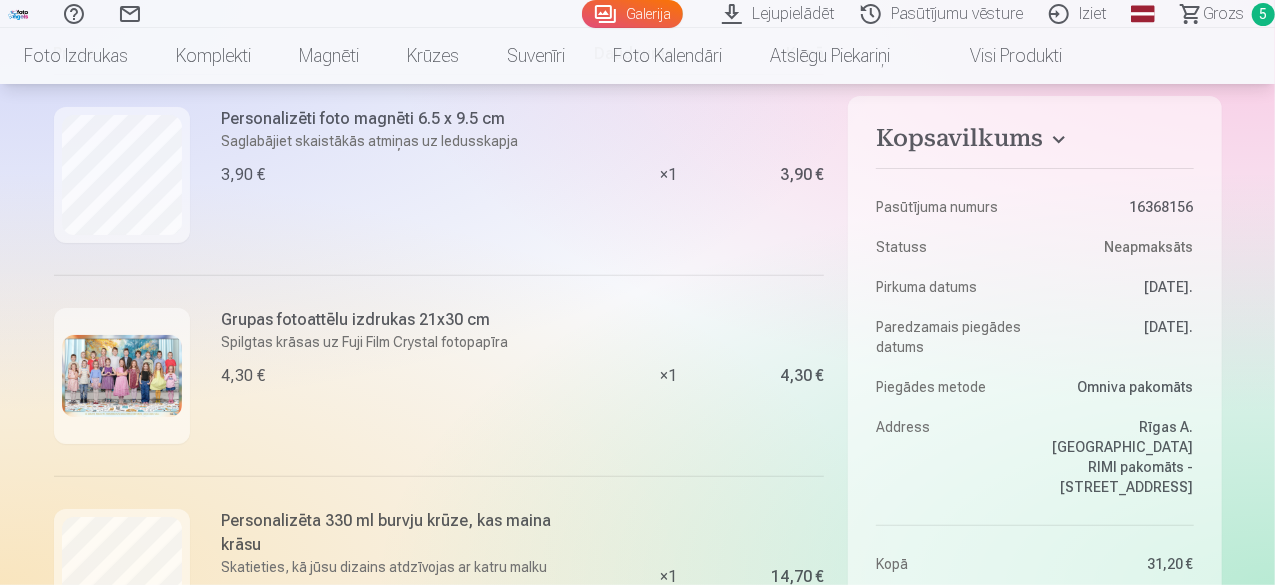 click on "Personalizēti foto magnēti 6.5 x 9.5 cm" at bounding box center (370, 119) 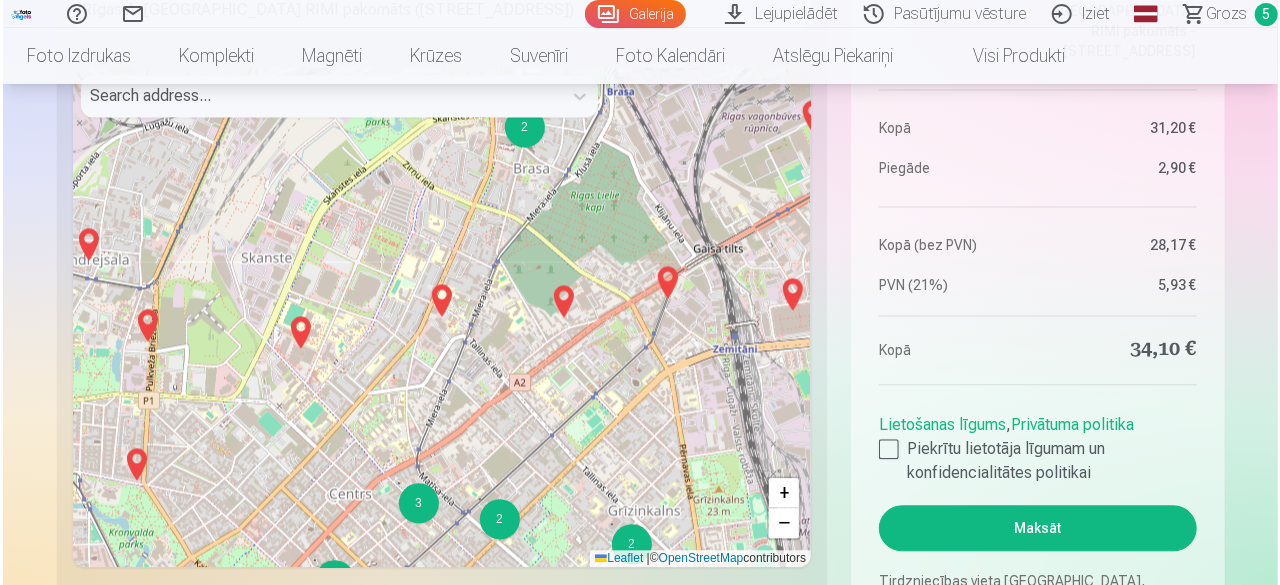 scroll, scrollTop: 2200, scrollLeft: 0, axis: vertical 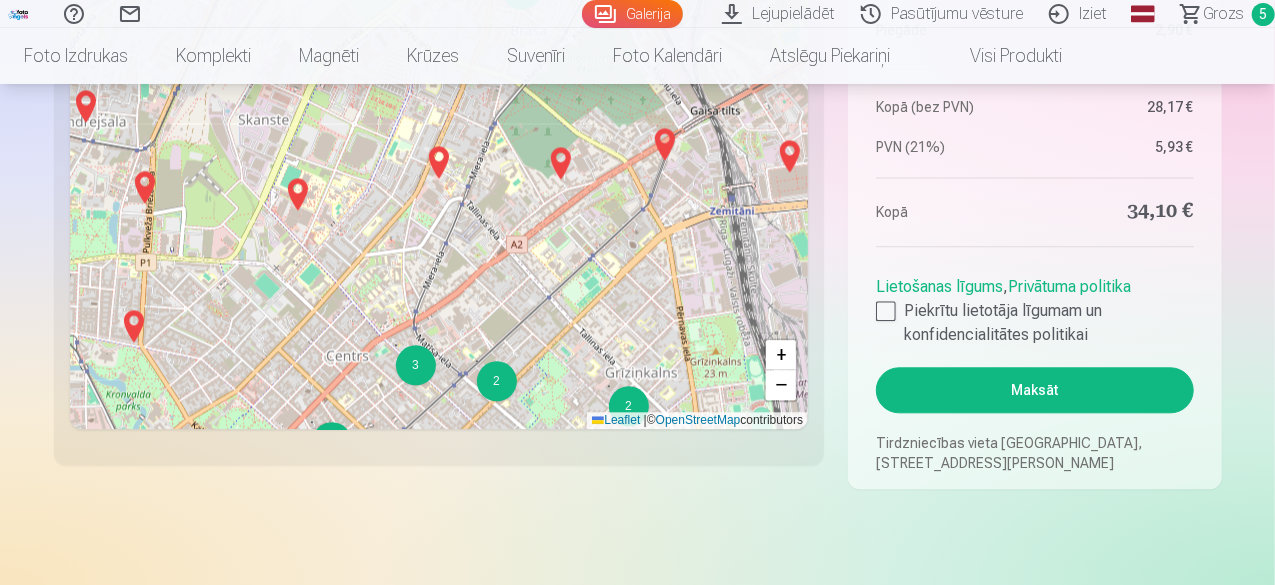 click on "Maksāt" at bounding box center [1034, 390] 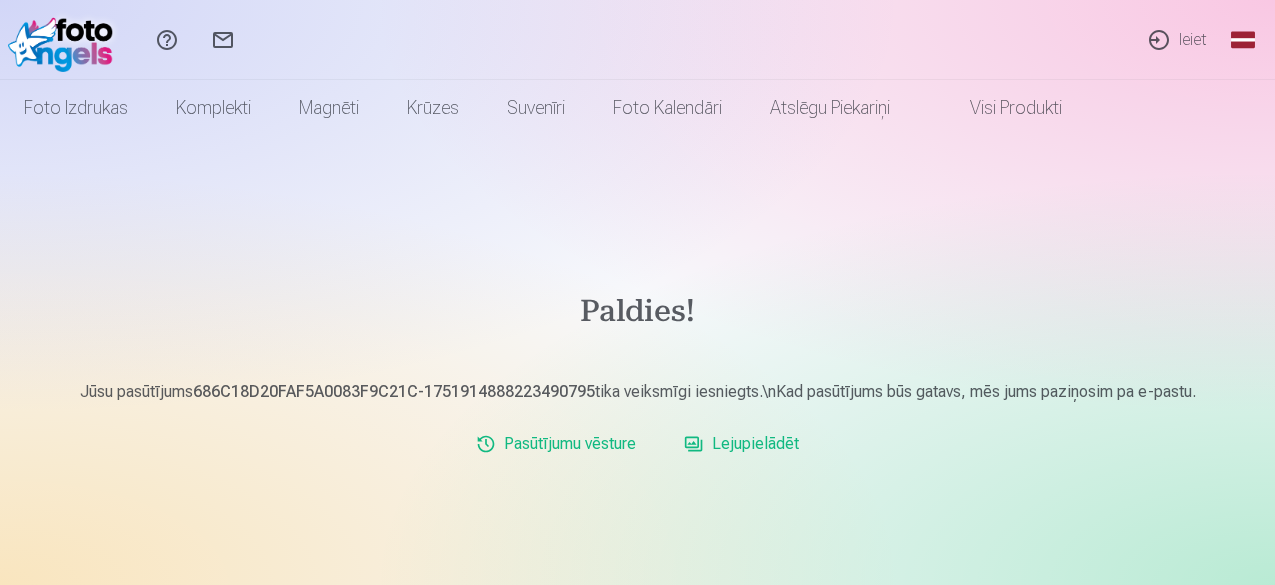 scroll, scrollTop: 0, scrollLeft: 0, axis: both 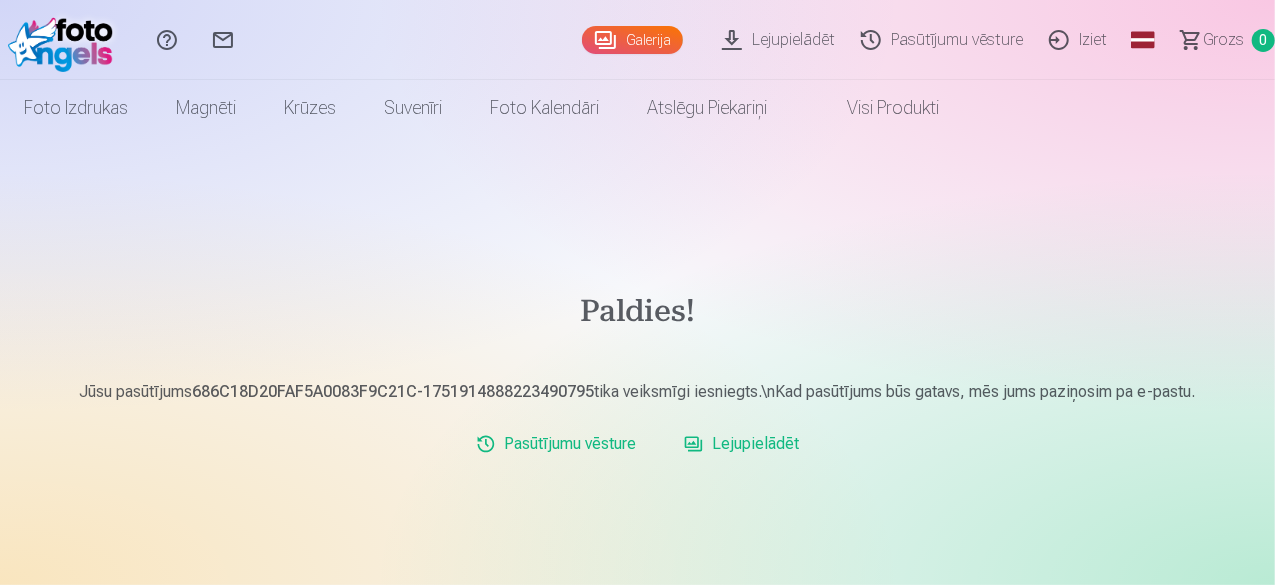 click on "Lejupielādēt" at bounding box center [781, 40] 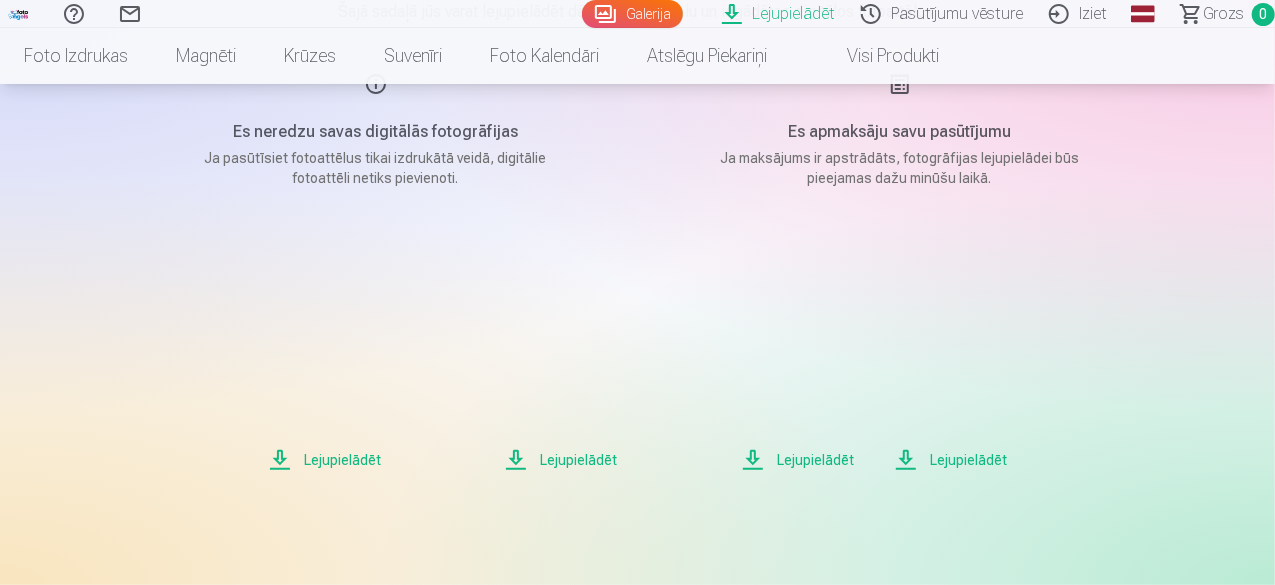 scroll, scrollTop: 300, scrollLeft: 0, axis: vertical 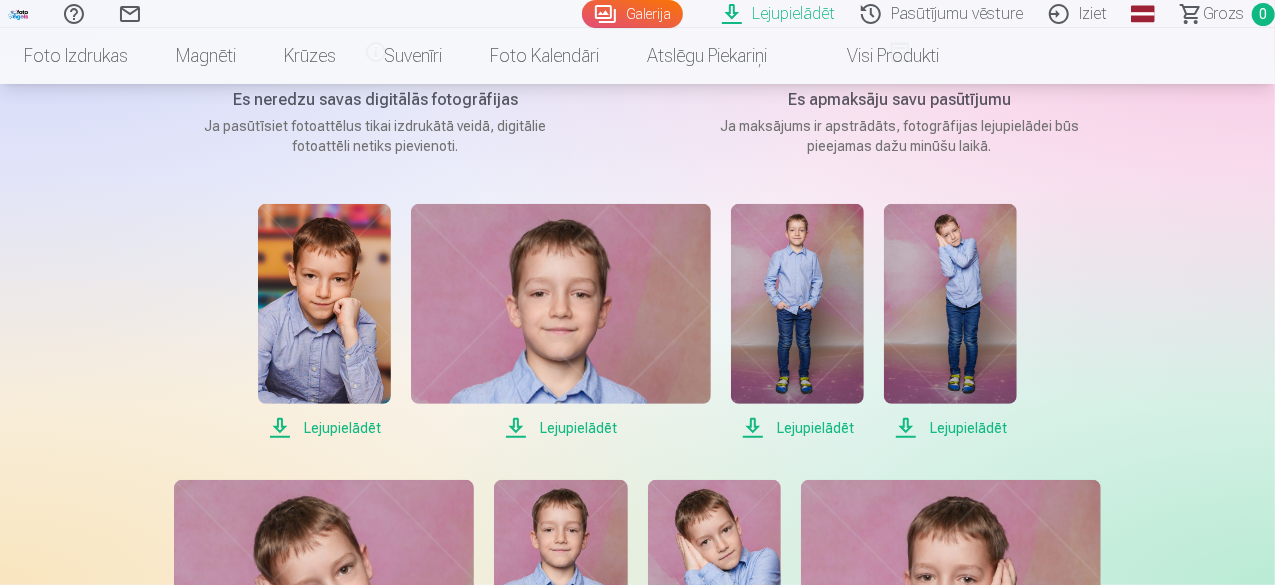 click on "Lejupielādēt" at bounding box center [324, 428] 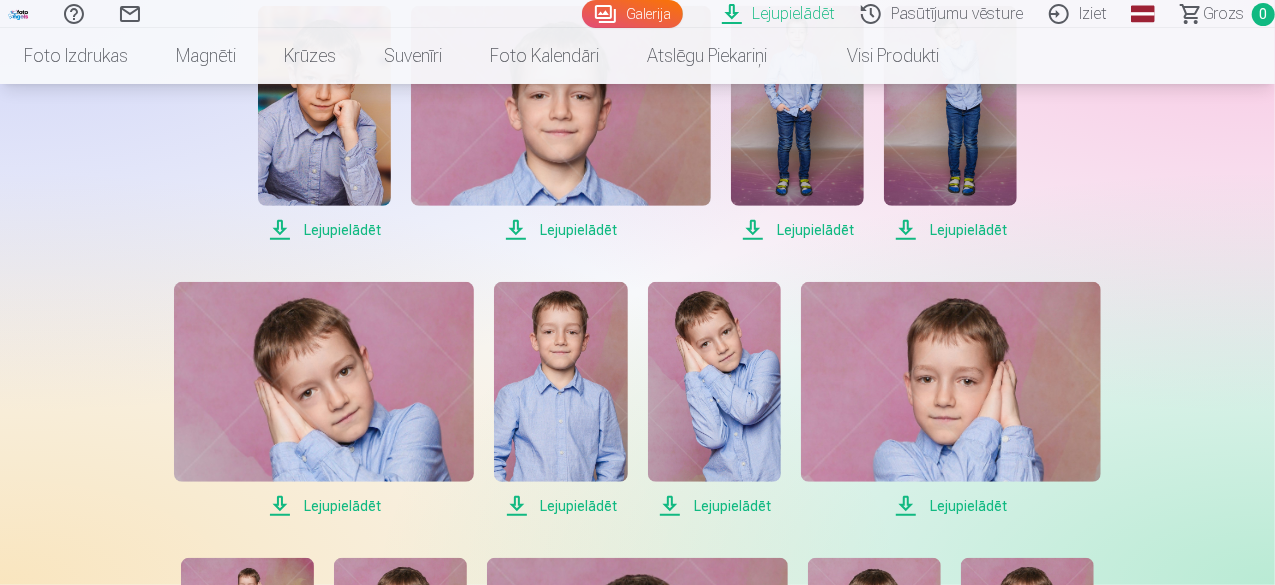 scroll, scrollTop: 500, scrollLeft: 0, axis: vertical 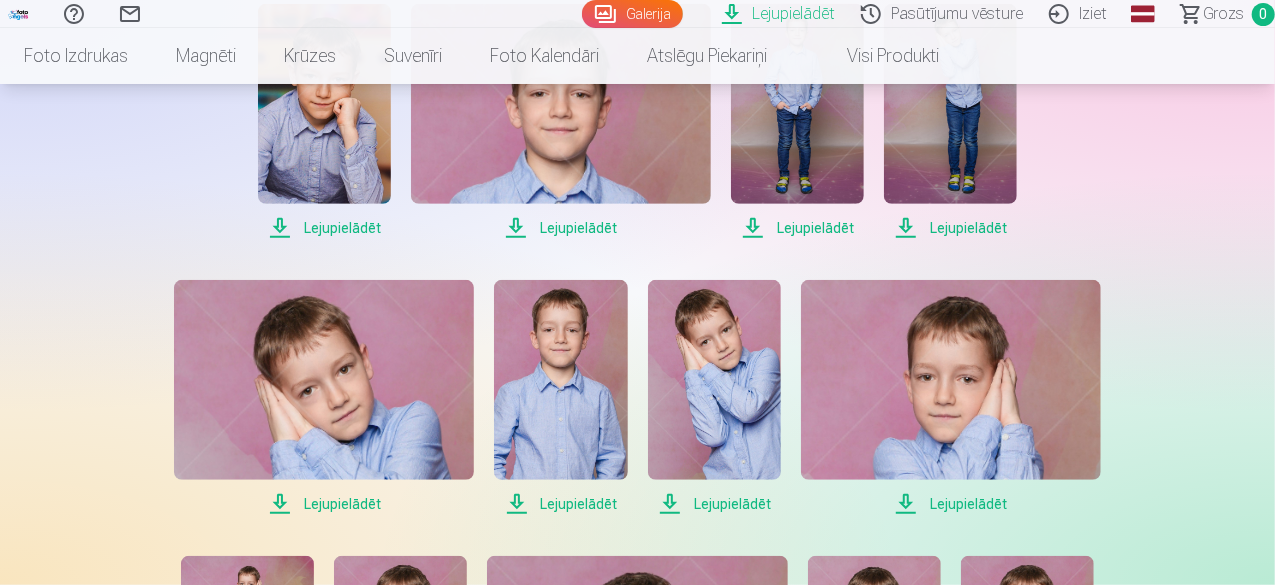 click on "Lejupielādēt" at bounding box center (324, 504) 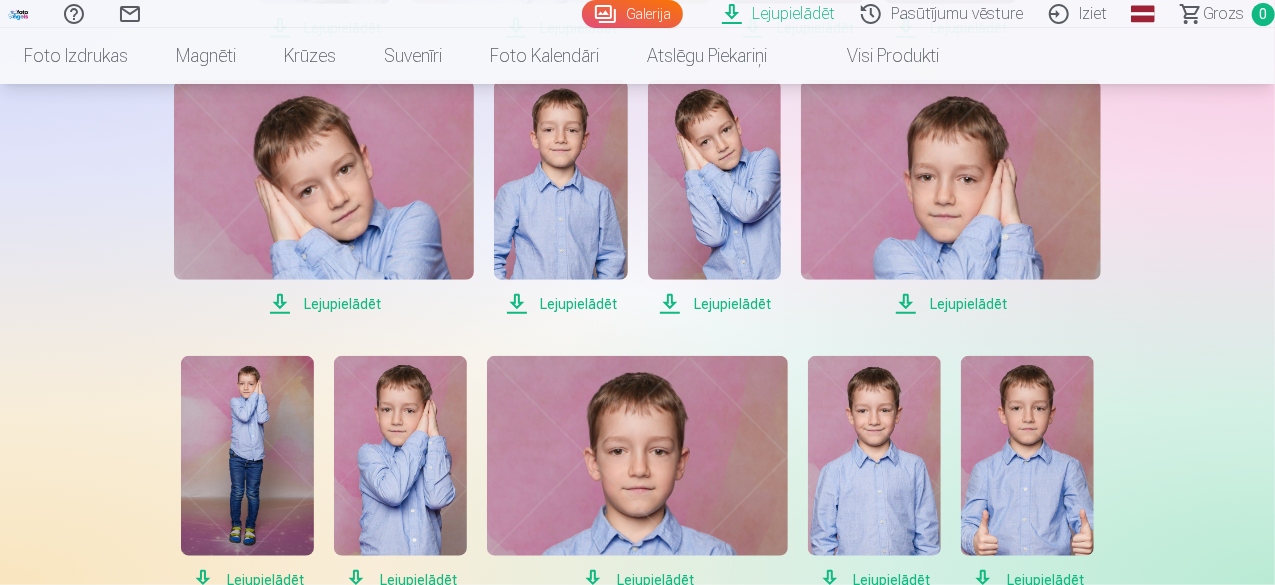 scroll, scrollTop: 800, scrollLeft: 0, axis: vertical 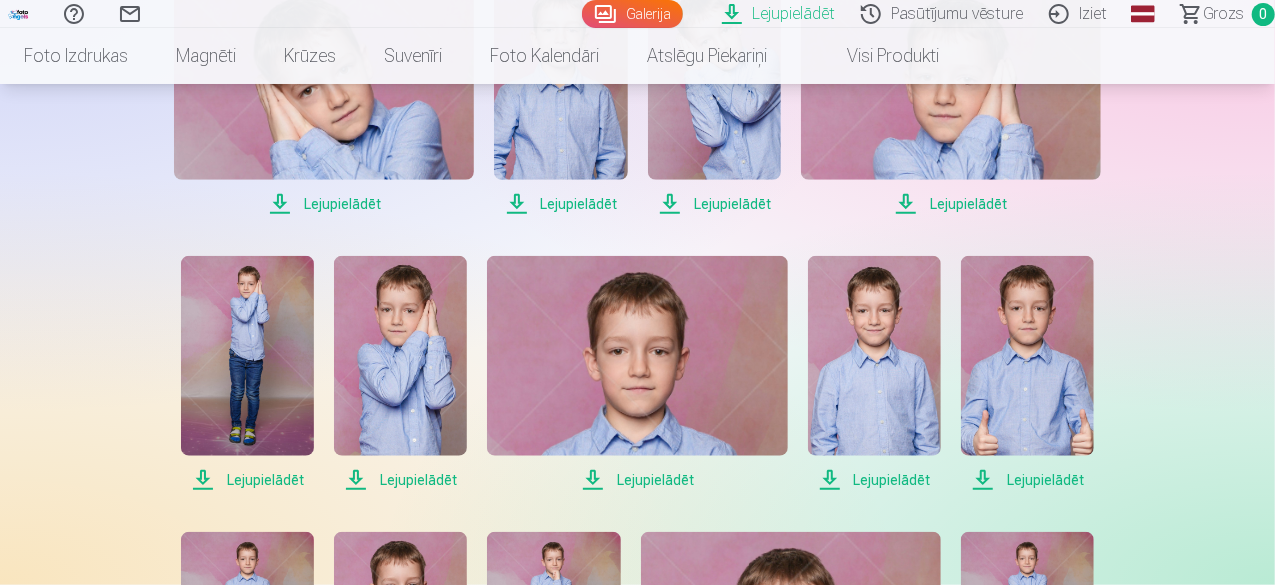 click on "Lejupielādēt" at bounding box center [247, 480] 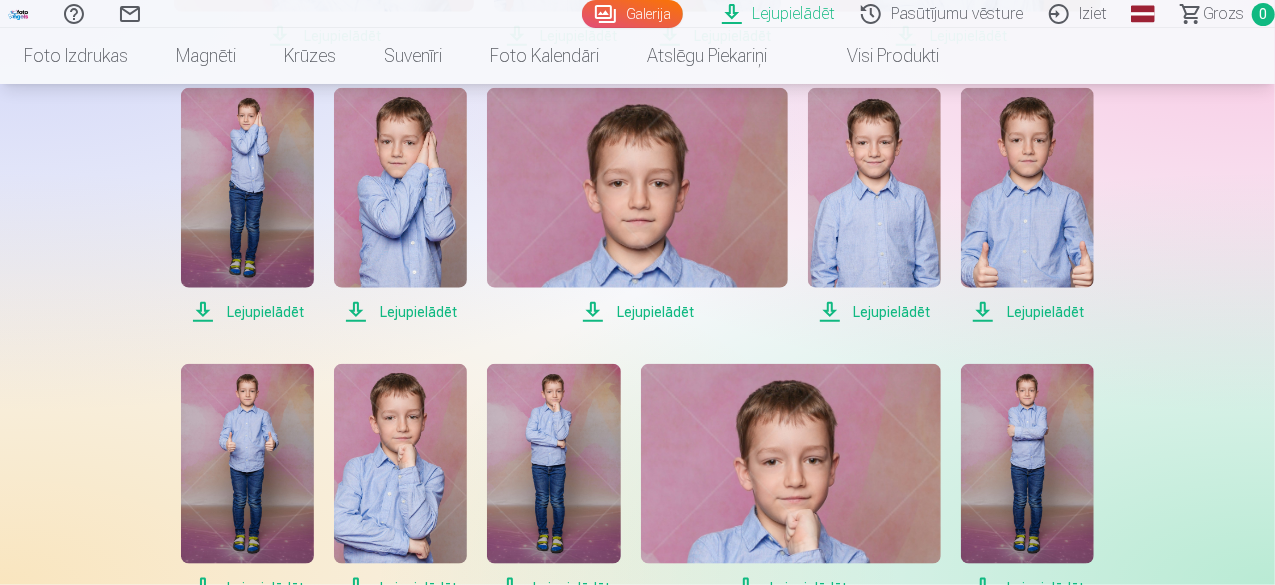 scroll, scrollTop: 1000, scrollLeft: 0, axis: vertical 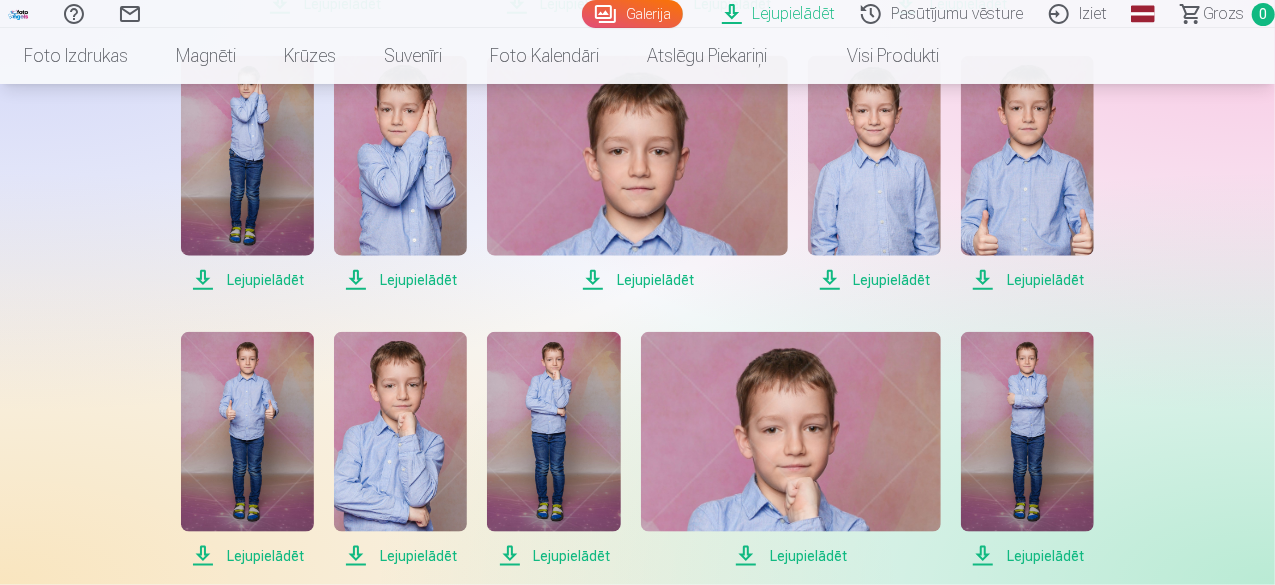 click on "Lejupielādēt" at bounding box center (247, 556) 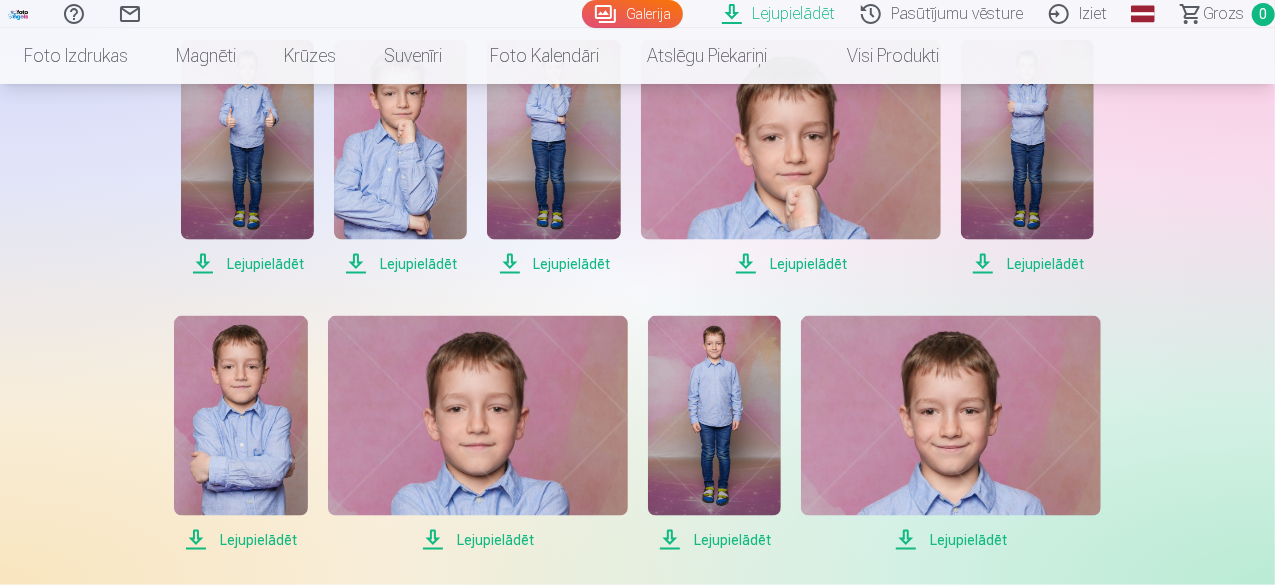 scroll, scrollTop: 1300, scrollLeft: 0, axis: vertical 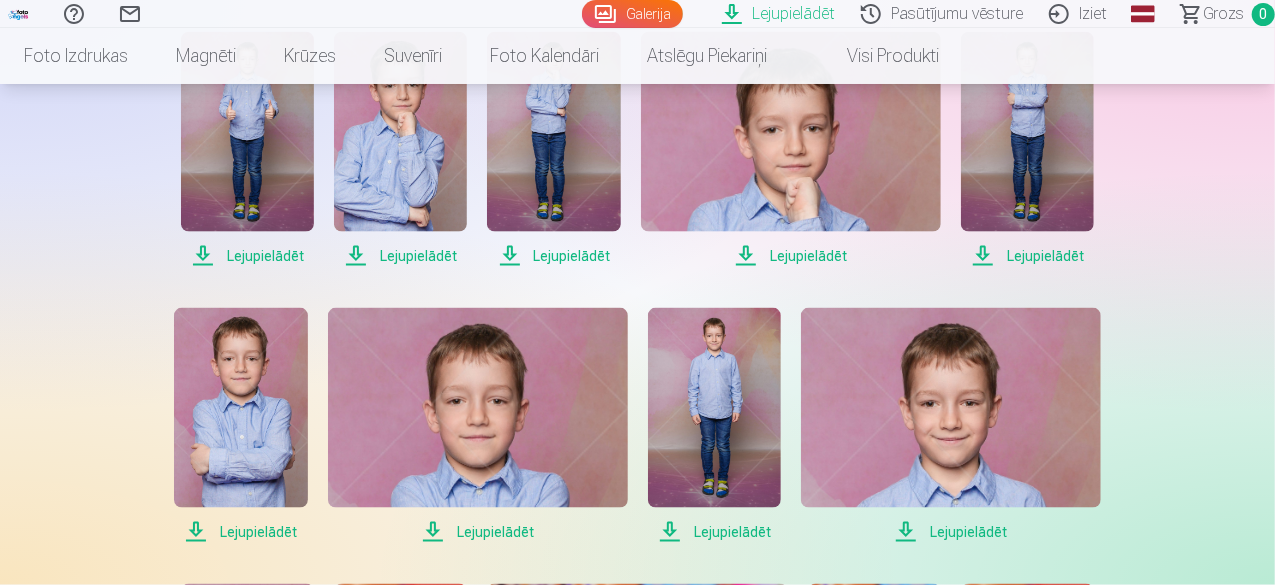 click on "Lejupielādēt" at bounding box center [240, 532] 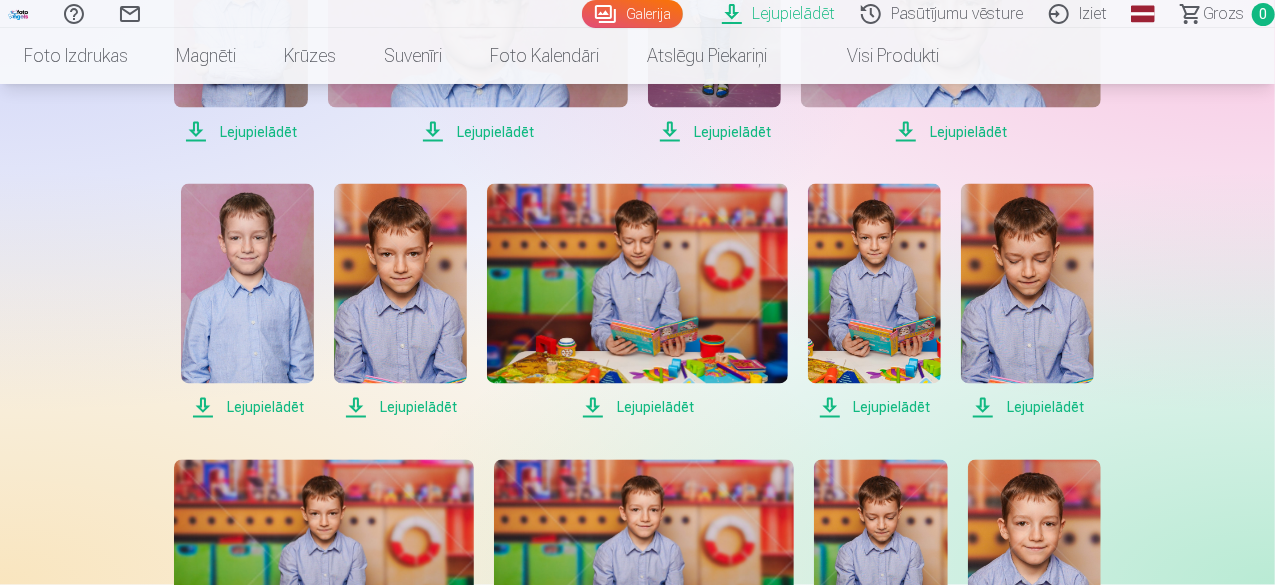 scroll, scrollTop: 1600, scrollLeft: 0, axis: vertical 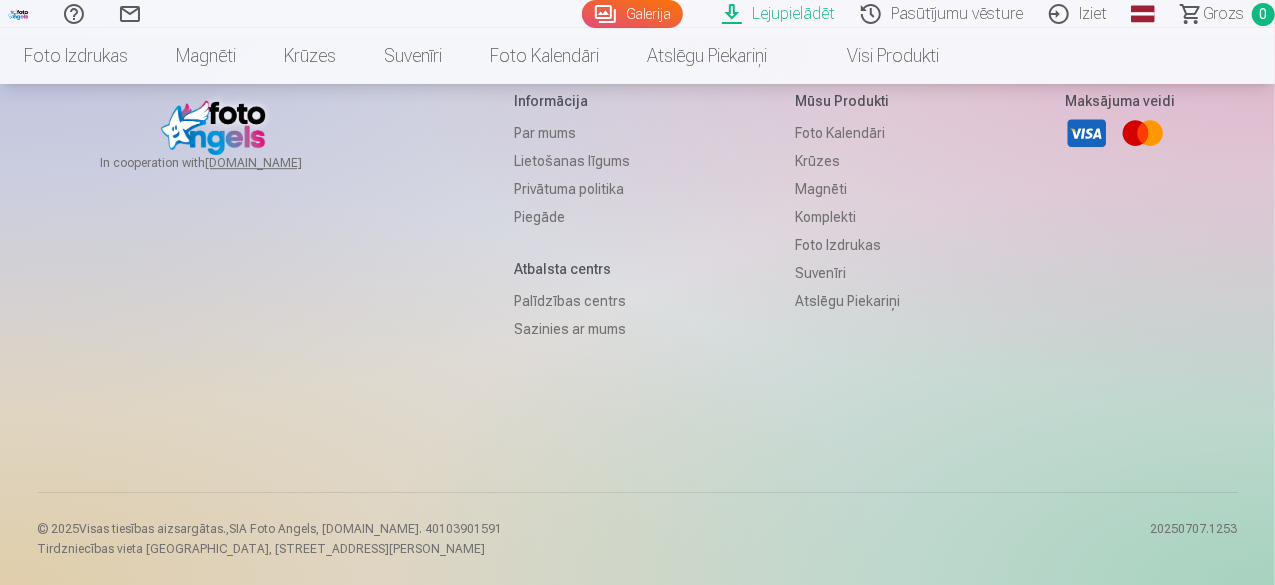 drag, startPoint x: 106, startPoint y: 491, endPoint x: 1036, endPoint y: 177, distance: 981.5783 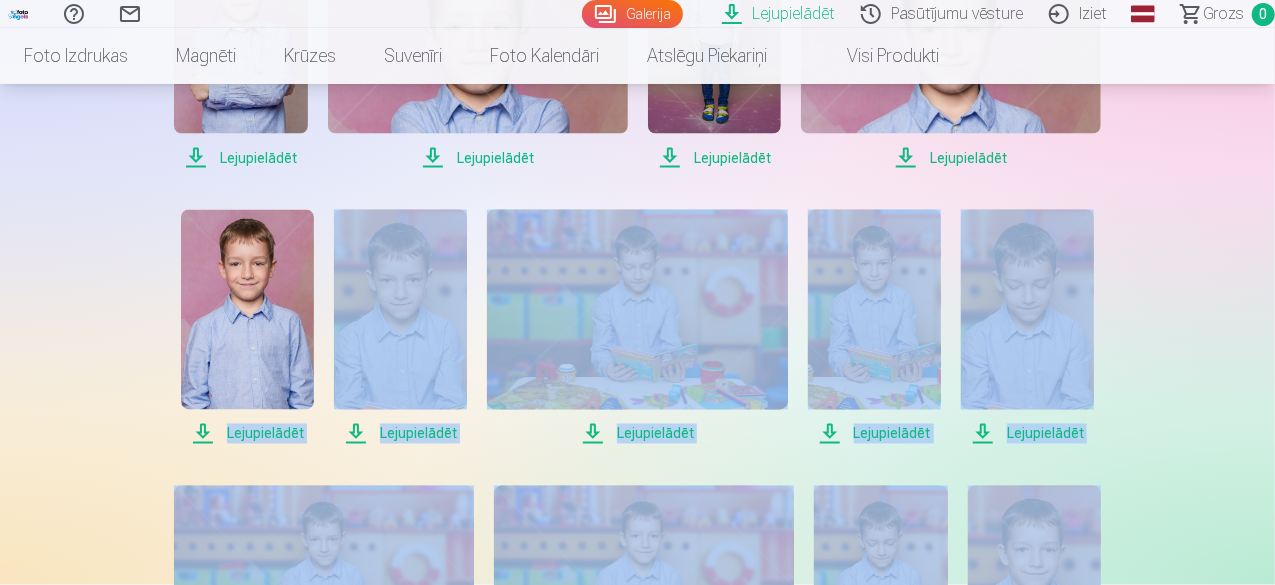 scroll, scrollTop: 1812, scrollLeft: 0, axis: vertical 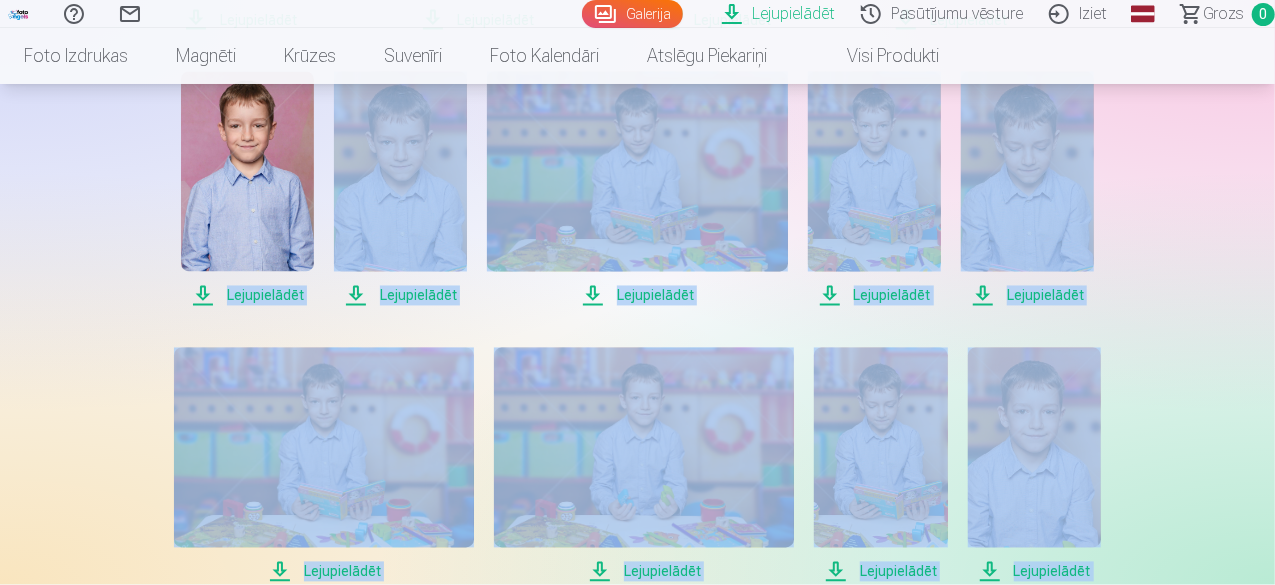 click on "Lejupielādēt" at bounding box center [400, 296] 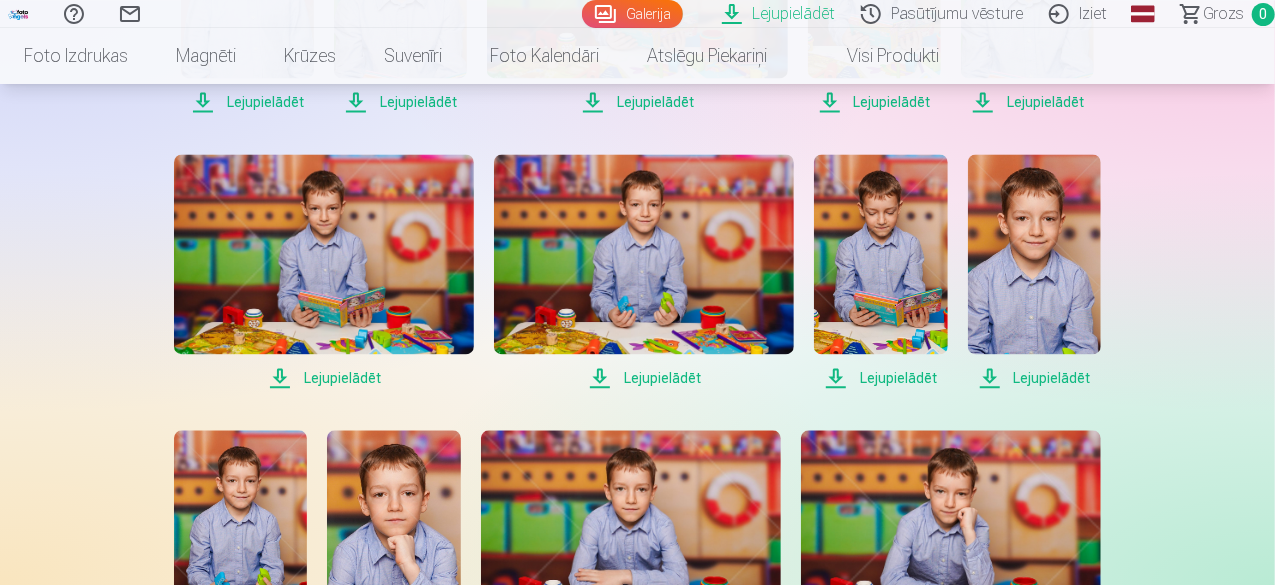 scroll, scrollTop: 2012, scrollLeft: 0, axis: vertical 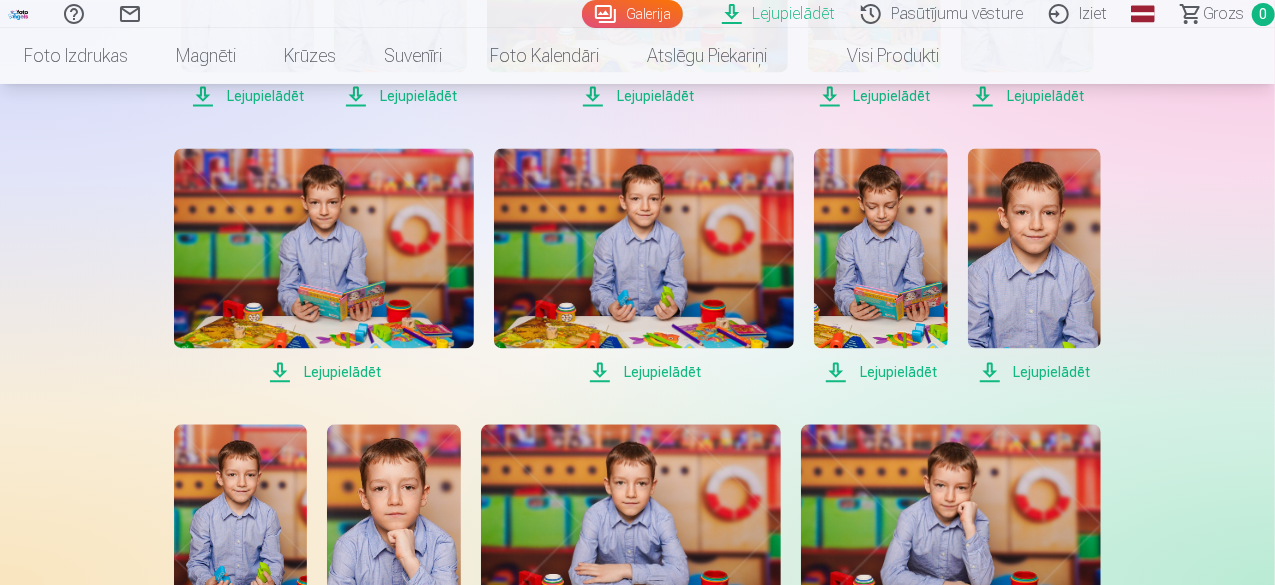 click on "Lejupielādēt" at bounding box center [324, 372] 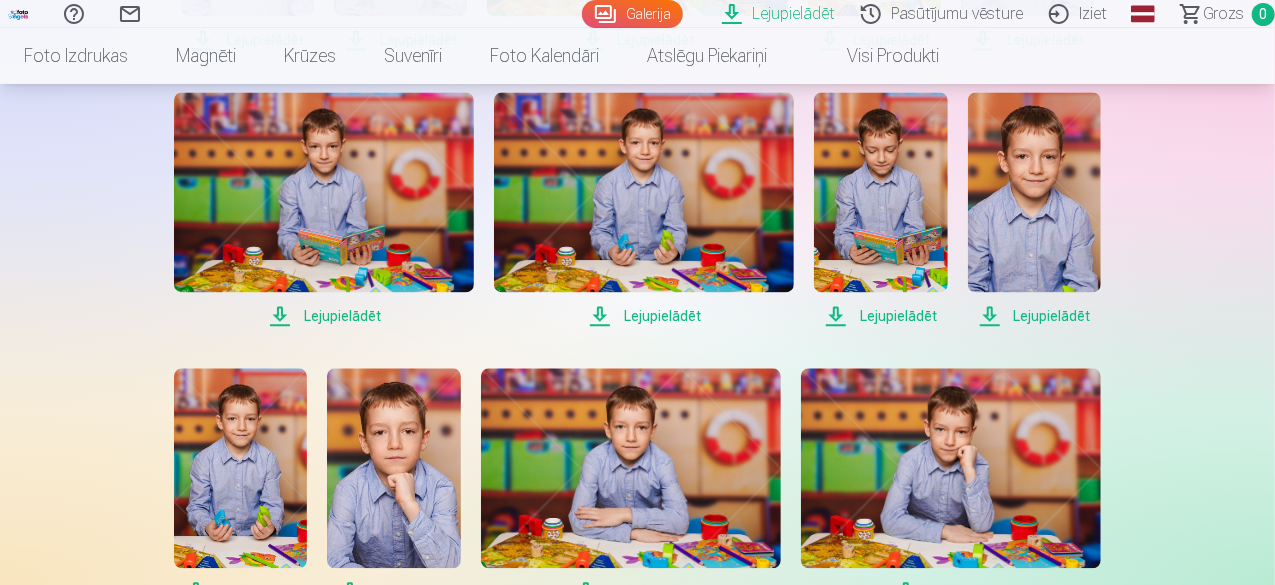 scroll, scrollTop: 2112, scrollLeft: 0, axis: vertical 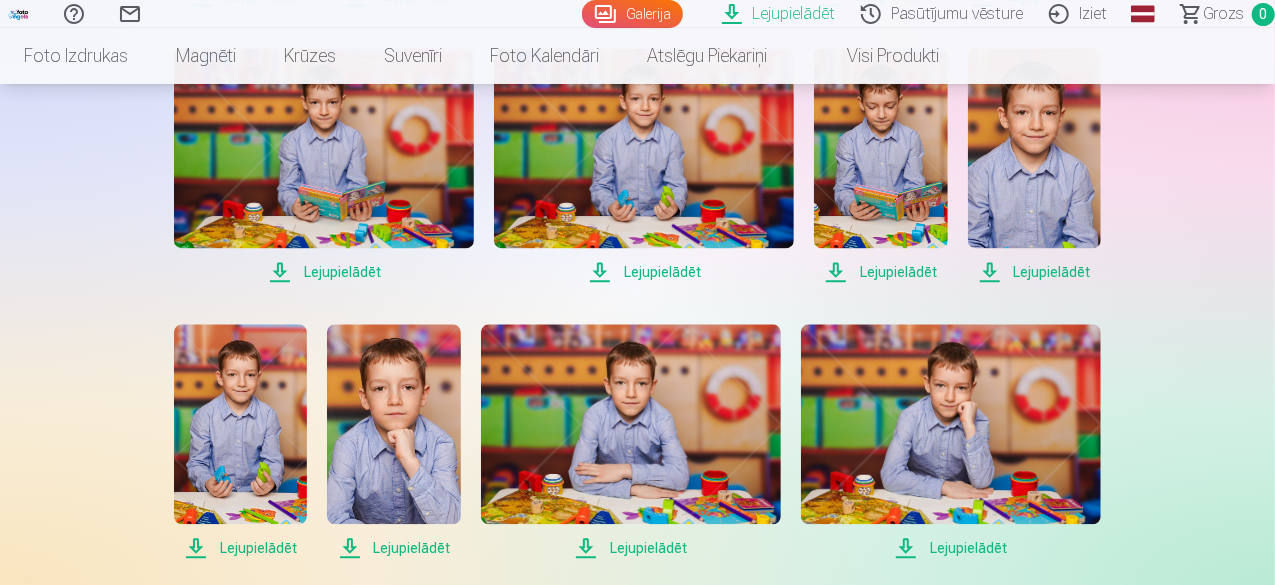 click on "Lejupielādēt" at bounding box center [240, 548] 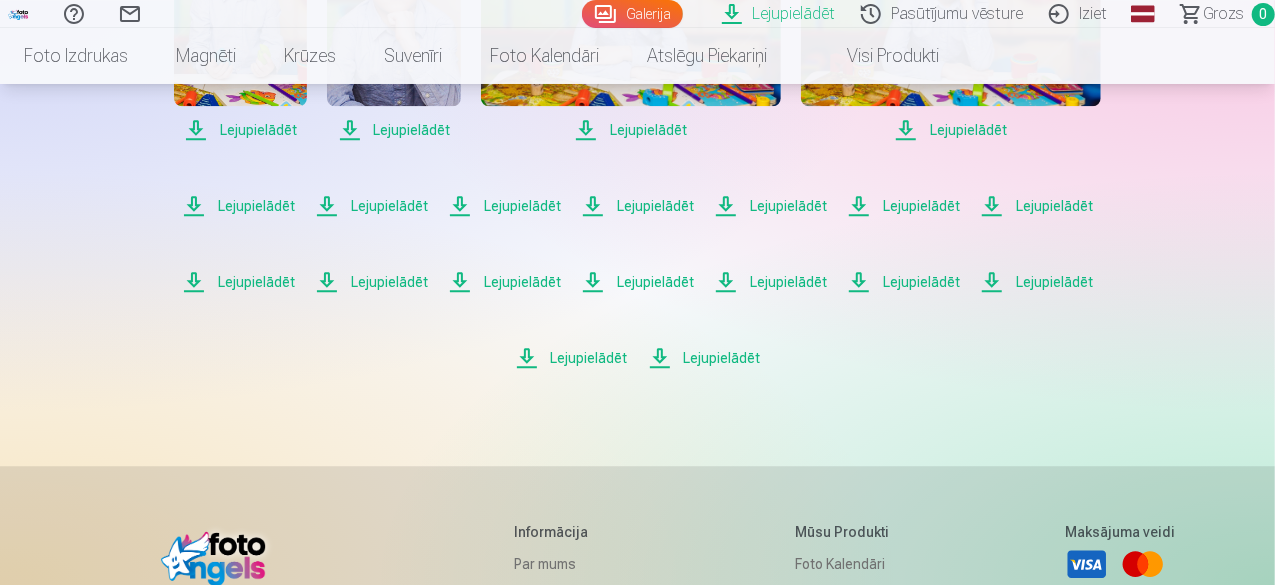 scroll, scrollTop: 2512, scrollLeft: 0, axis: vertical 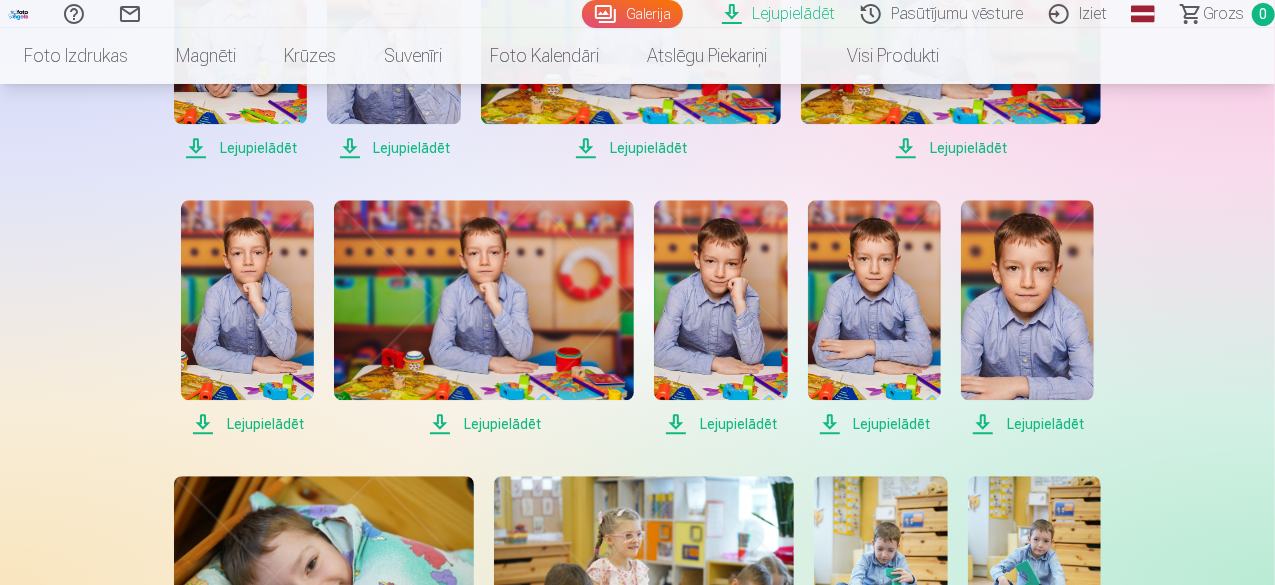 click on "Lejupielādēt" at bounding box center [247, 424] 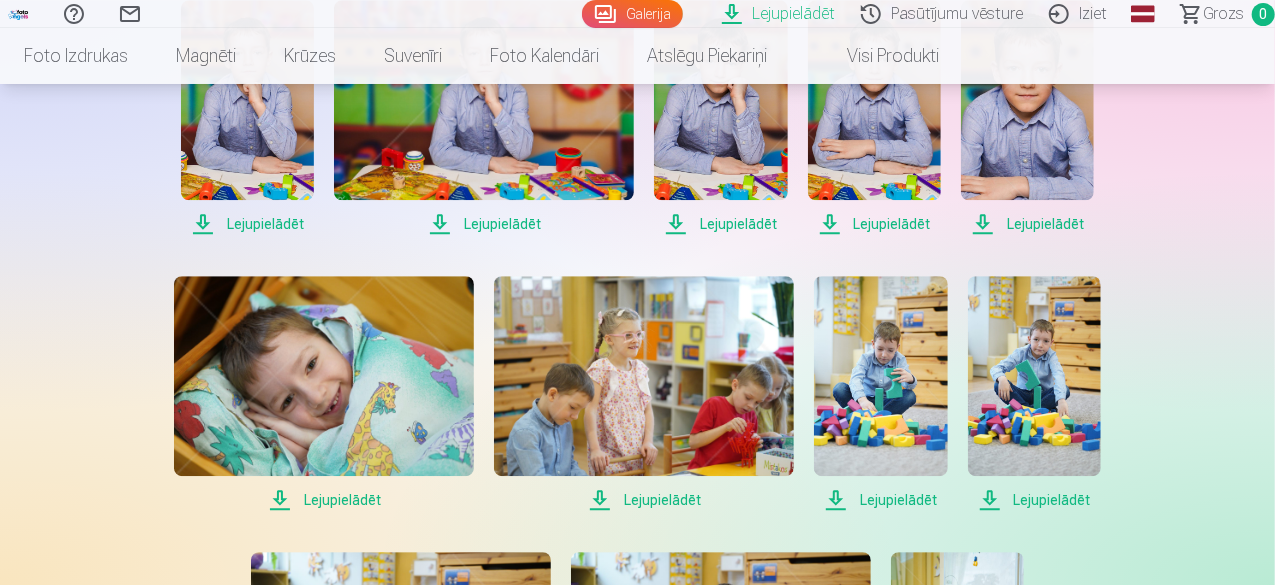 scroll, scrollTop: 2812, scrollLeft: 0, axis: vertical 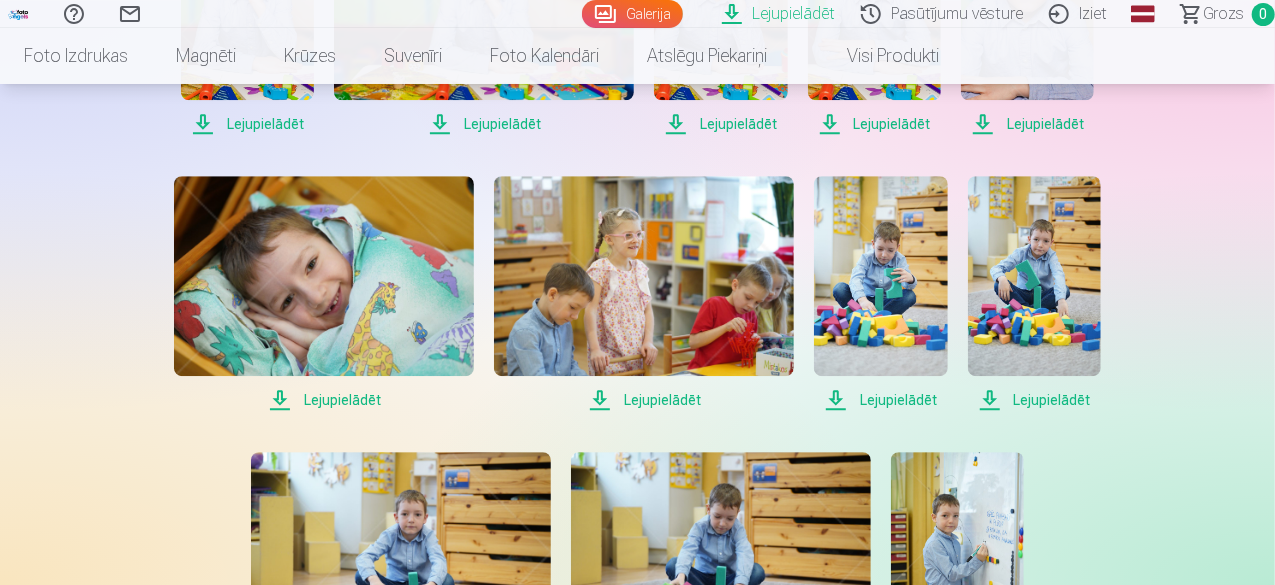 click on "Lejupielādēt" at bounding box center [324, 400] 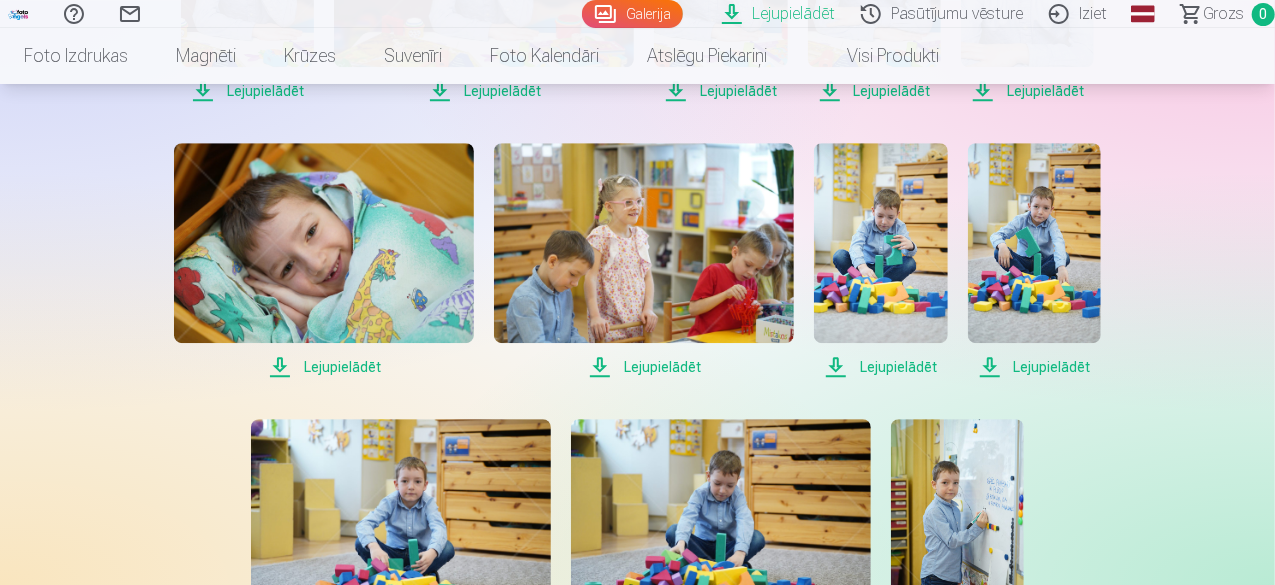 scroll, scrollTop: 2812, scrollLeft: 0, axis: vertical 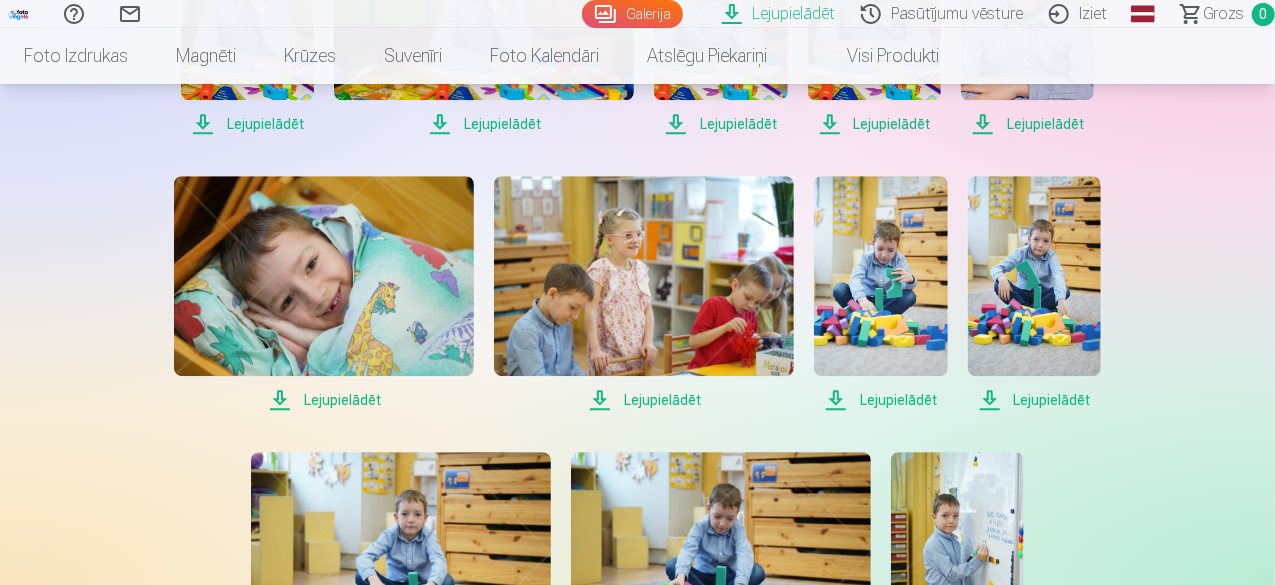 click on "Lejupielādēt" at bounding box center [644, 400] 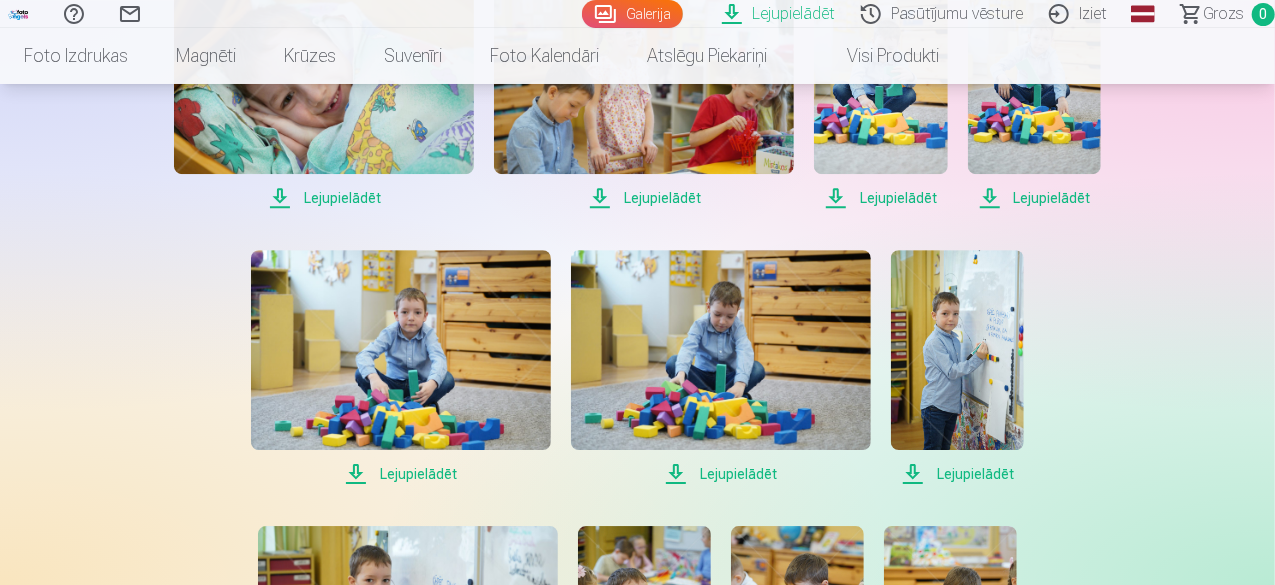 scroll, scrollTop: 3112, scrollLeft: 0, axis: vertical 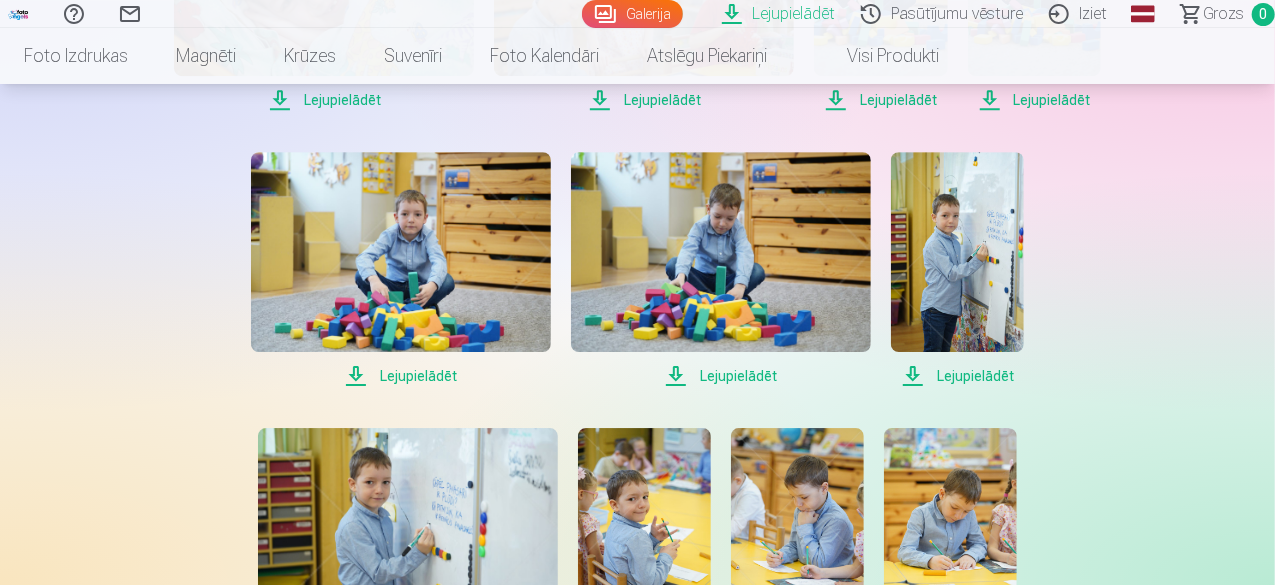 click on "Lejupielādēt" at bounding box center [401, 376] 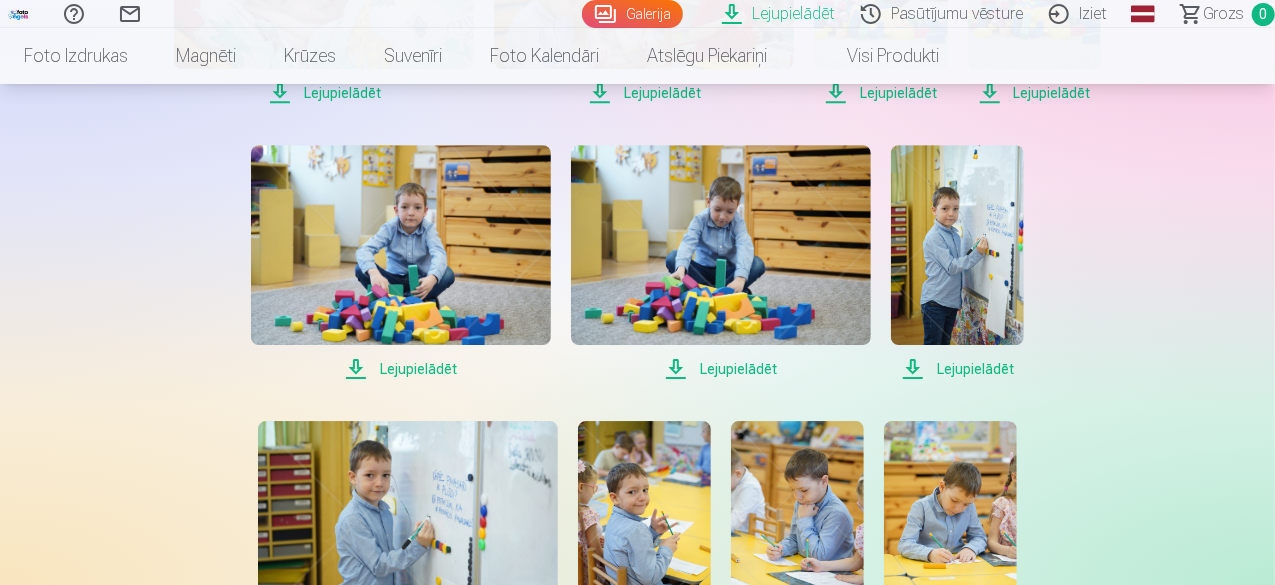 scroll, scrollTop: 3112, scrollLeft: 0, axis: vertical 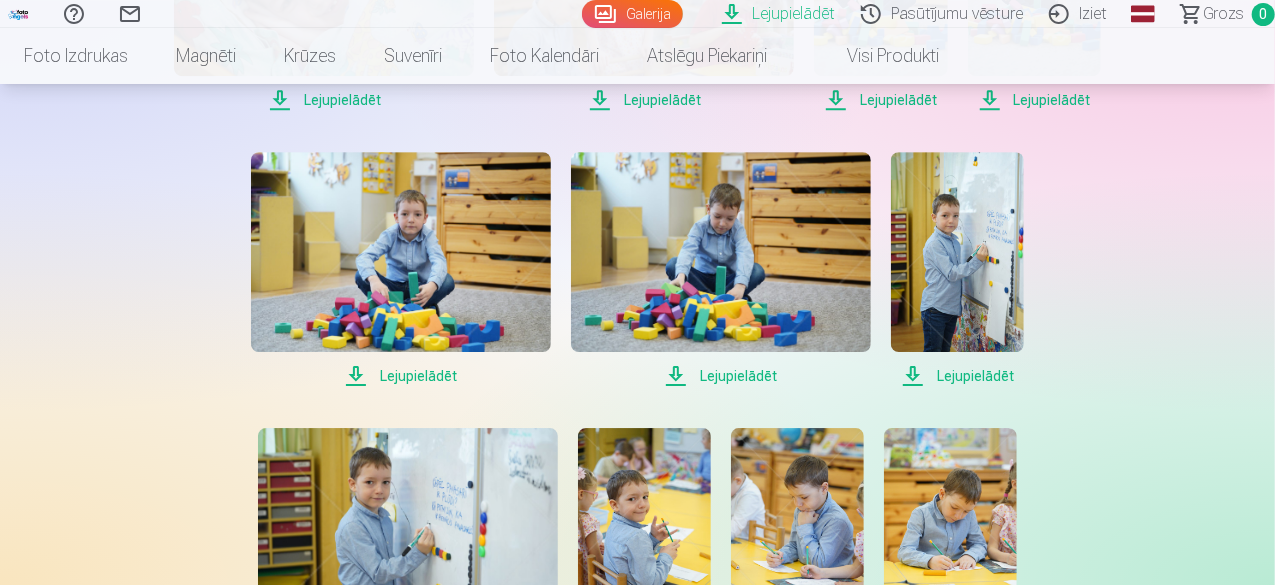 click on "Lejupielādēt" at bounding box center (957, 376) 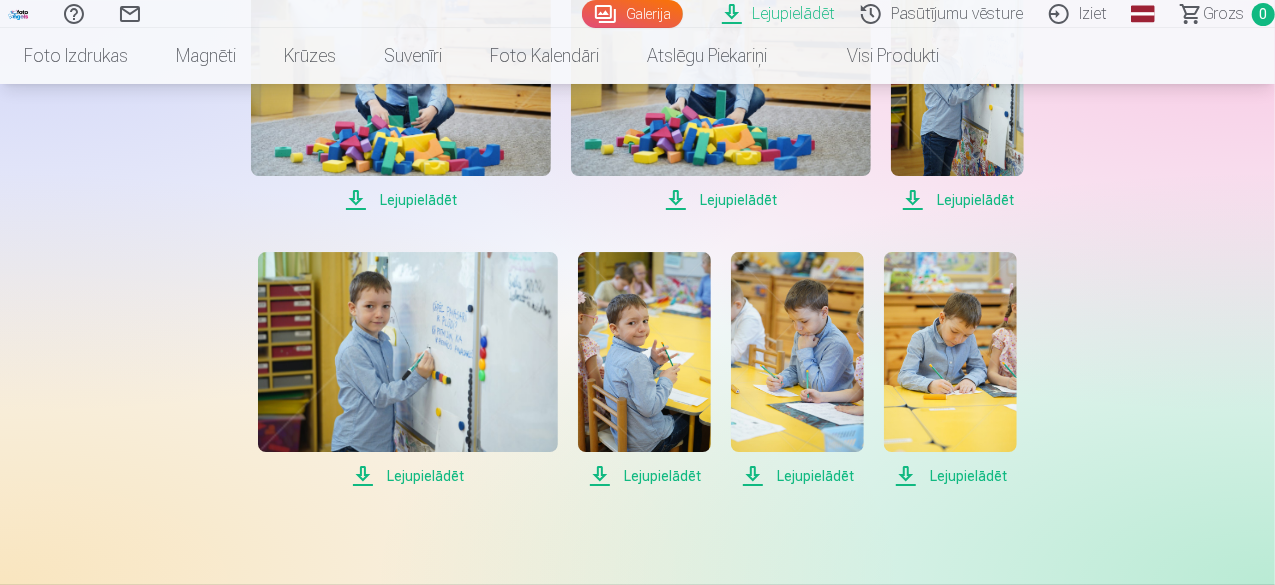 scroll, scrollTop: 3412, scrollLeft: 0, axis: vertical 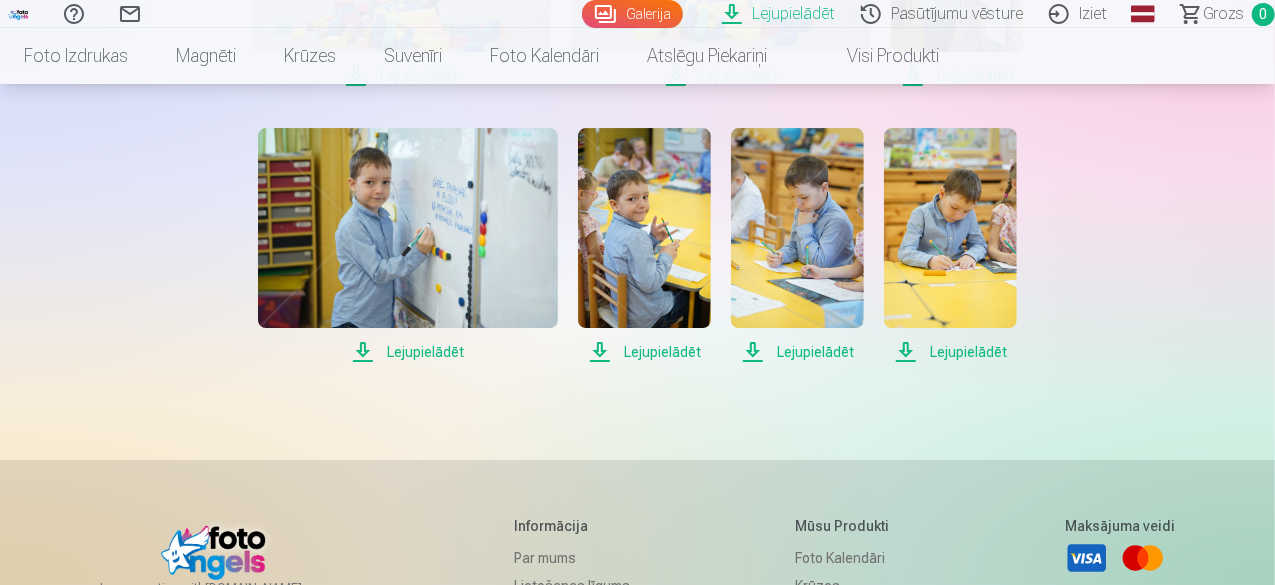click on "Lejupielādēt" at bounding box center [781, 14] 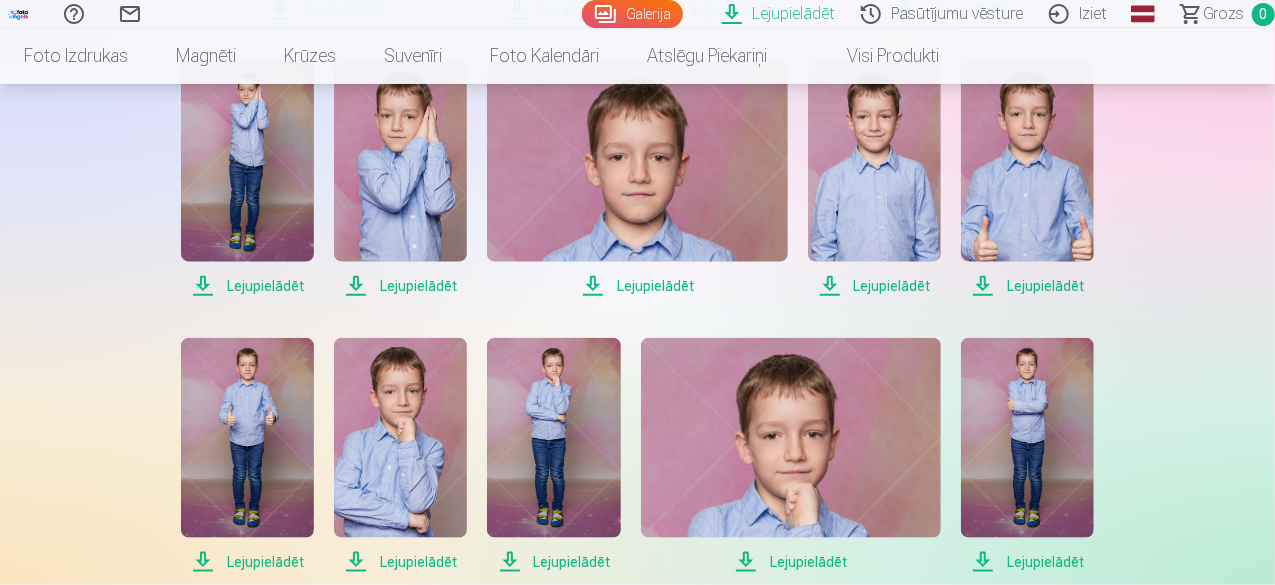 scroll, scrollTop: 736, scrollLeft: 0, axis: vertical 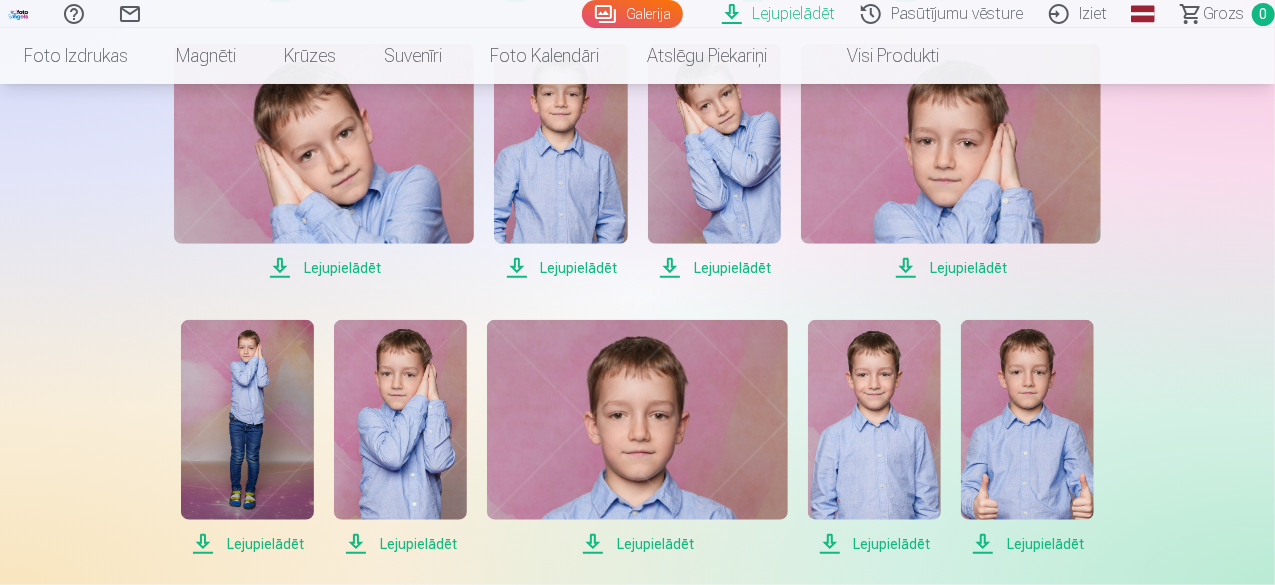 click on "Pasūtījumu vēsture" at bounding box center (945, 14) 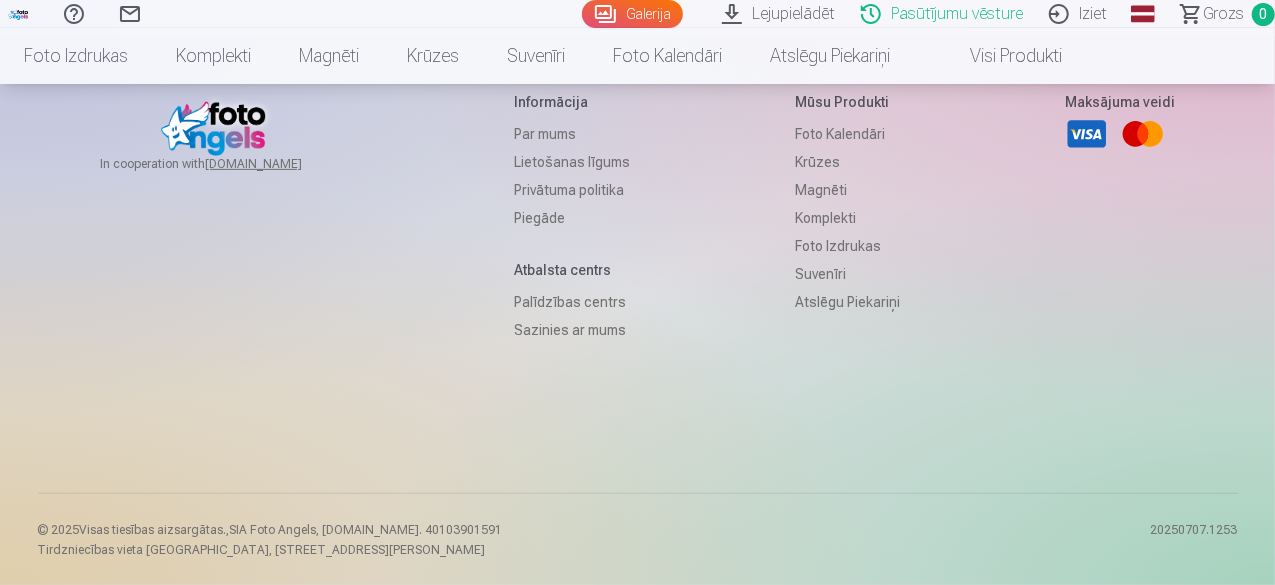 scroll, scrollTop: 0, scrollLeft: 0, axis: both 